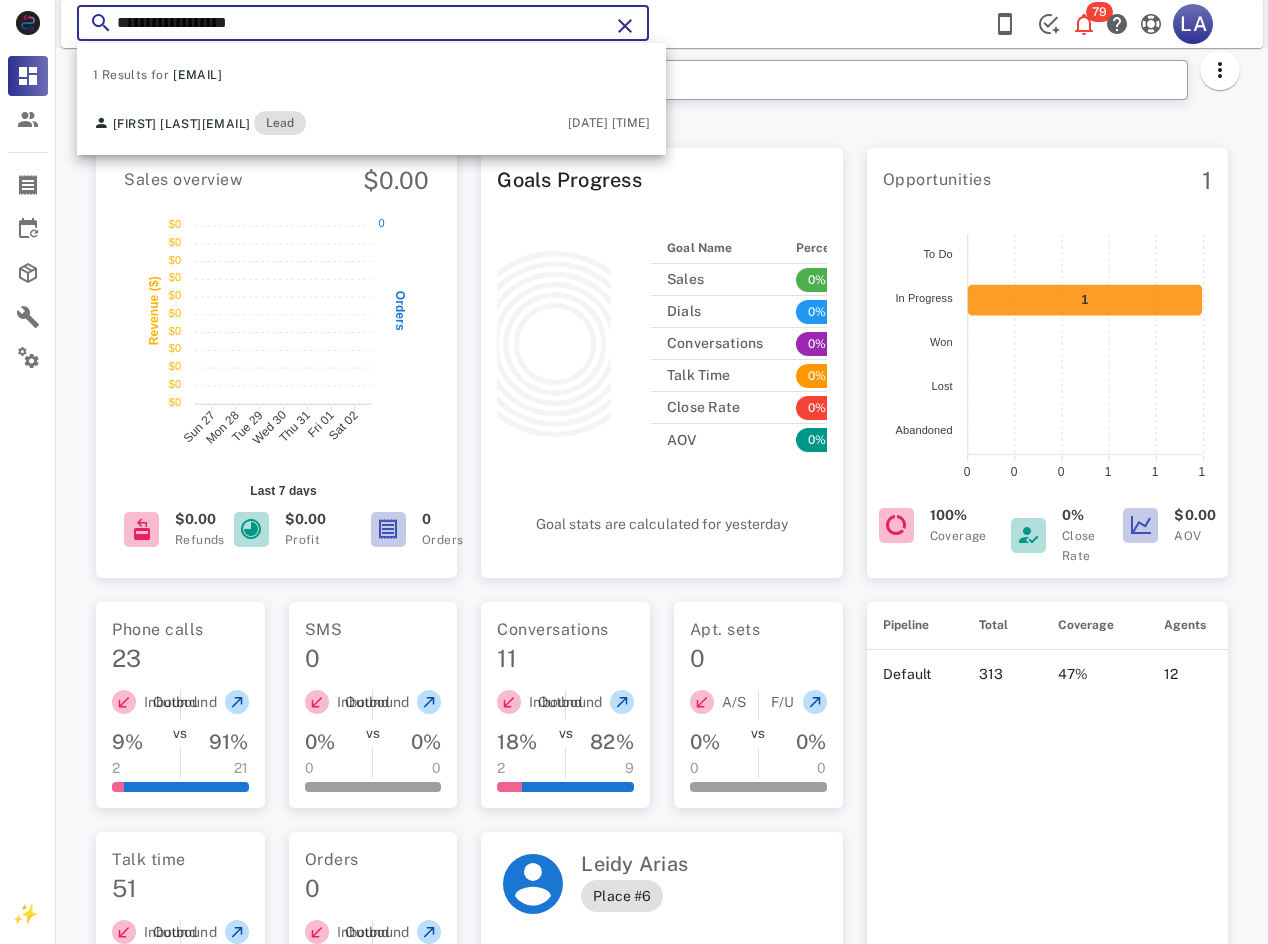 scroll, scrollTop: 0, scrollLeft: 0, axis: both 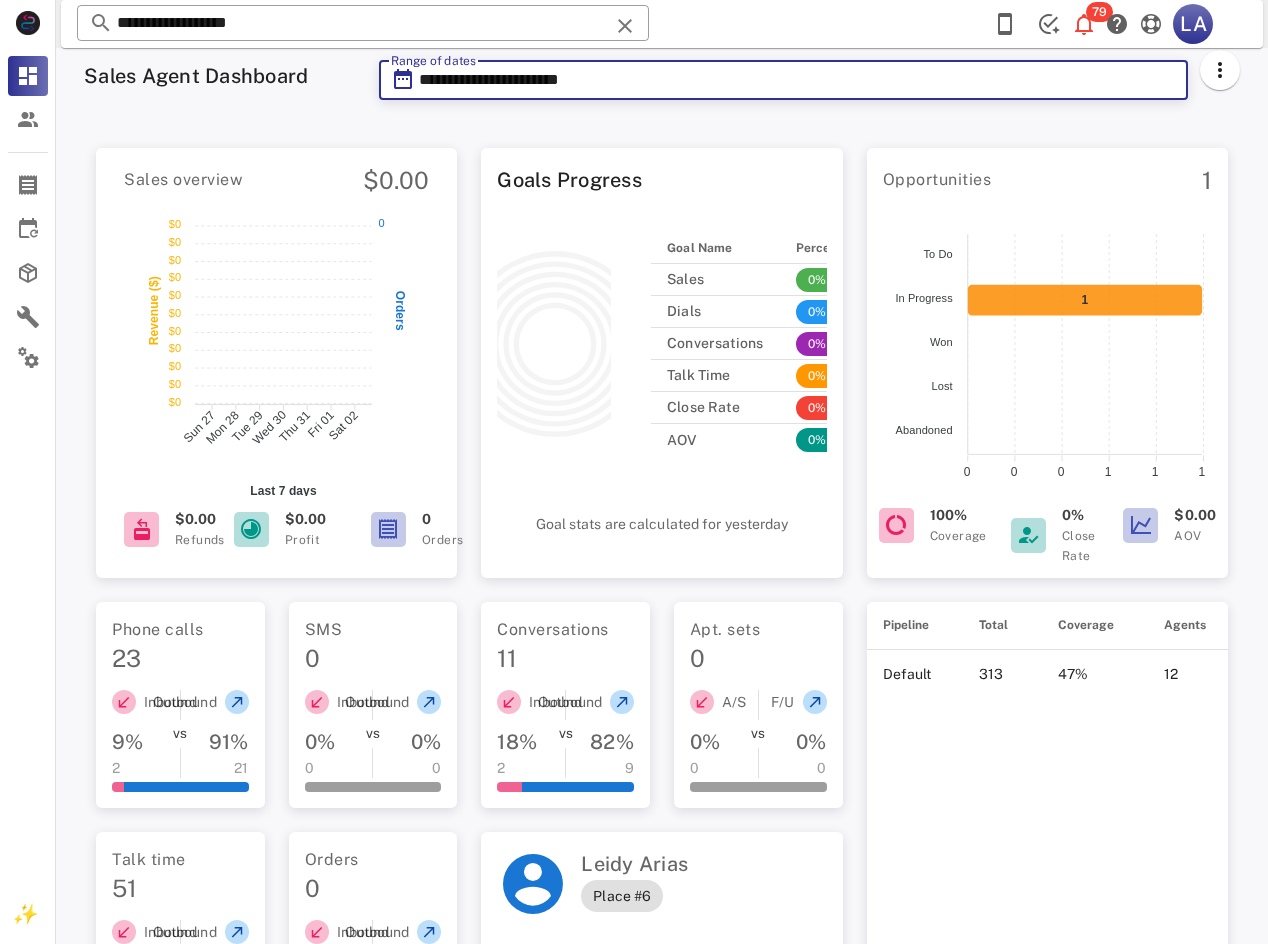 click on "**********" at bounding box center (797, 80) 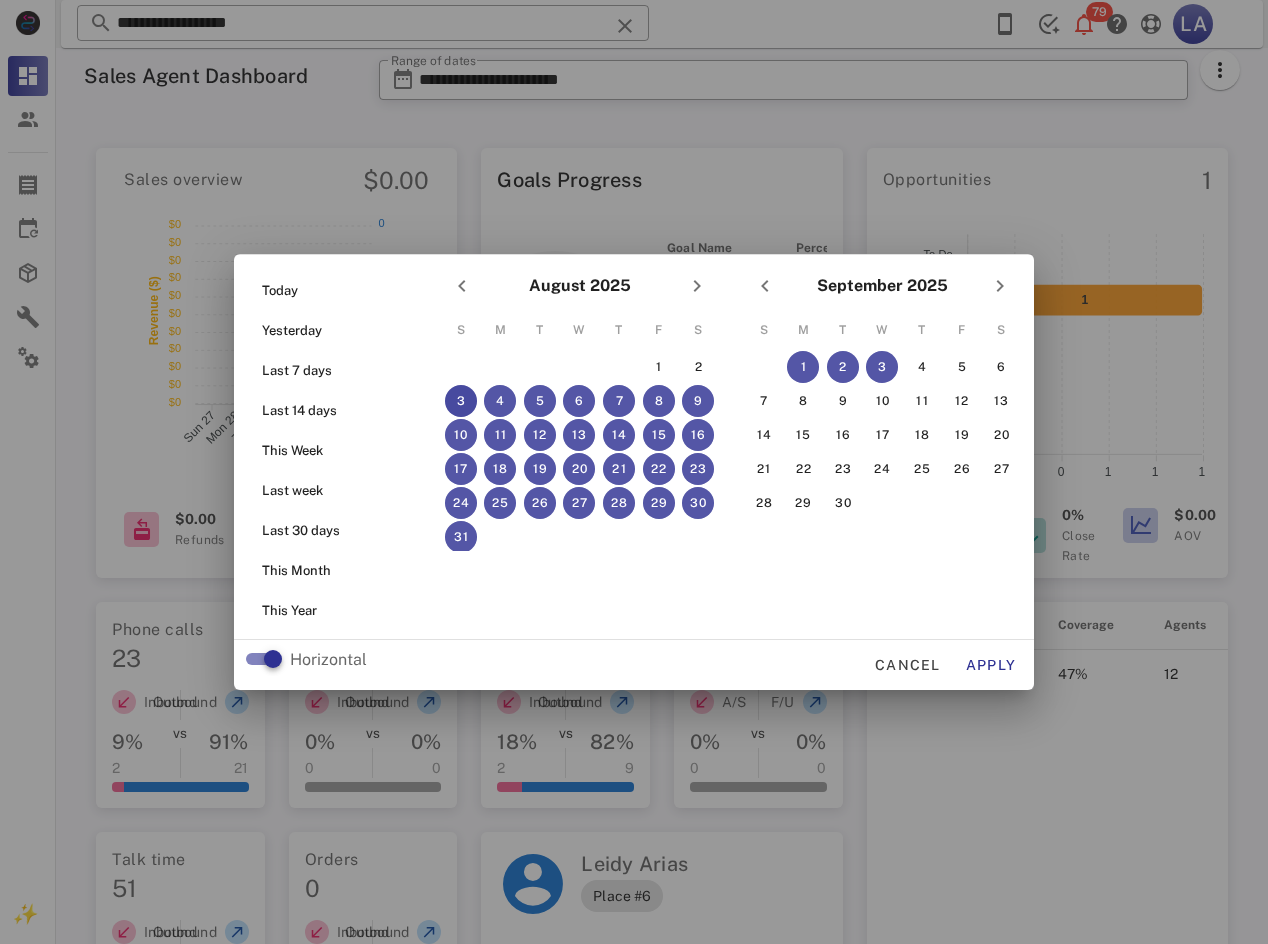 click at bounding box center [634, 472] 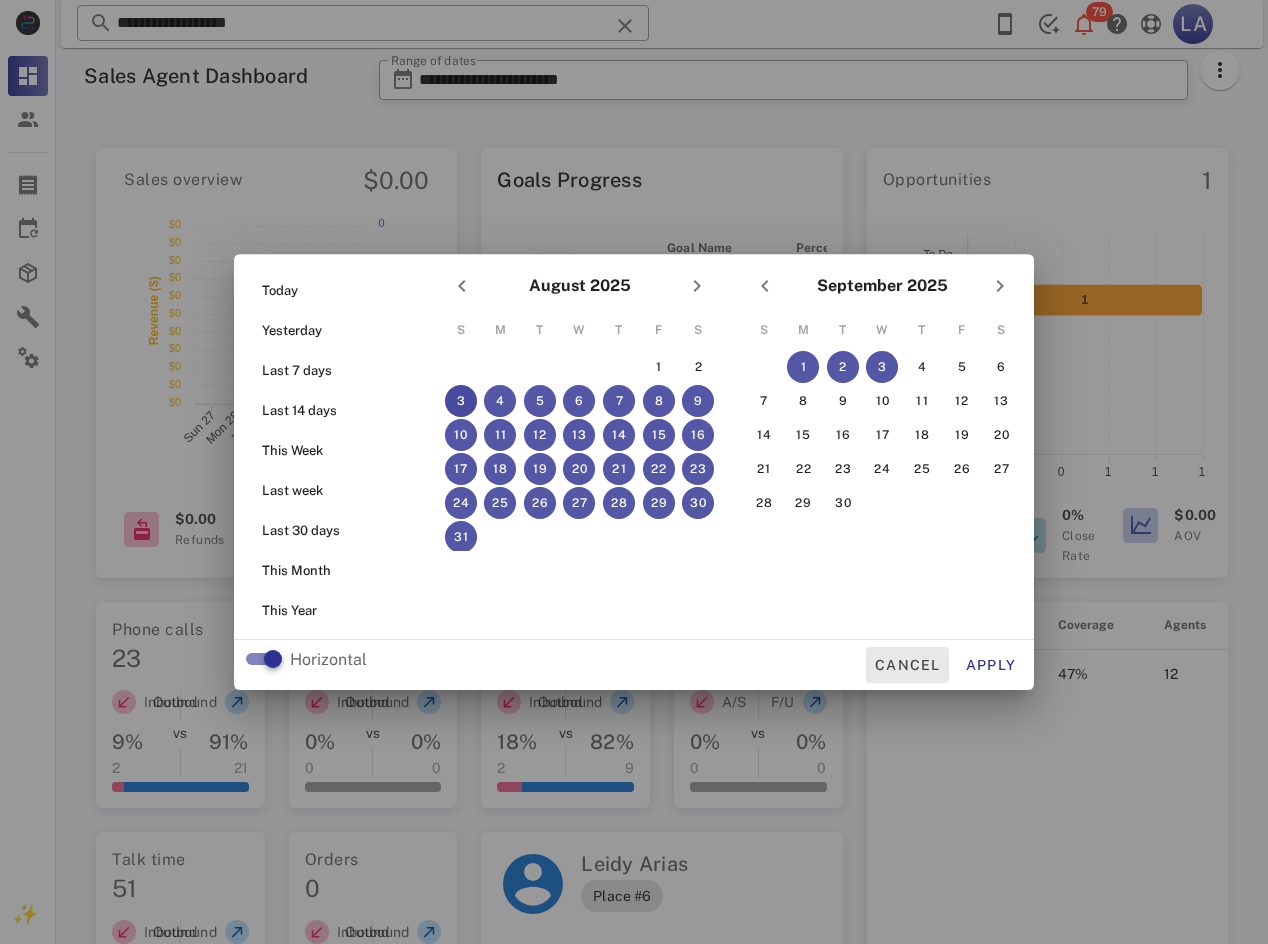 click on "Cancel" at bounding box center [907, 665] 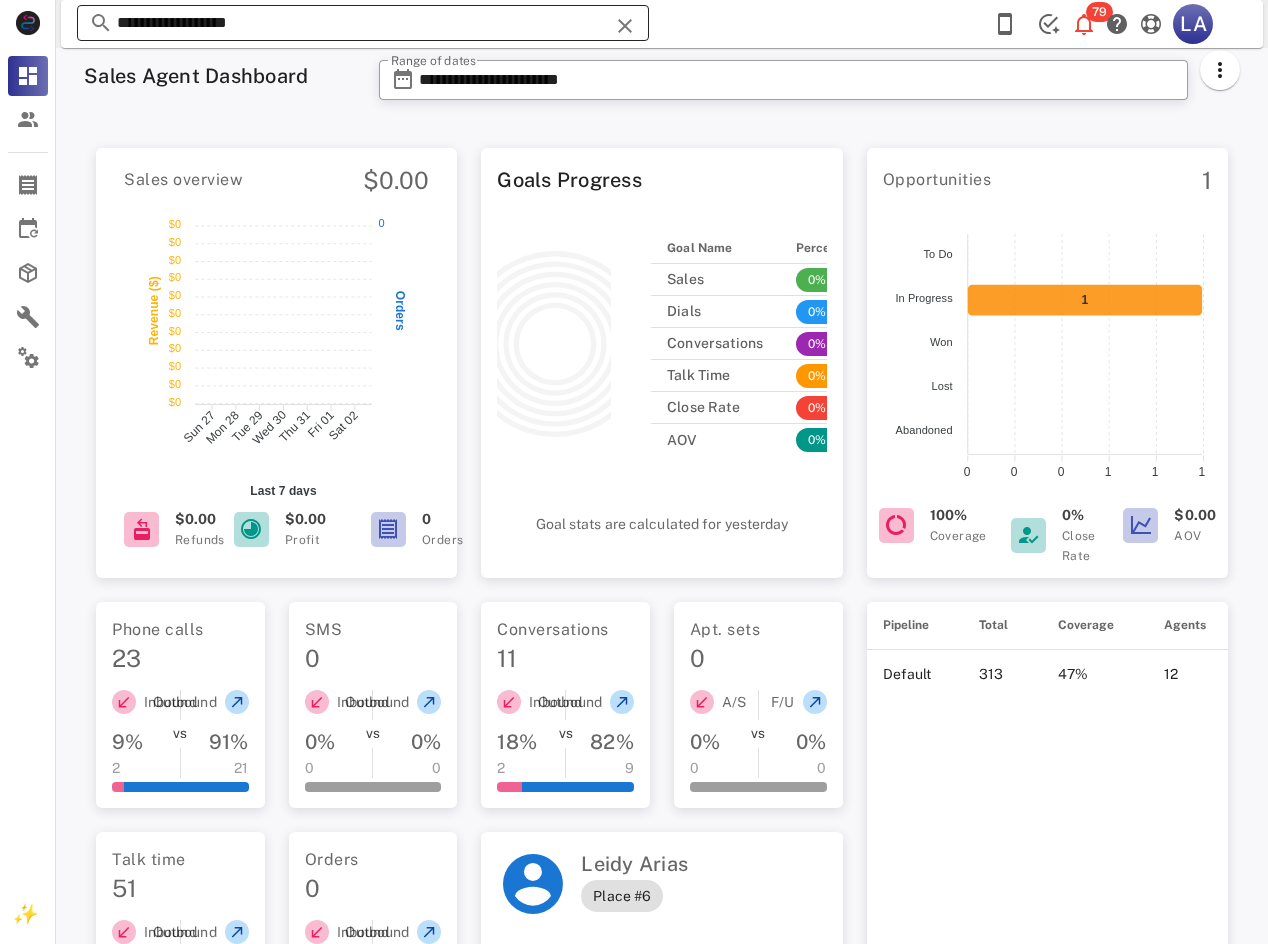click on "**********" at bounding box center (363, 23) 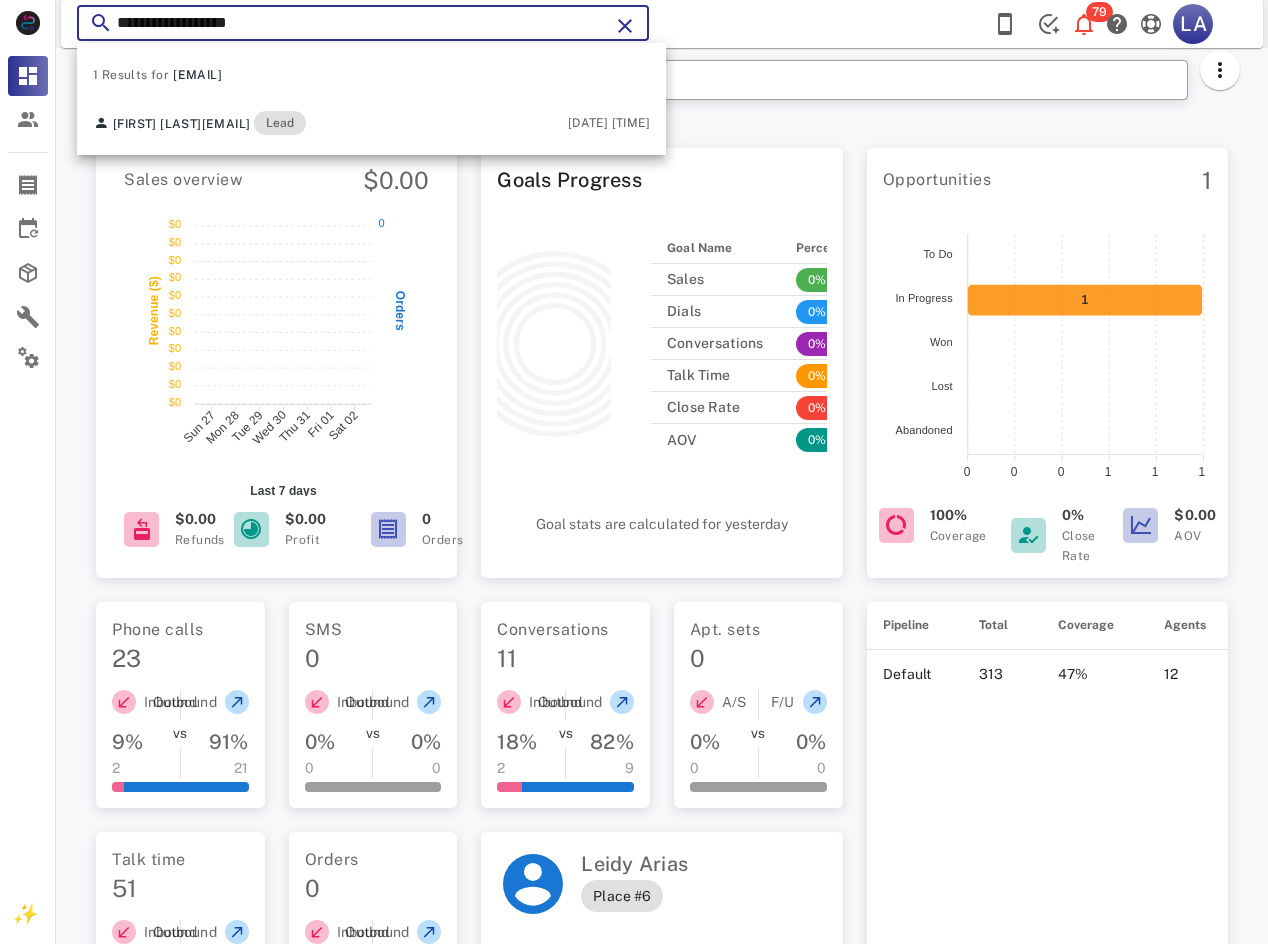 click on "**********" at bounding box center (363, 23) 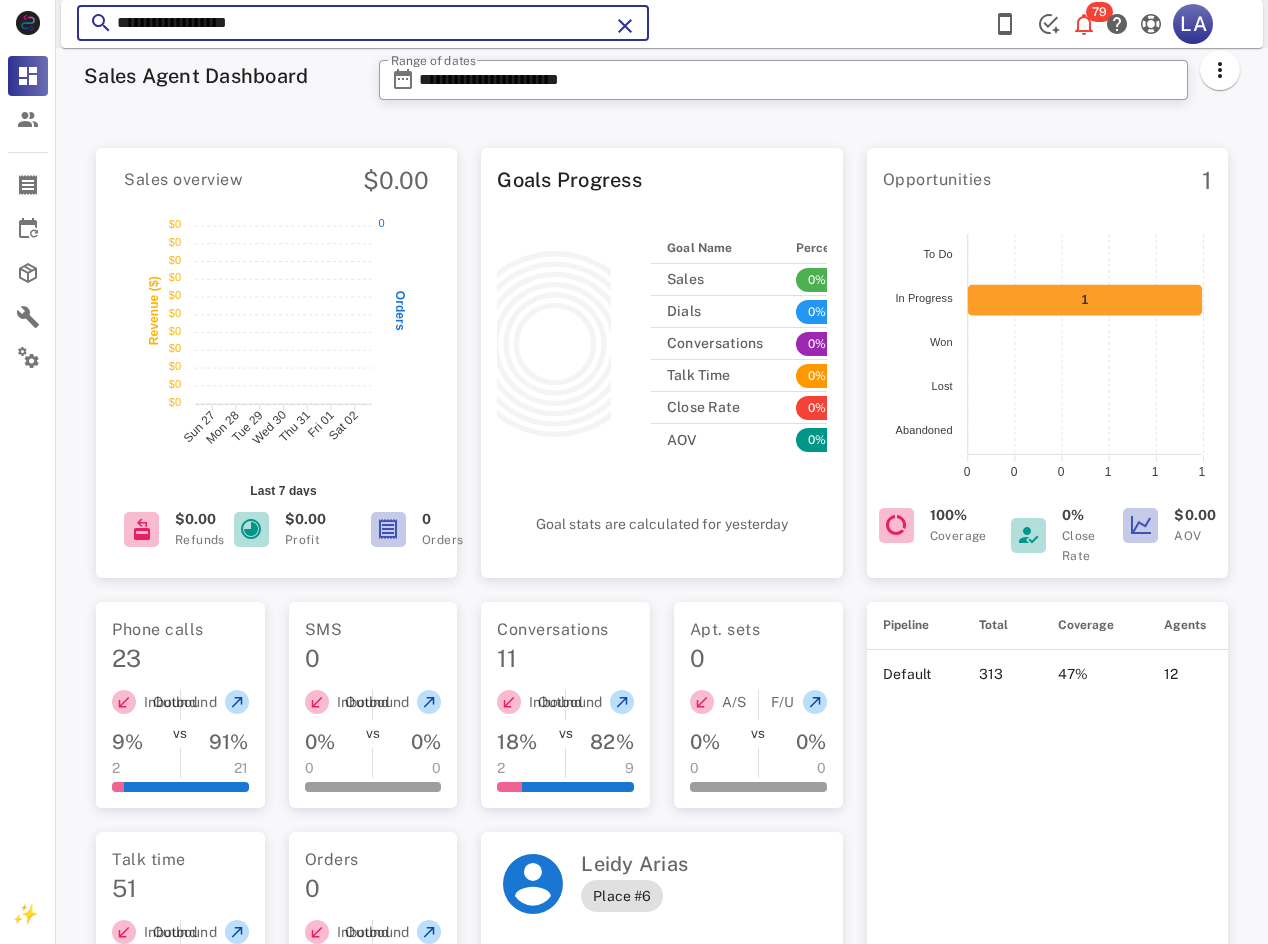 click on "**********" at bounding box center (363, 23) 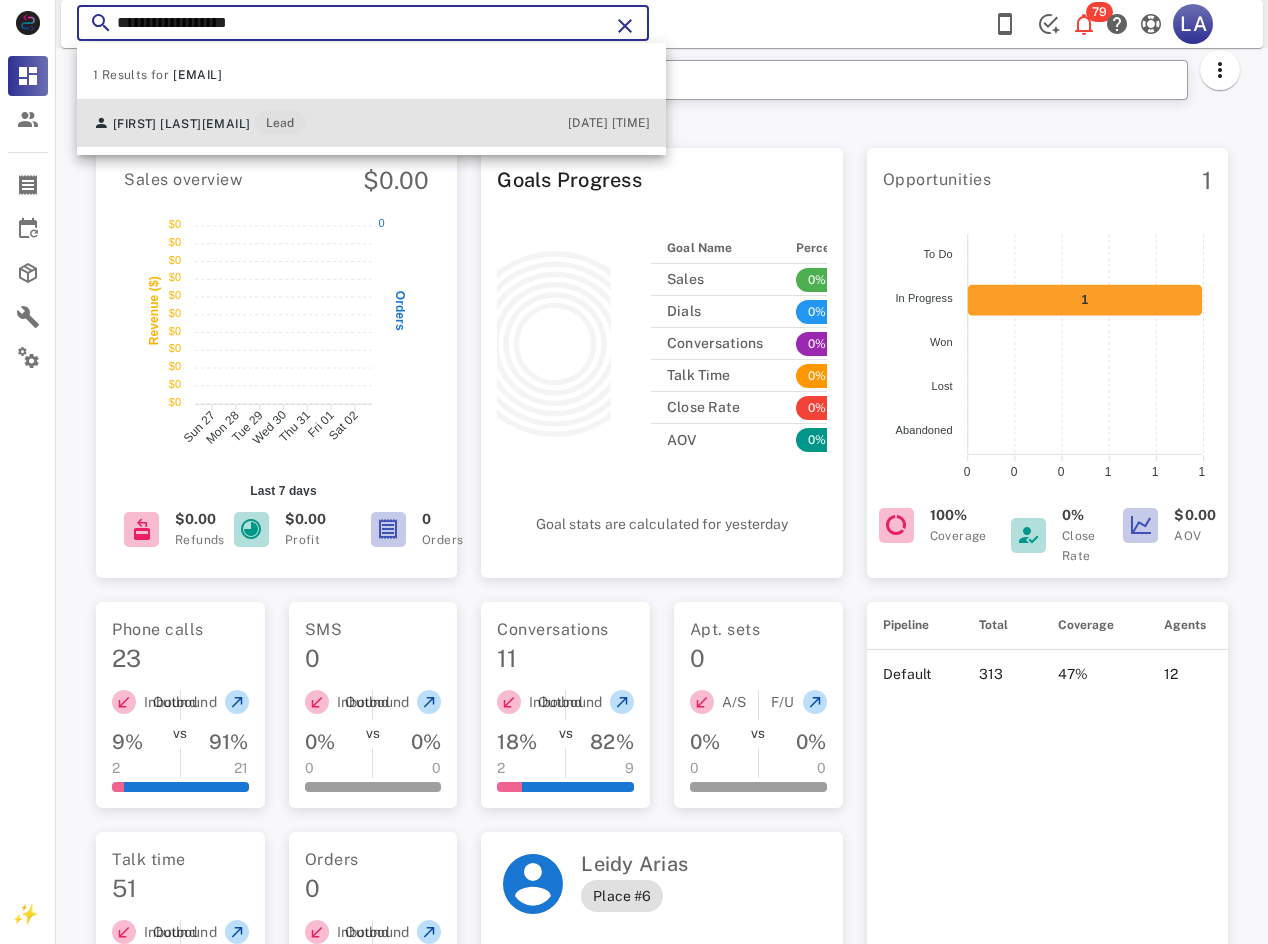 click on "[EMAIL]" at bounding box center [226, 124] 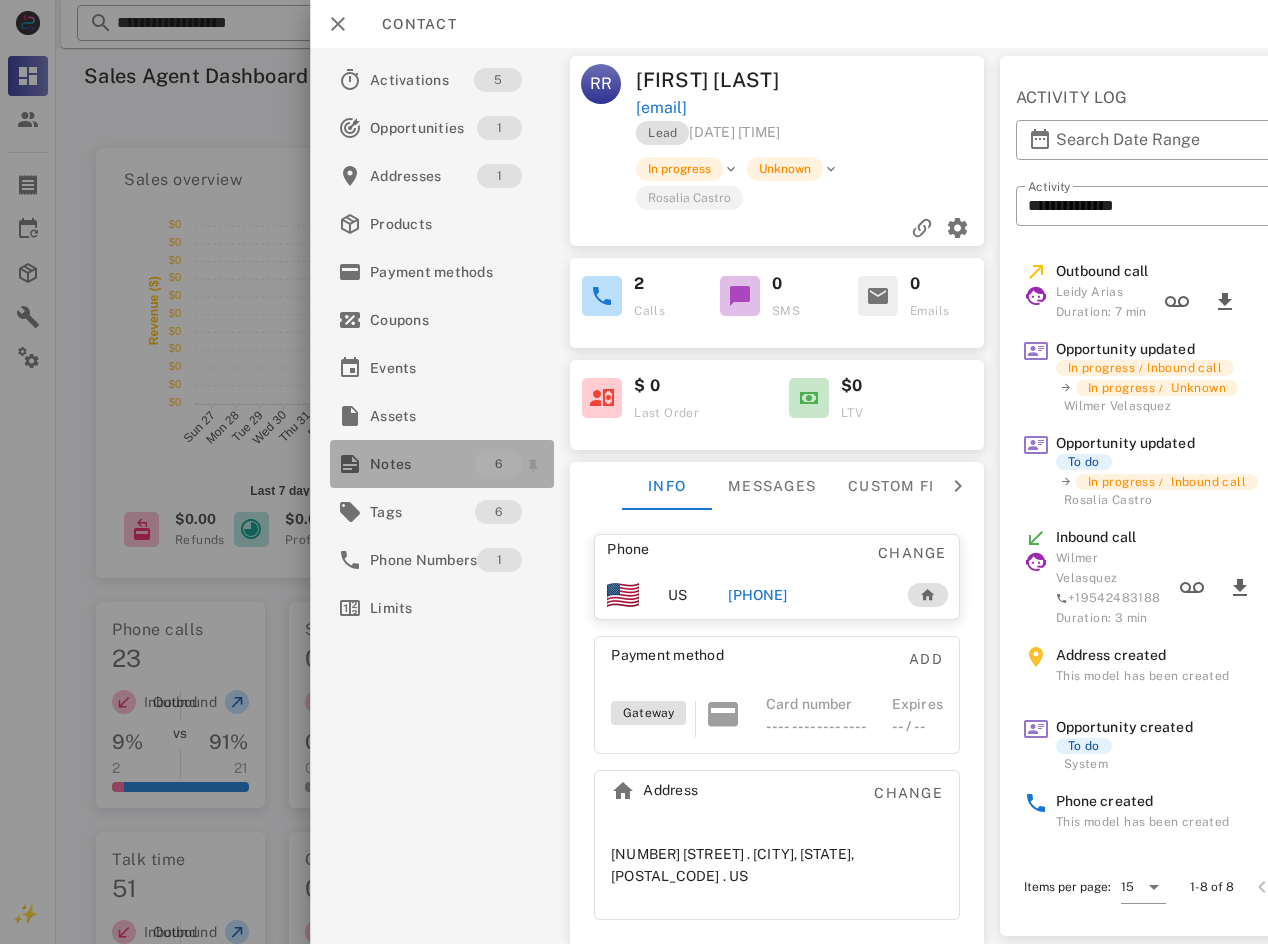 click on "Notes" at bounding box center (422, 464) 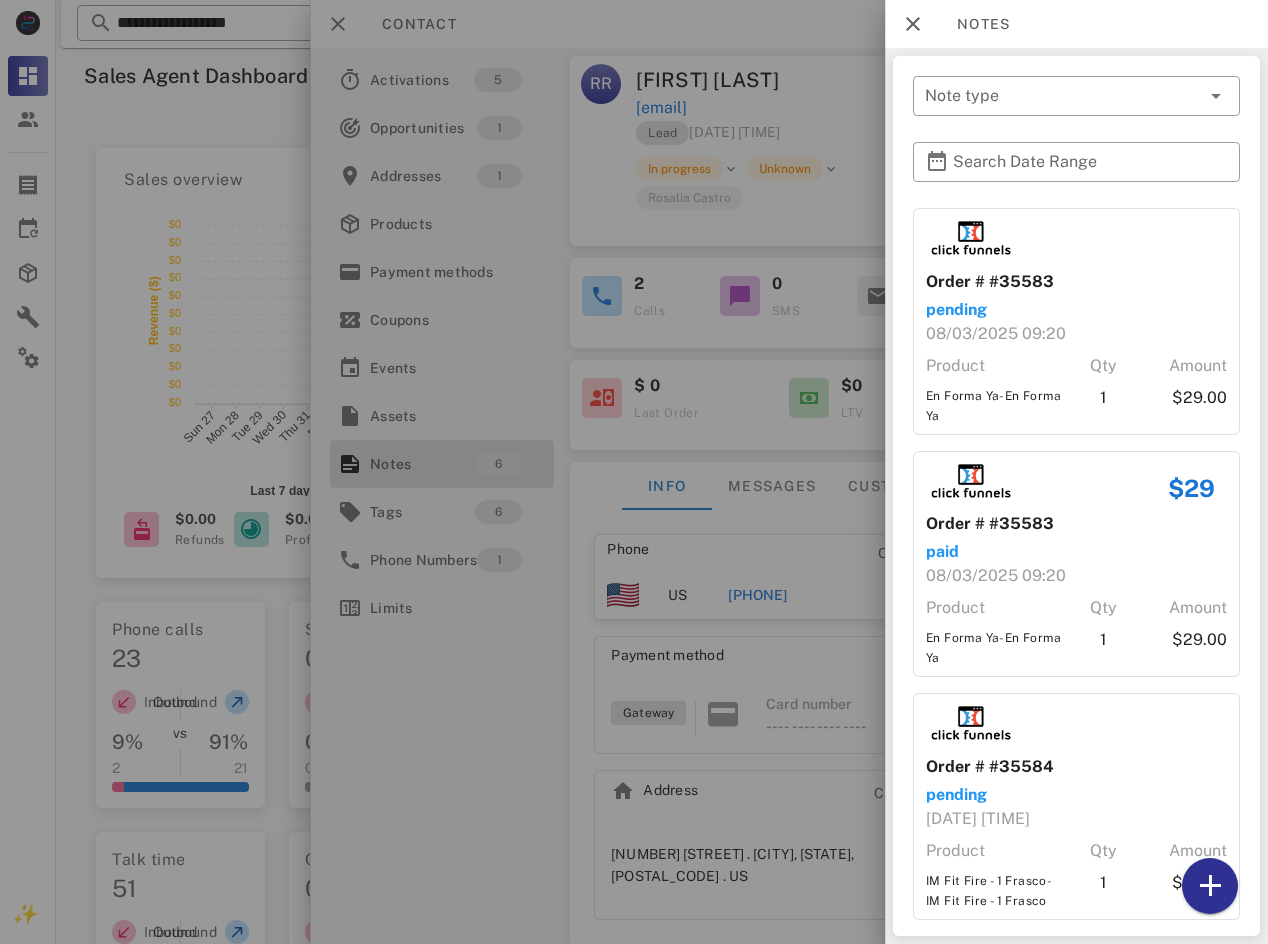 scroll, scrollTop: 618, scrollLeft: 0, axis: vertical 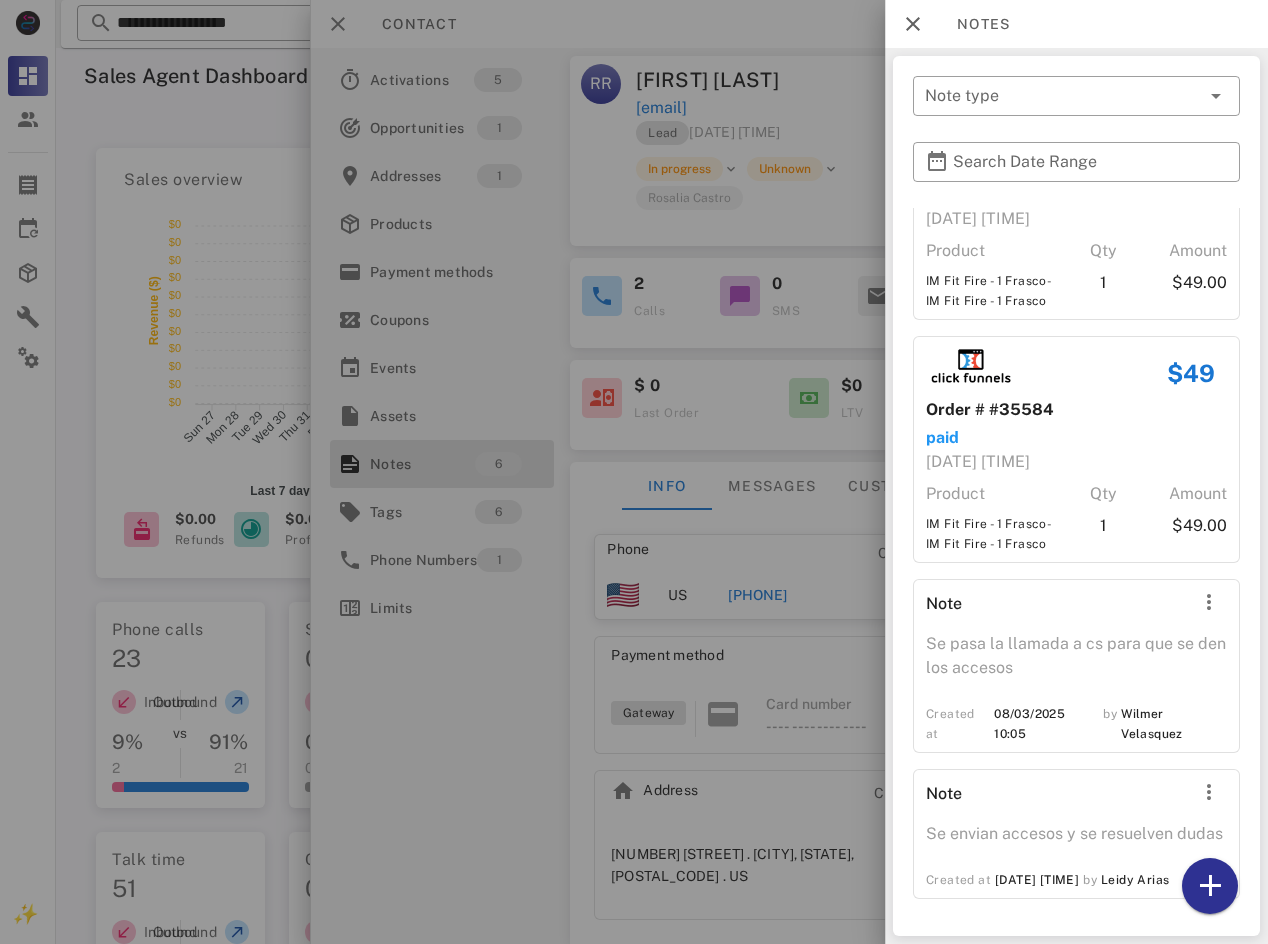 click at bounding box center [634, 472] 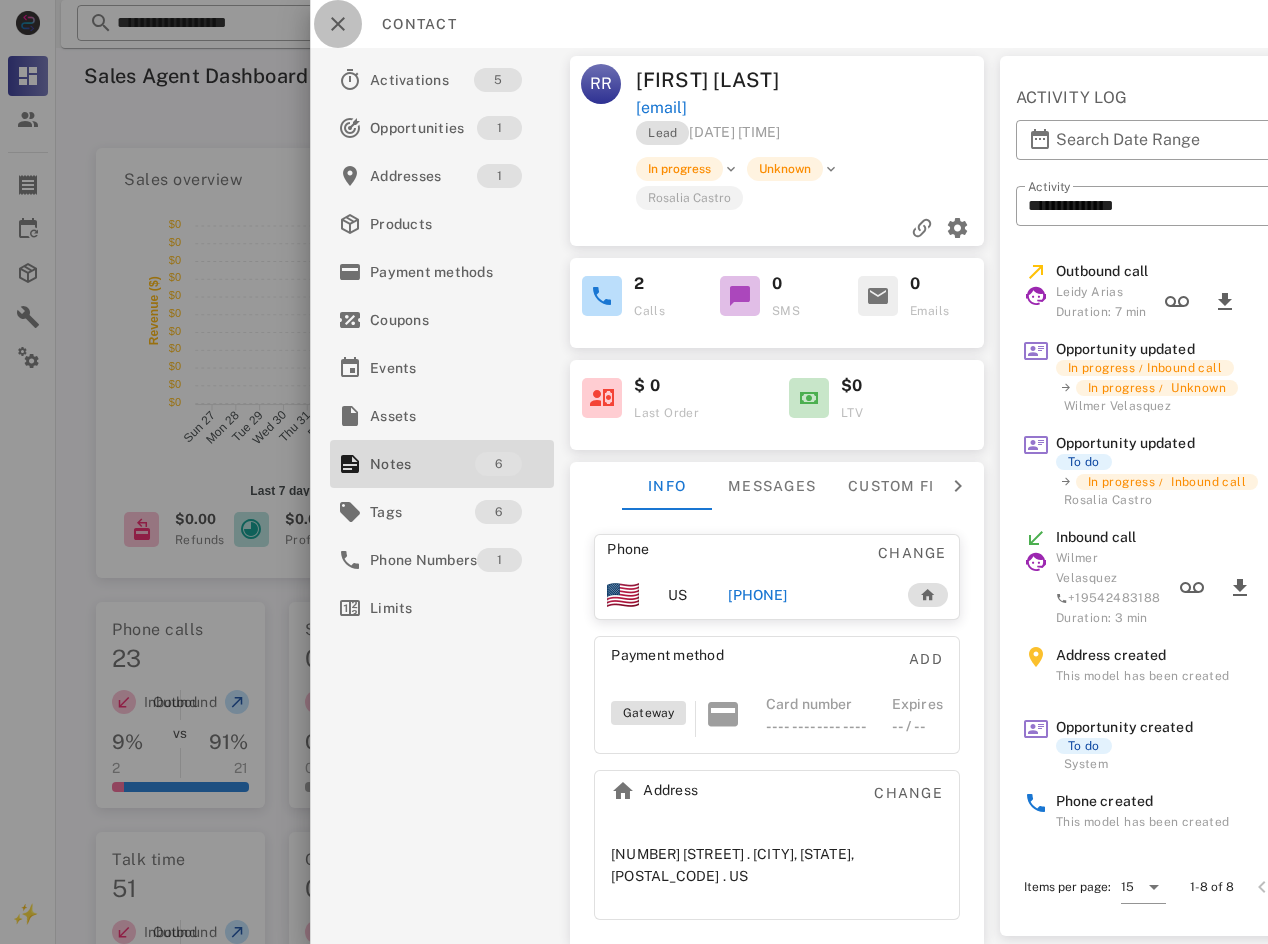 click at bounding box center [338, 24] 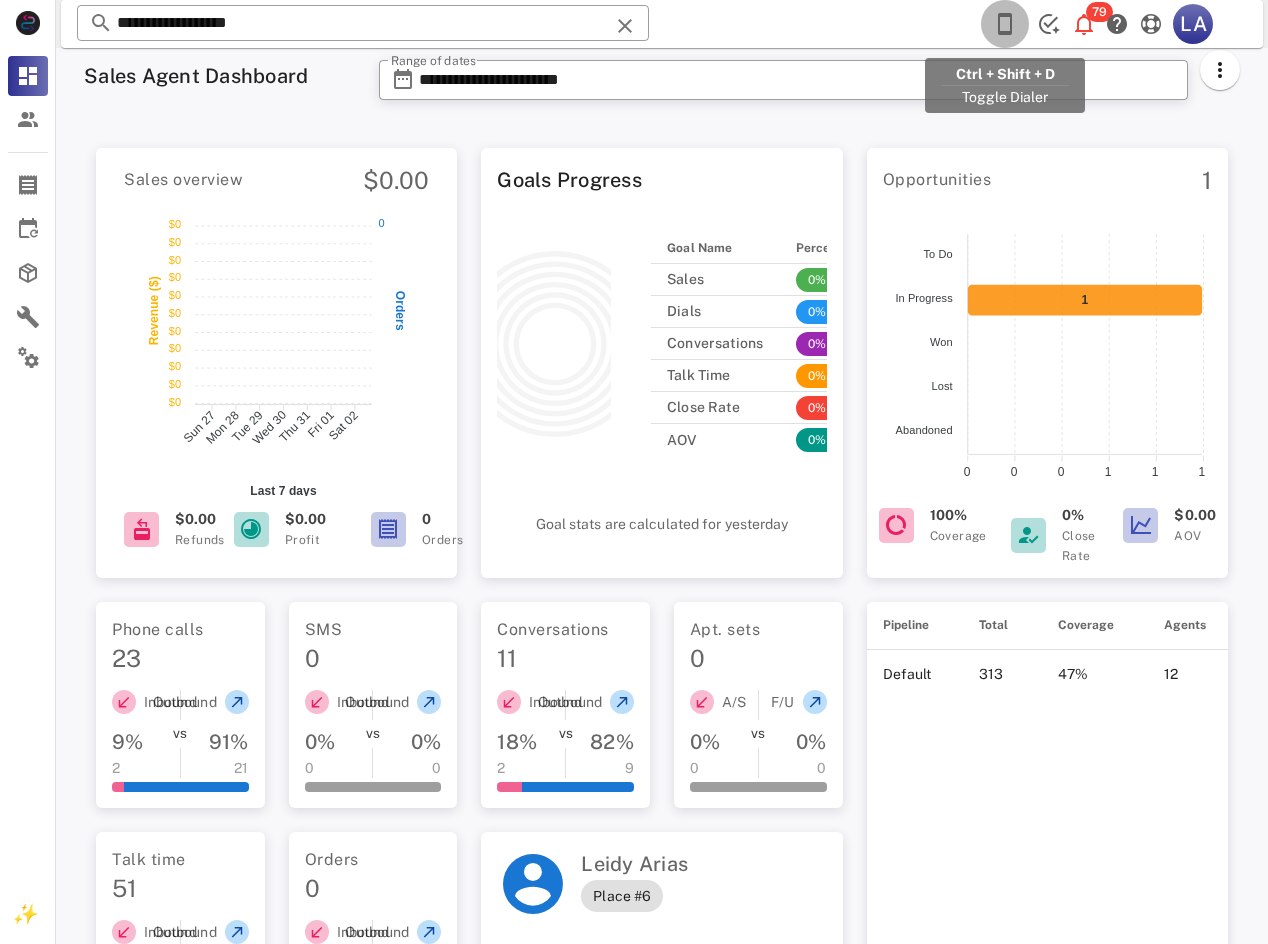 click at bounding box center (1005, 24) 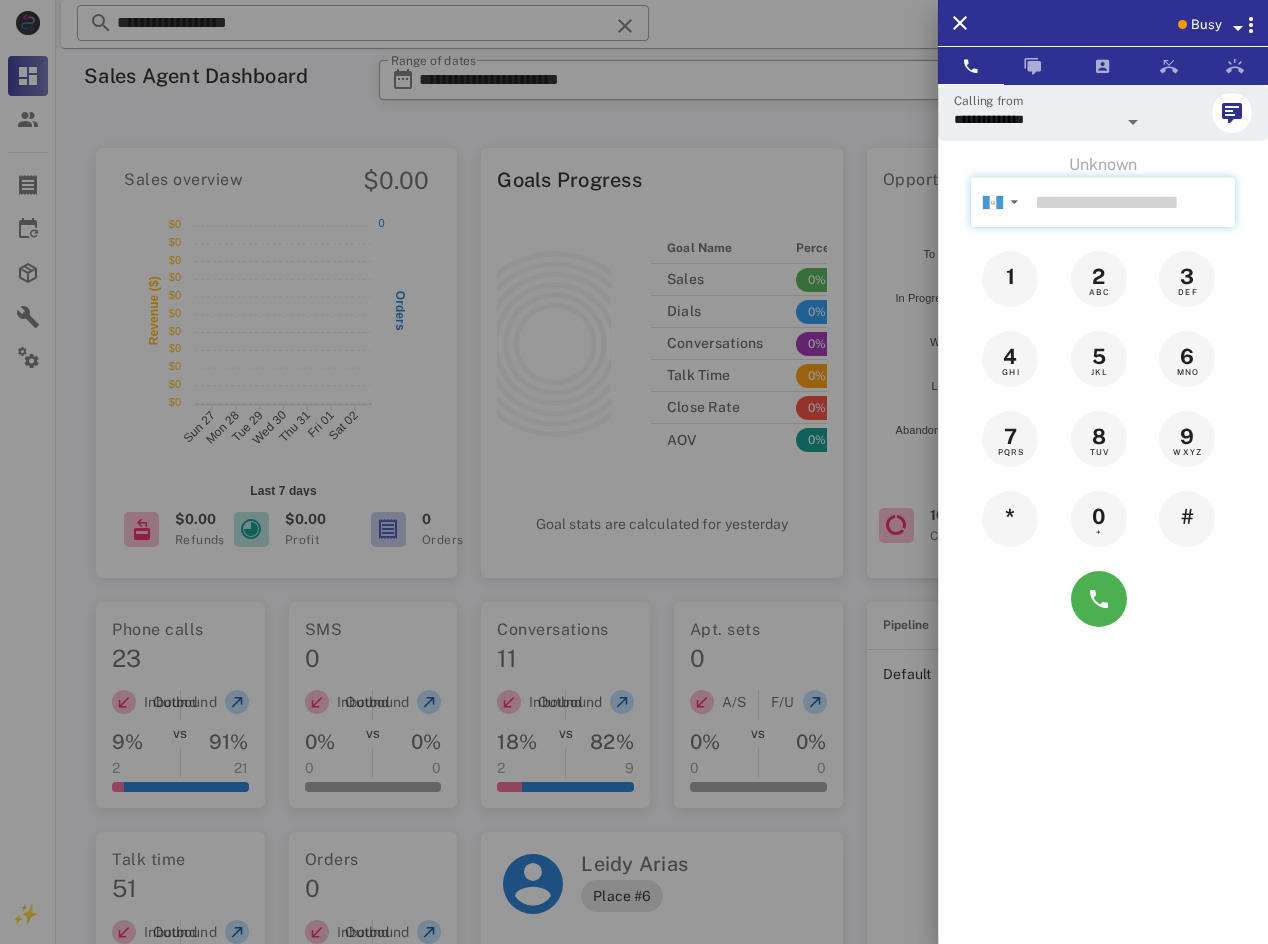 click at bounding box center [1131, 202] 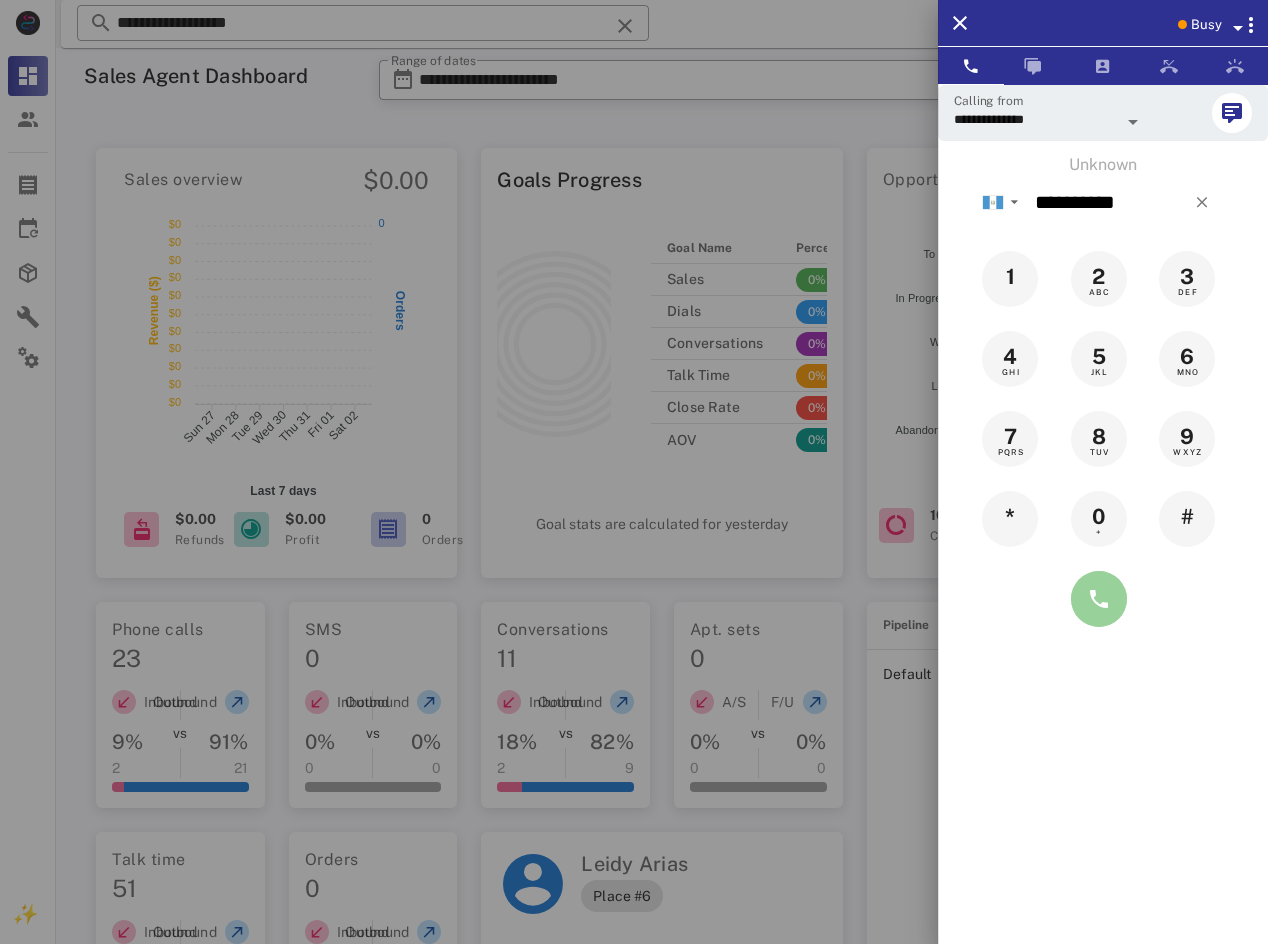 click at bounding box center (1099, 599) 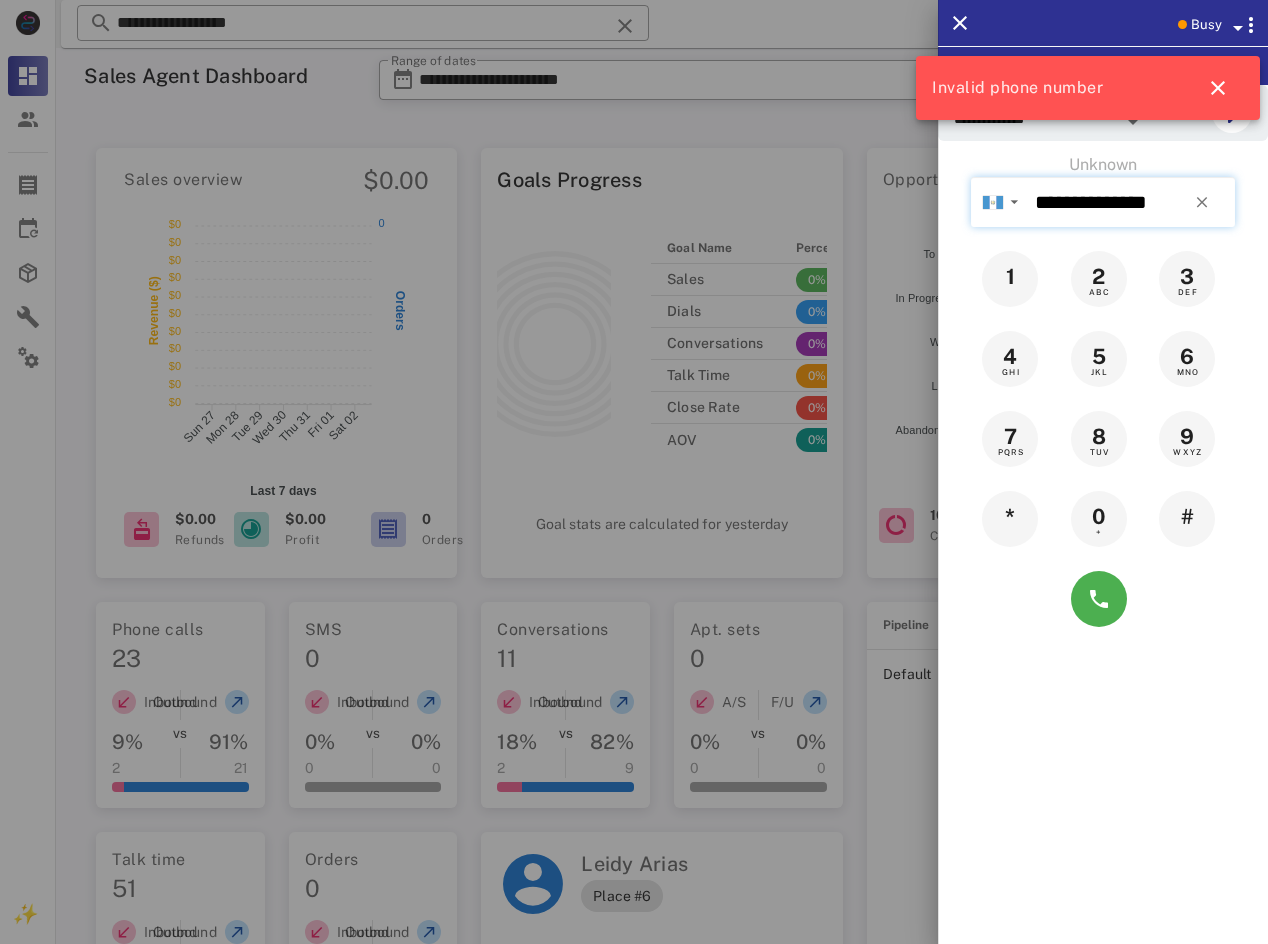 click on "**********" at bounding box center [1131, 202] 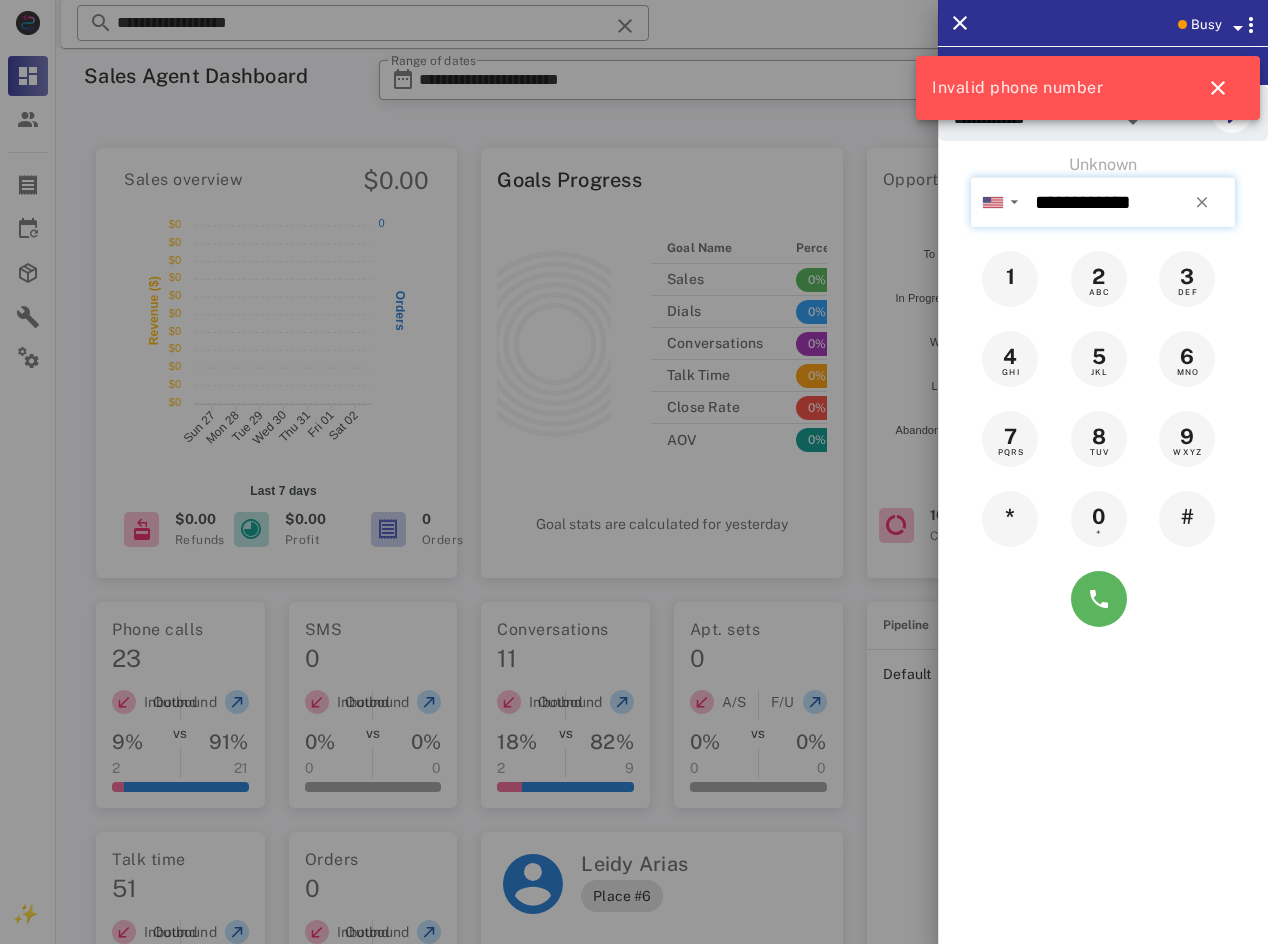 type on "**********" 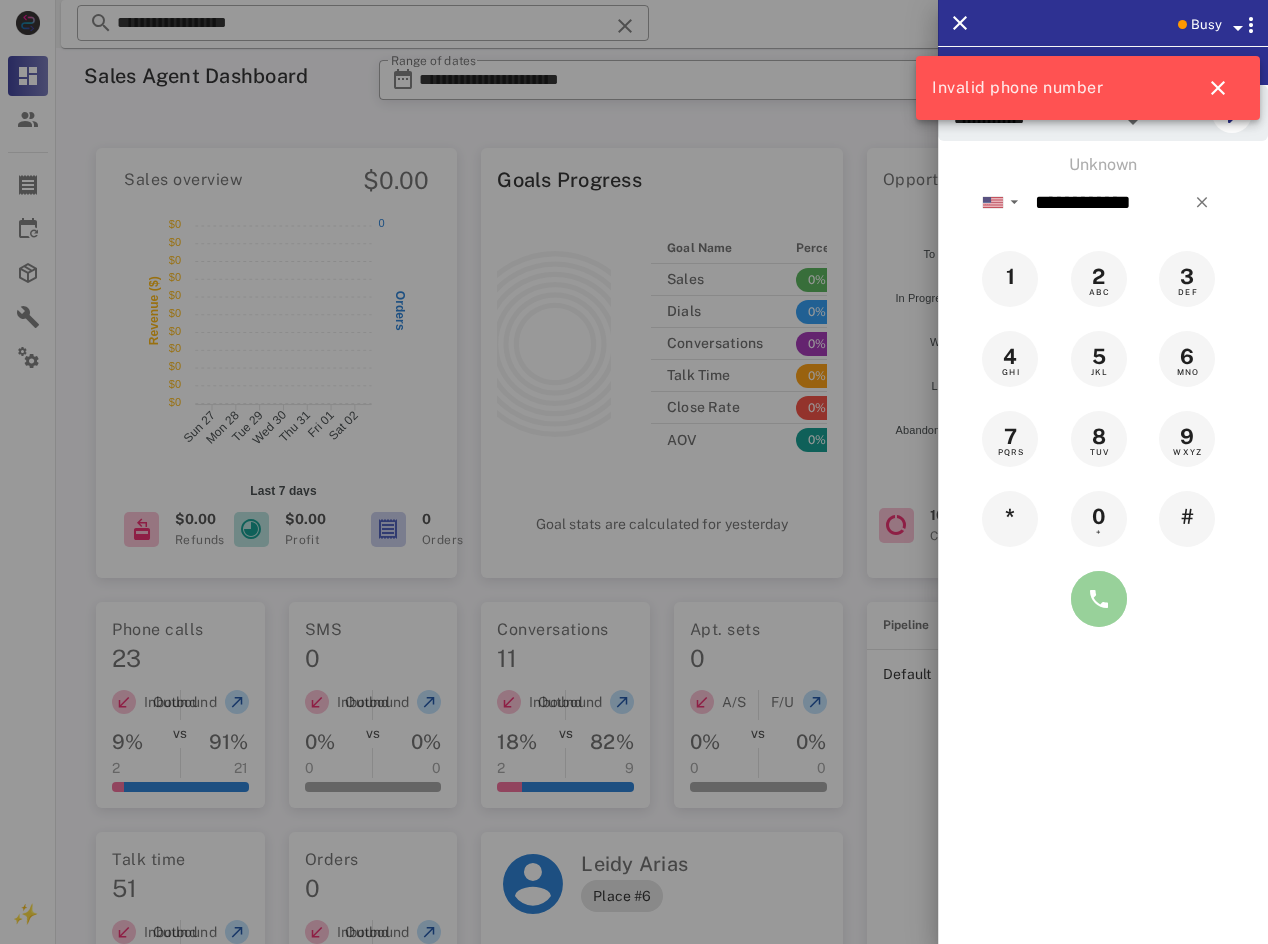 click at bounding box center (1099, 599) 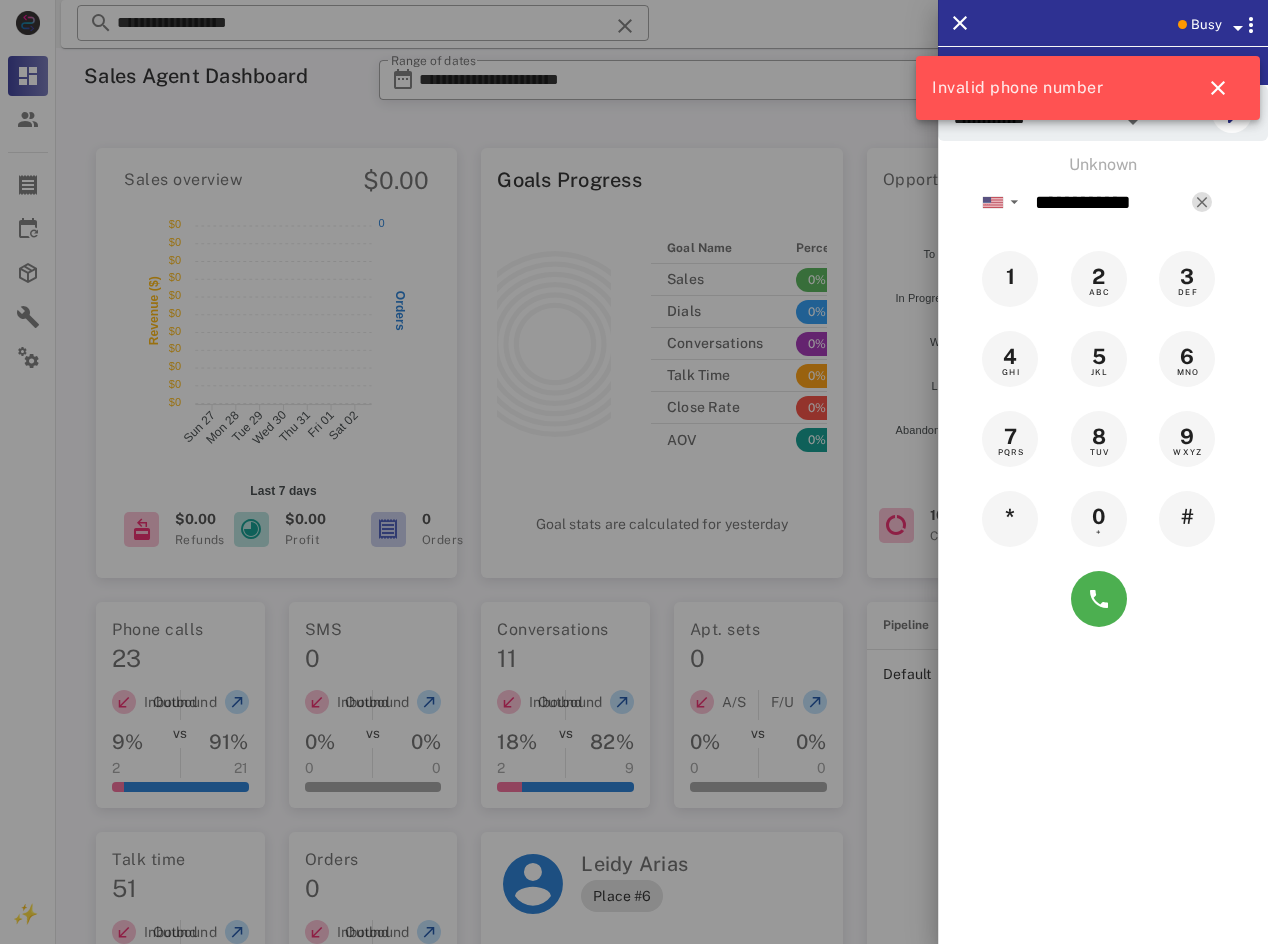 click at bounding box center [1202, 202] 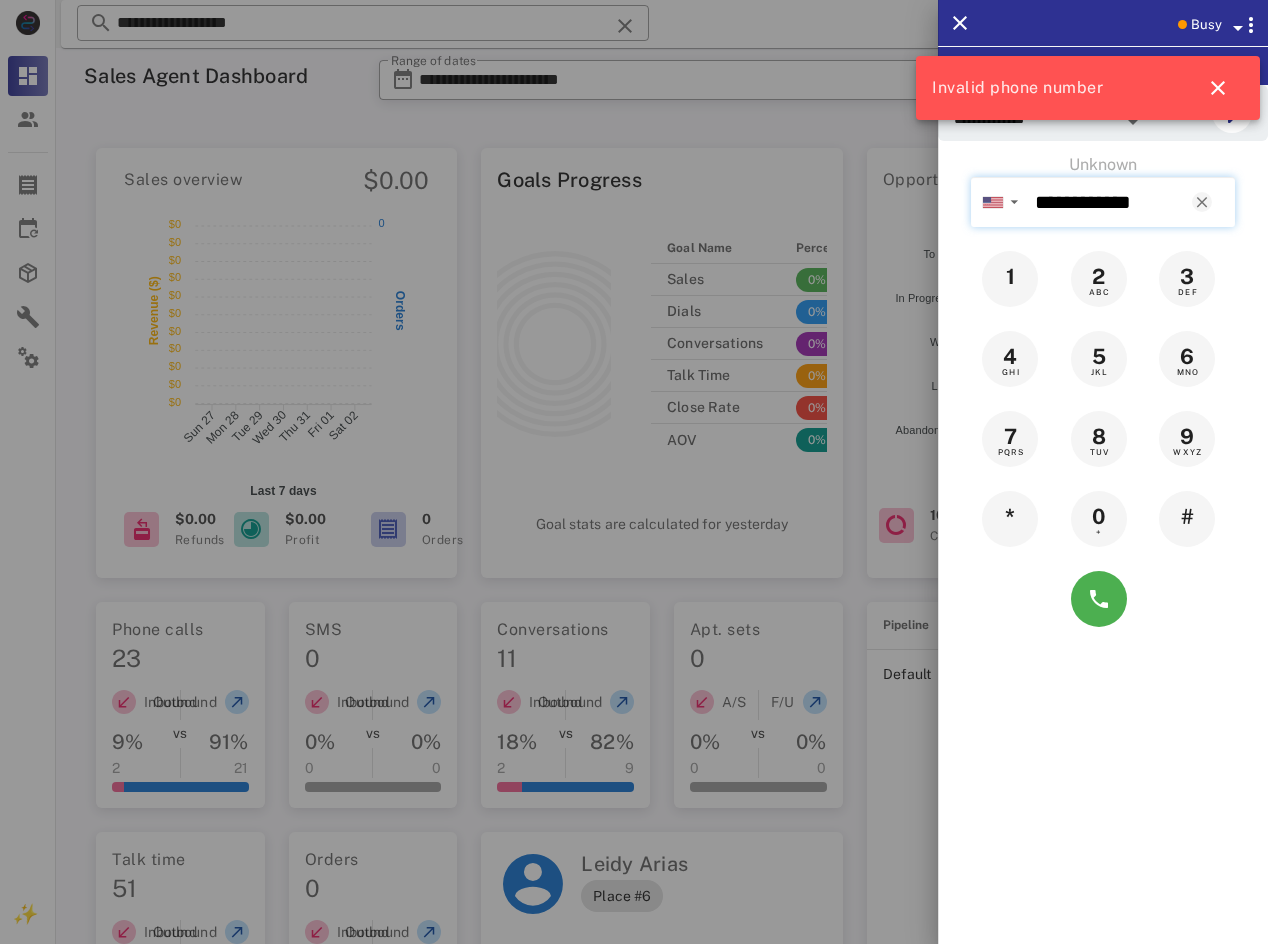 type 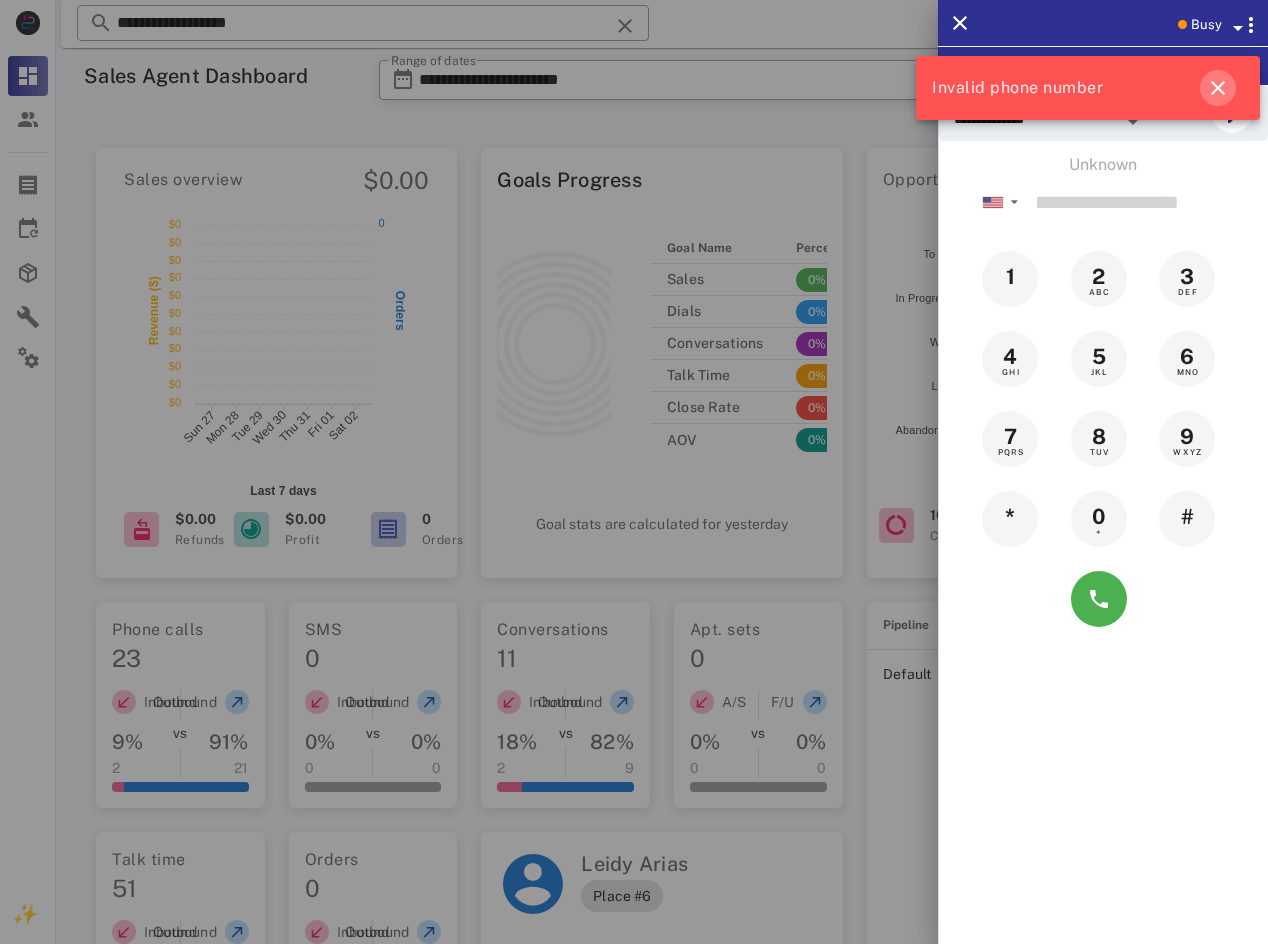 click at bounding box center [1218, 88] 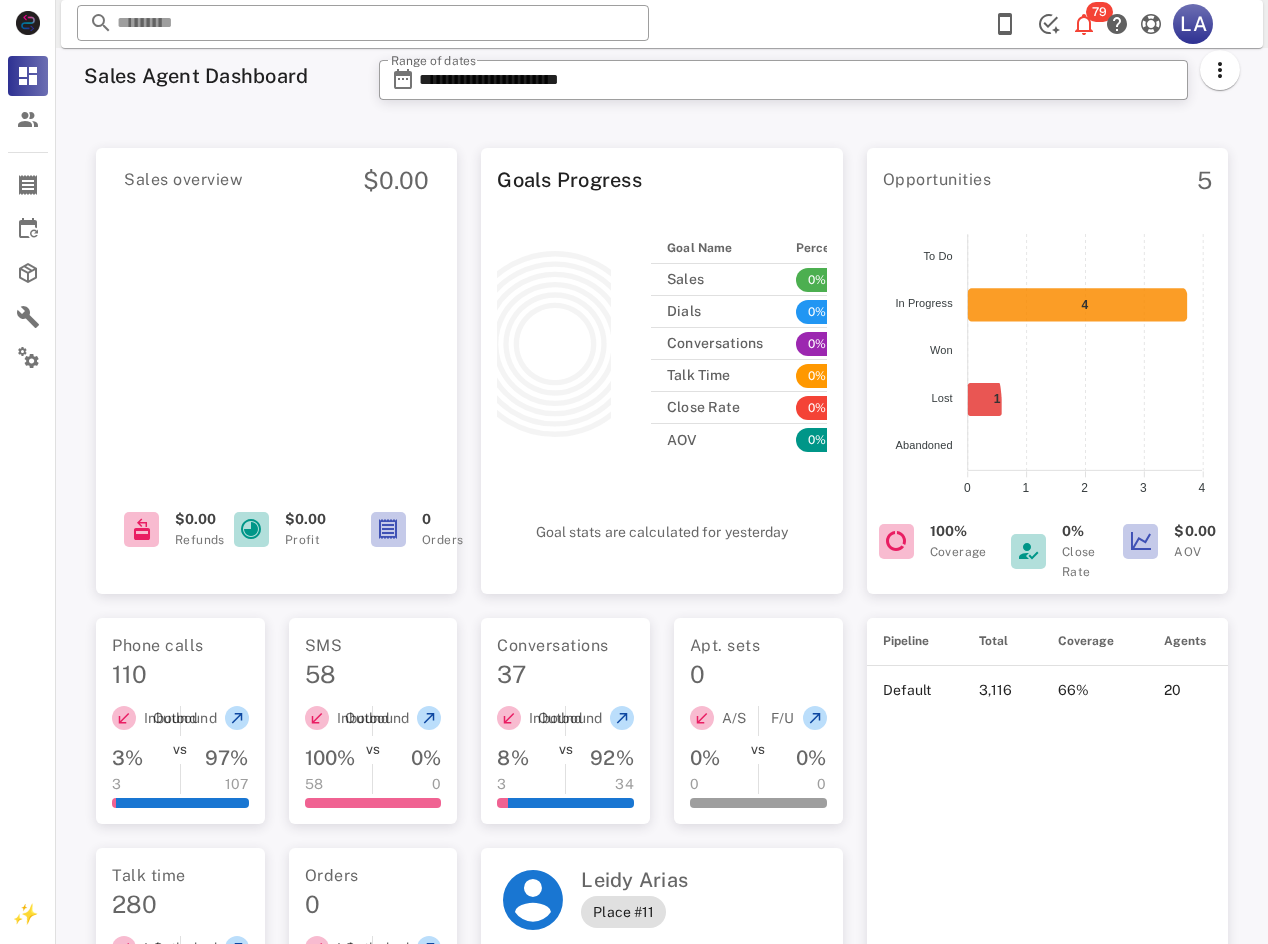scroll, scrollTop: 0, scrollLeft: 0, axis: both 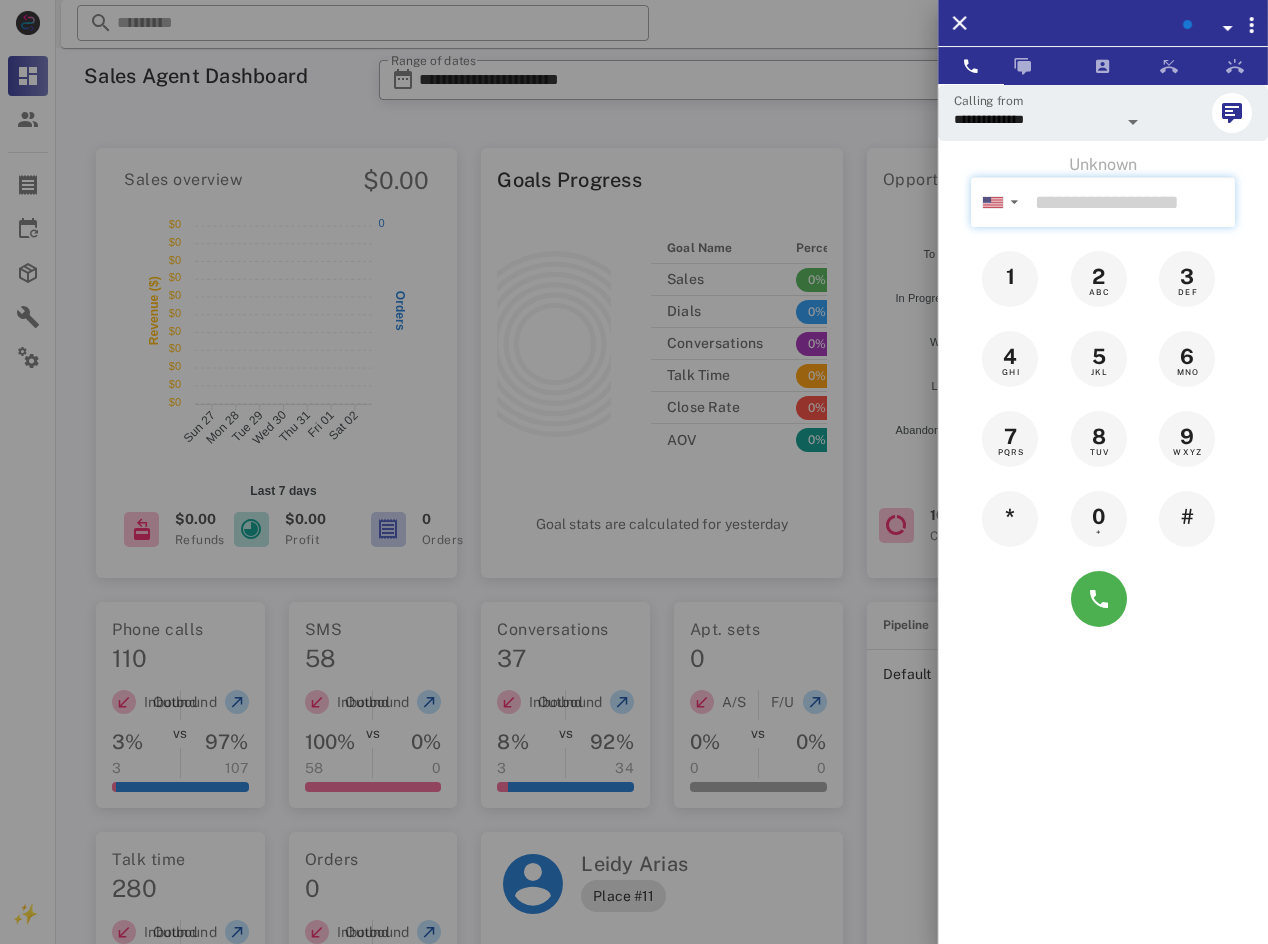 click at bounding box center (1131, 202) 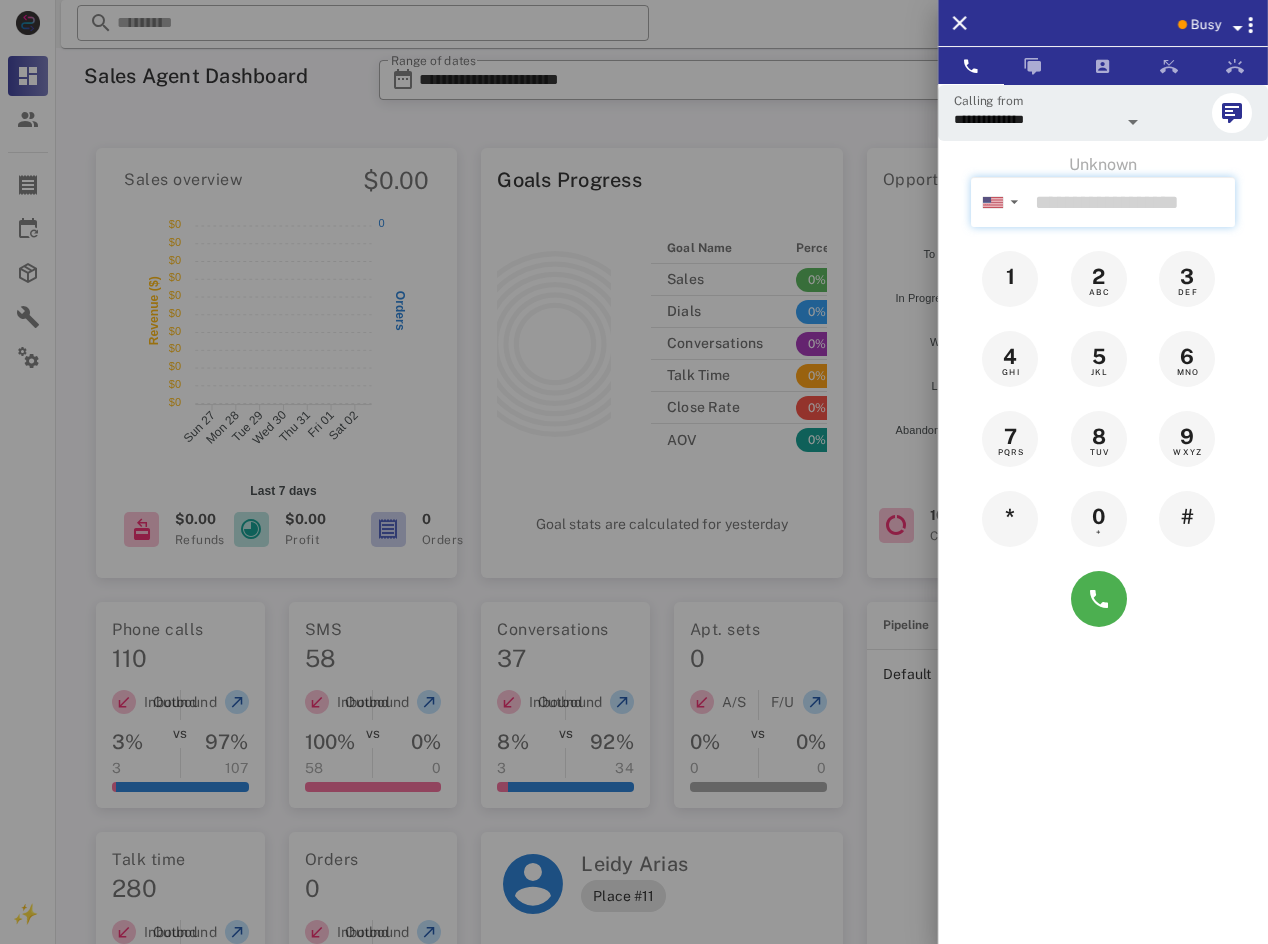 paste on "**********" 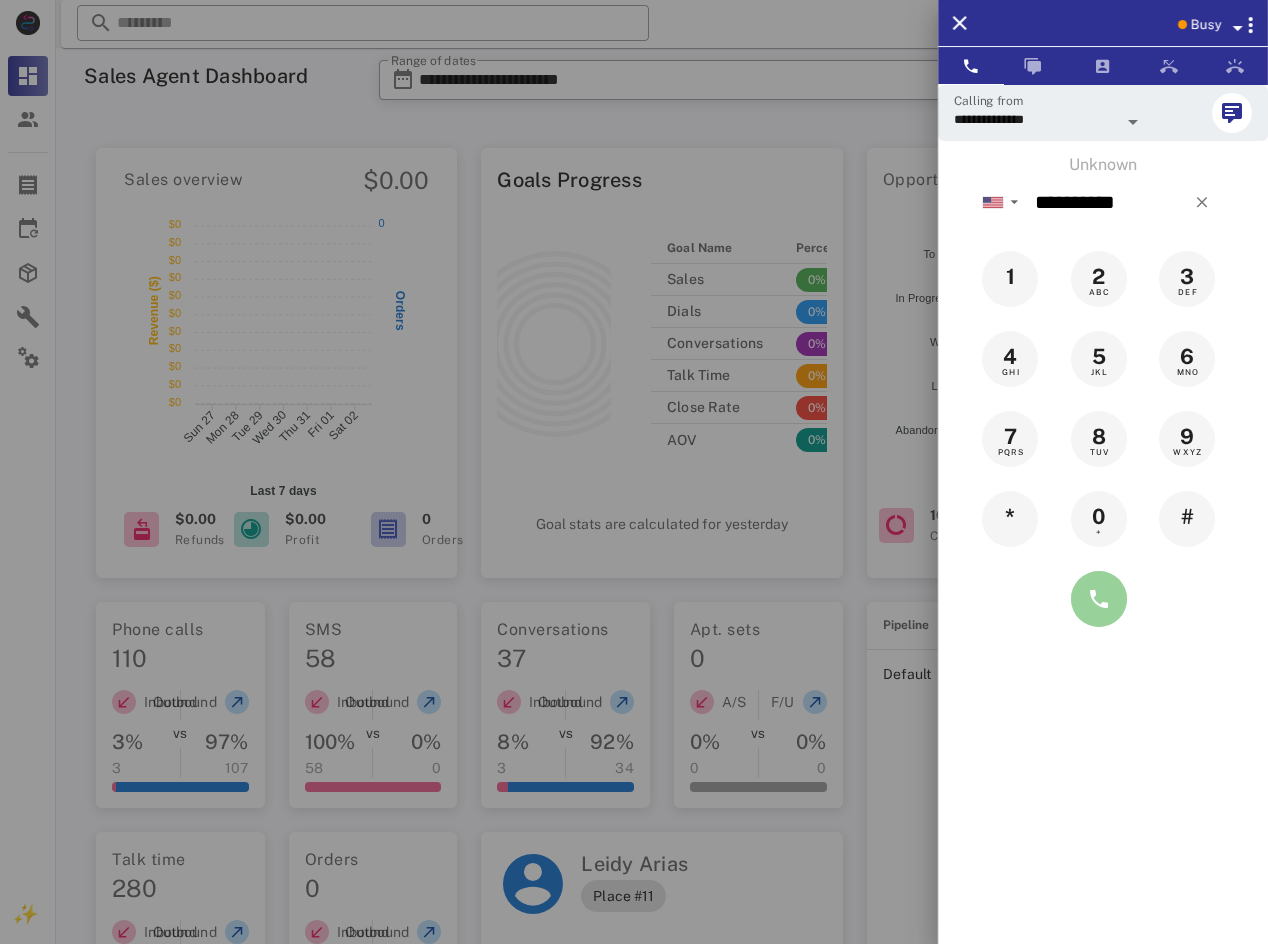 click at bounding box center [1099, 599] 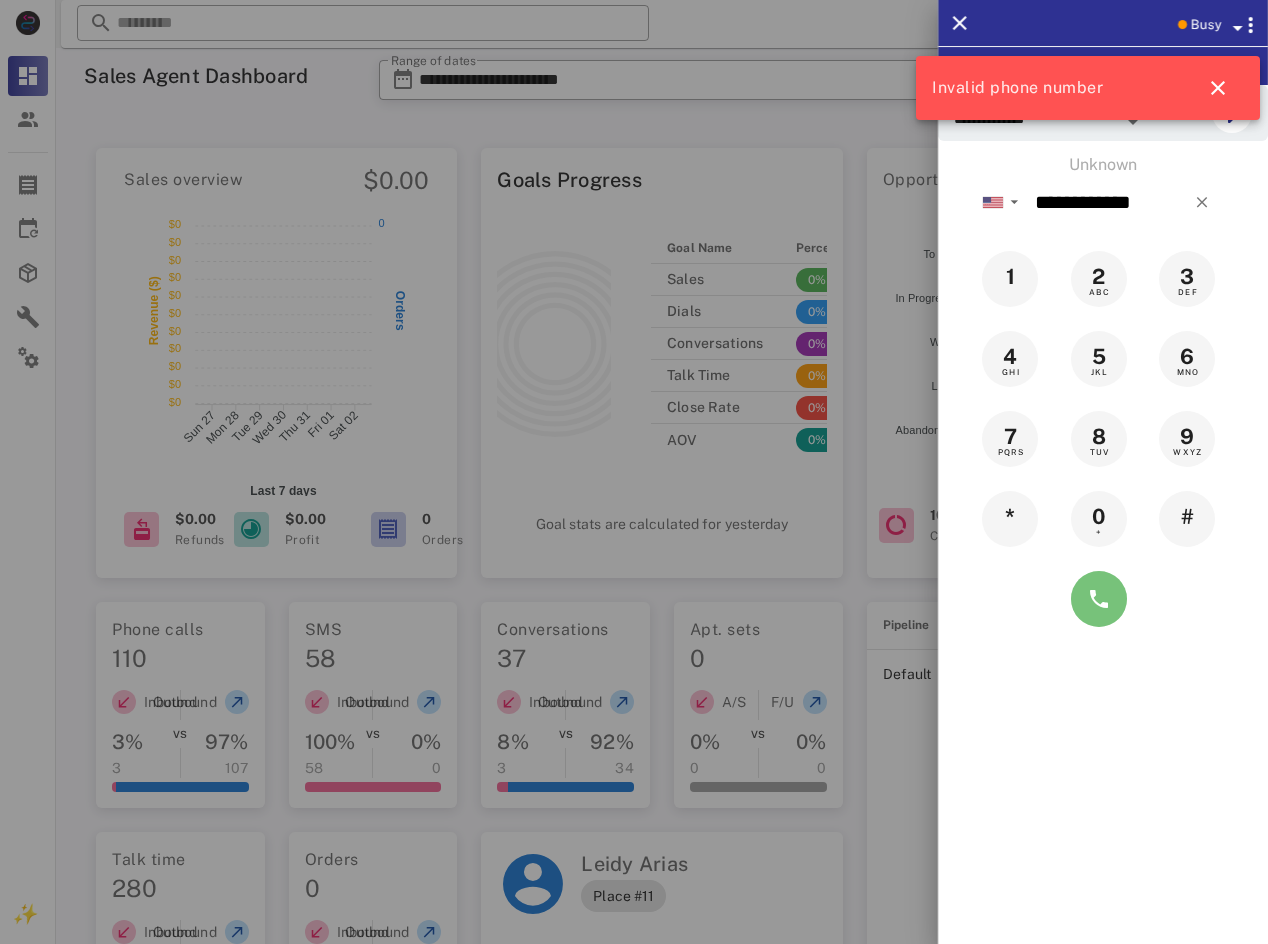click at bounding box center [1099, 599] 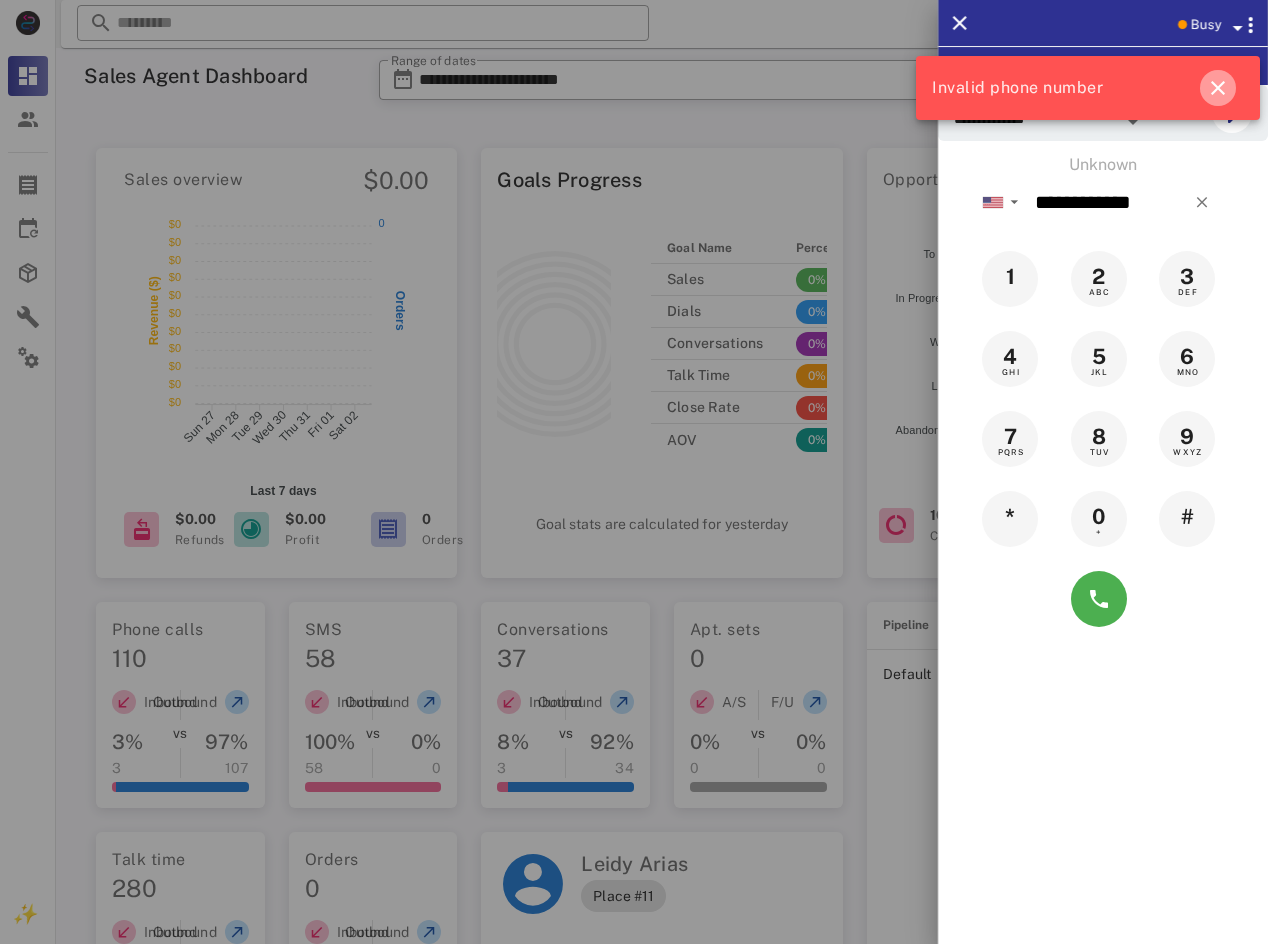 click at bounding box center [1218, 88] 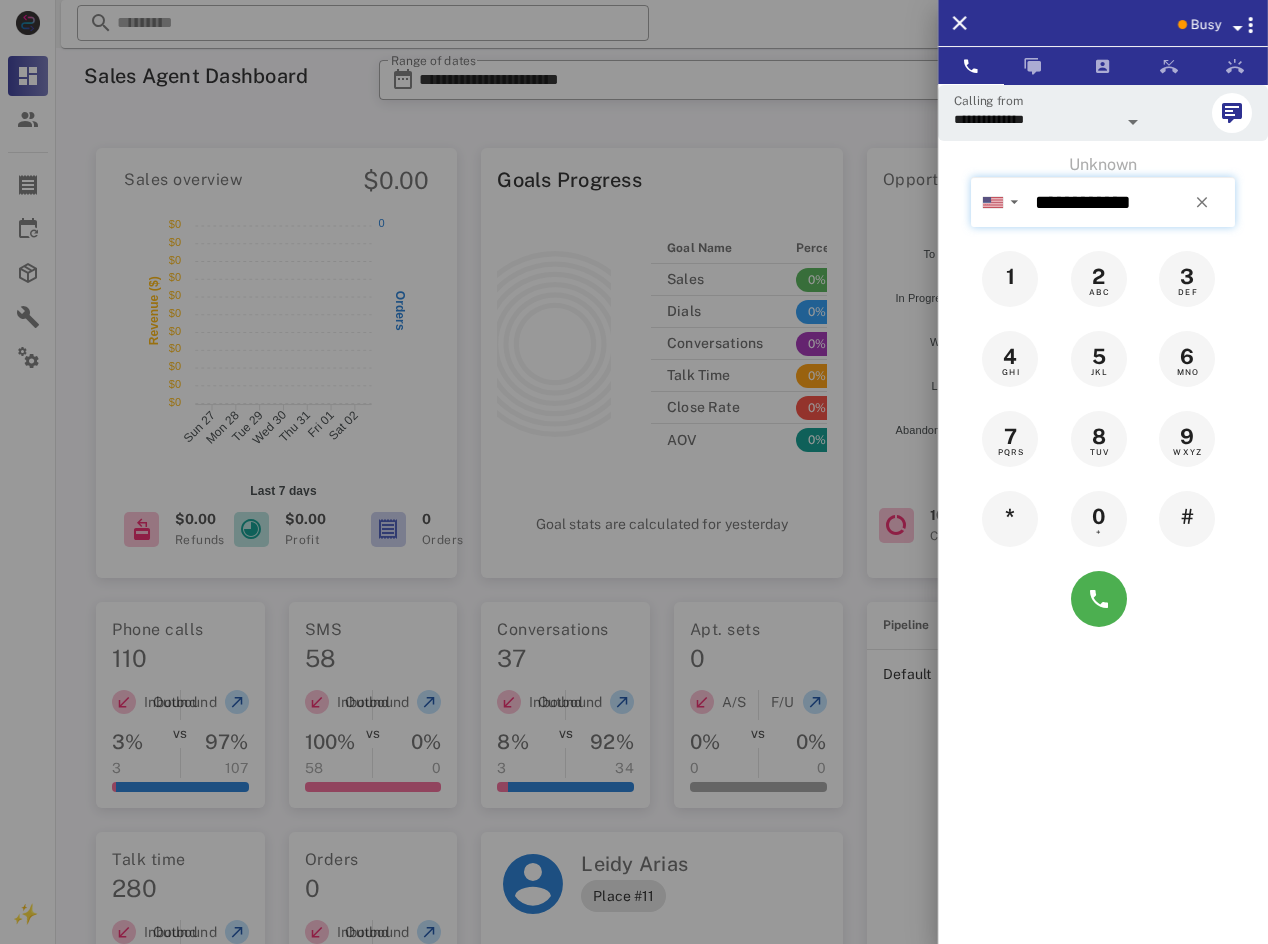 click on "**********" at bounding box center [1131, 202] 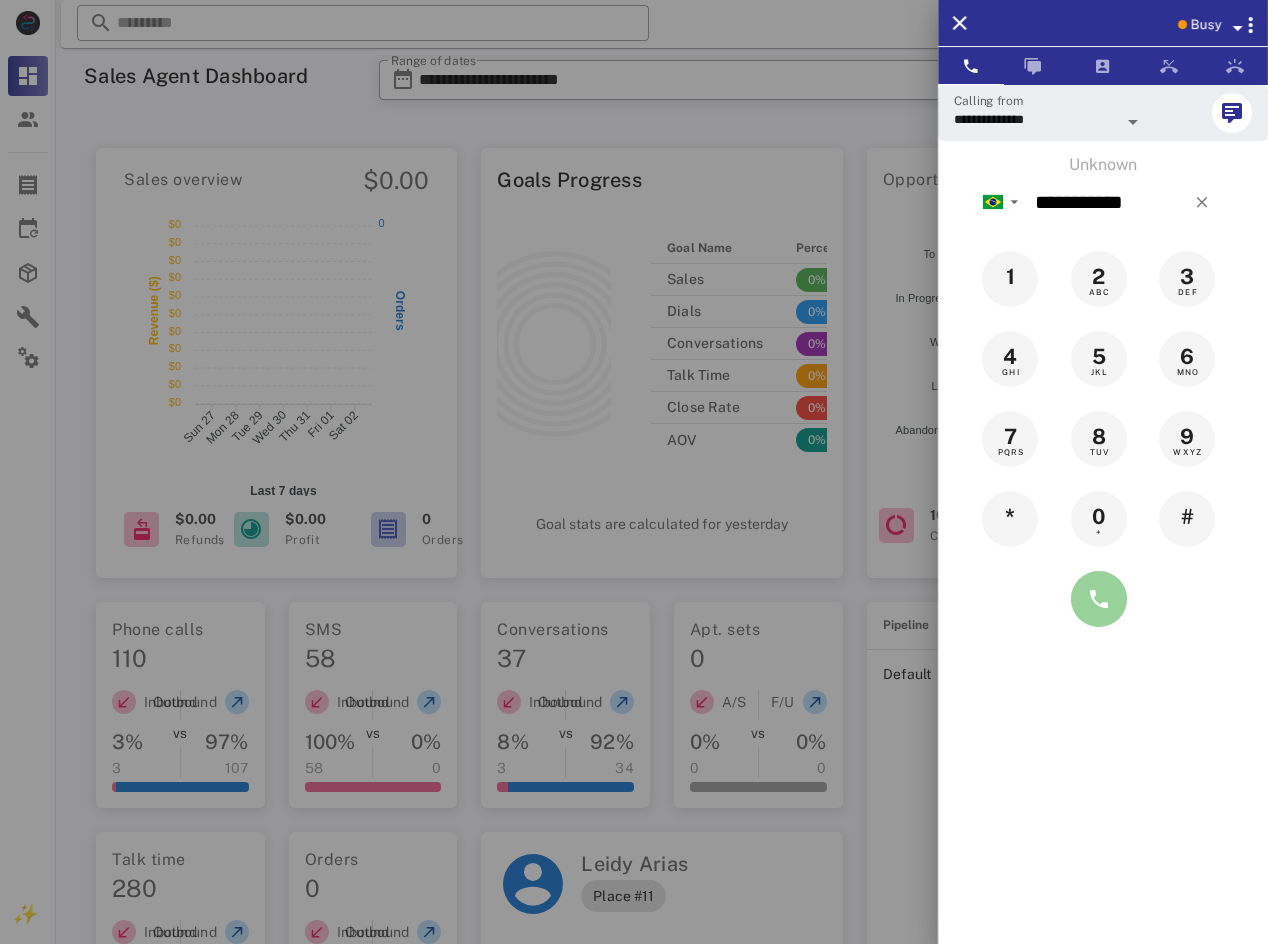 click at bounding box center [1099, 599] 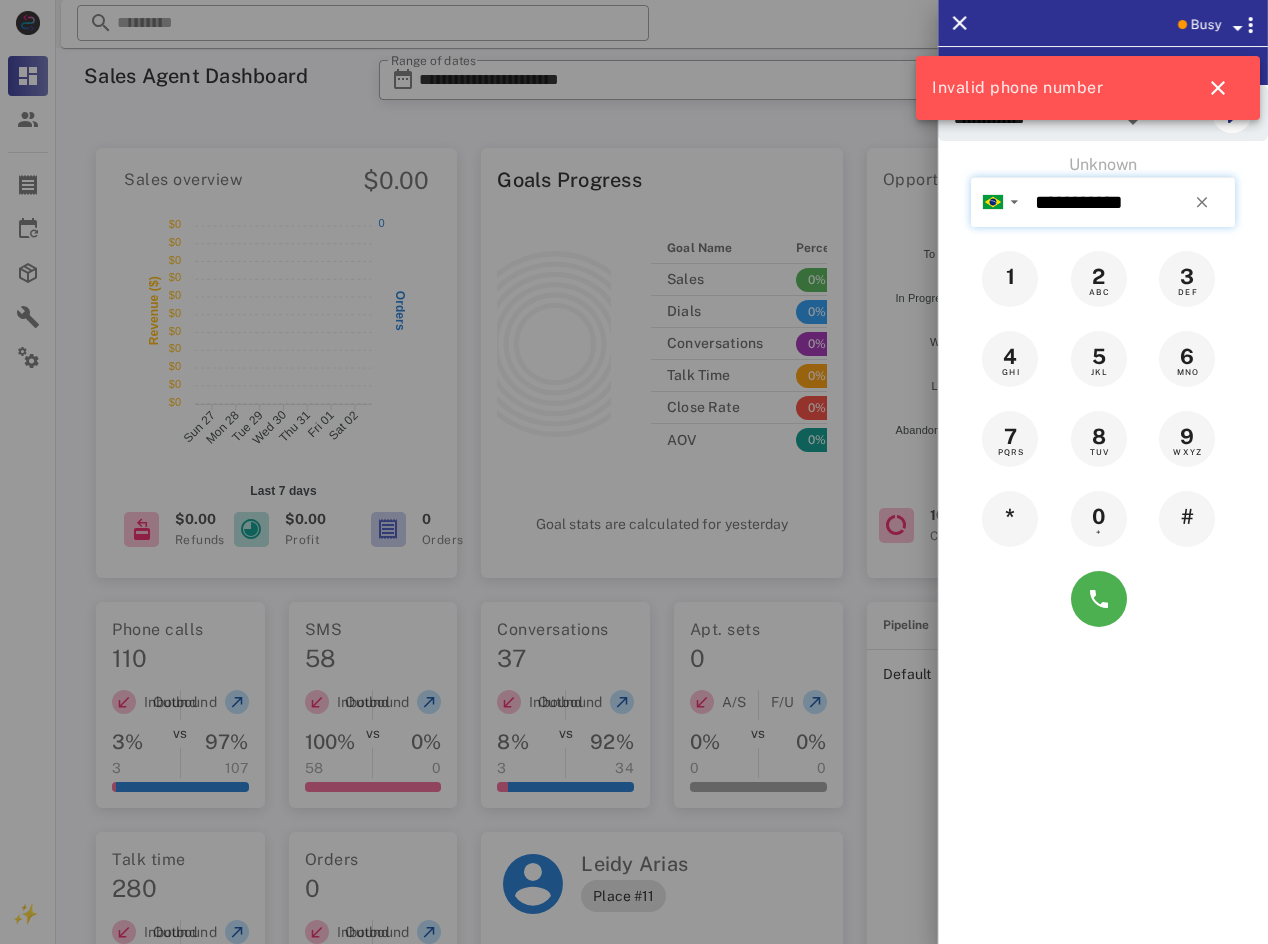 click on "**********" at bounding box center (1131, 202) 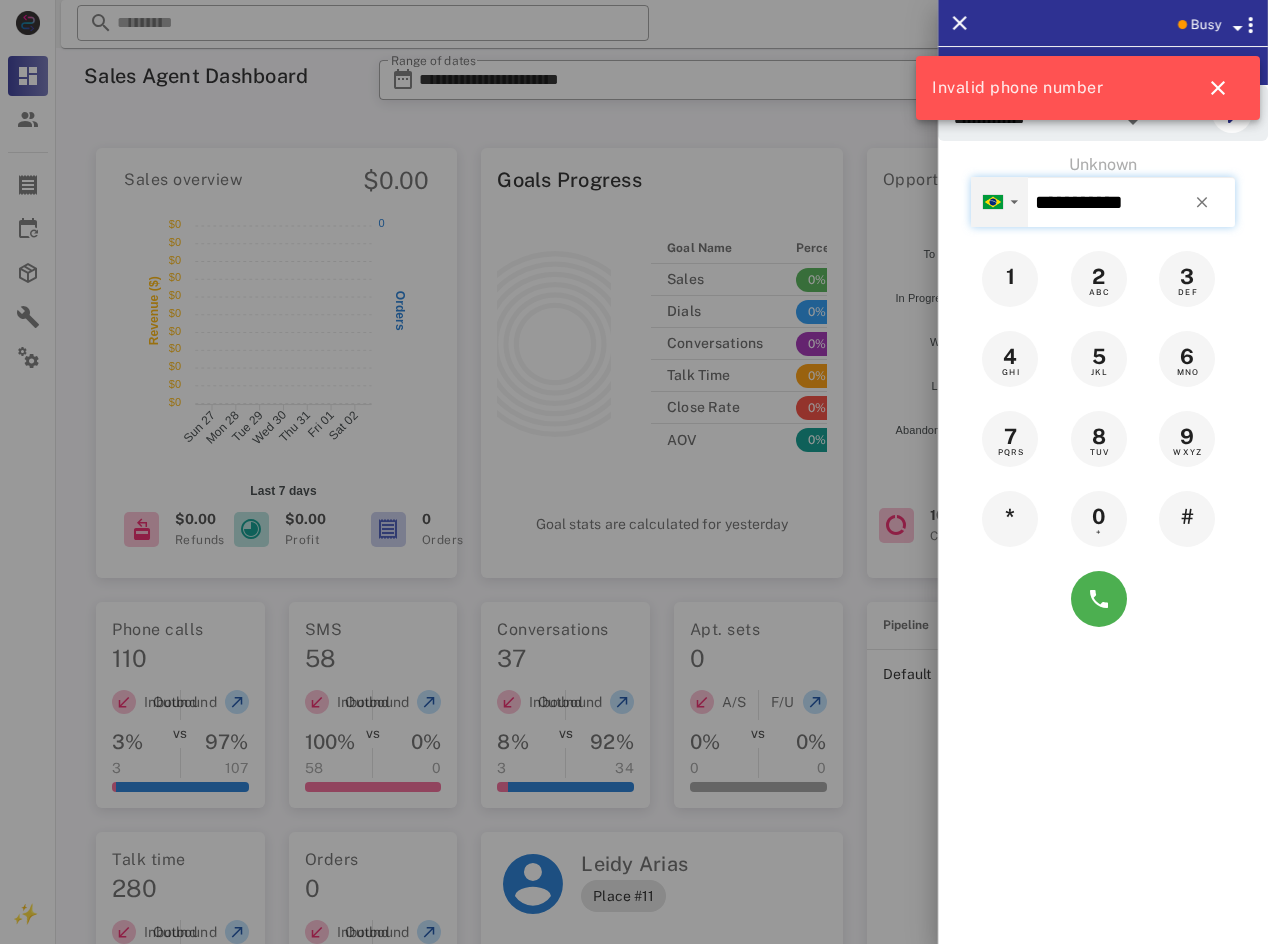 click on "▼" at bounding box center [999, 201] 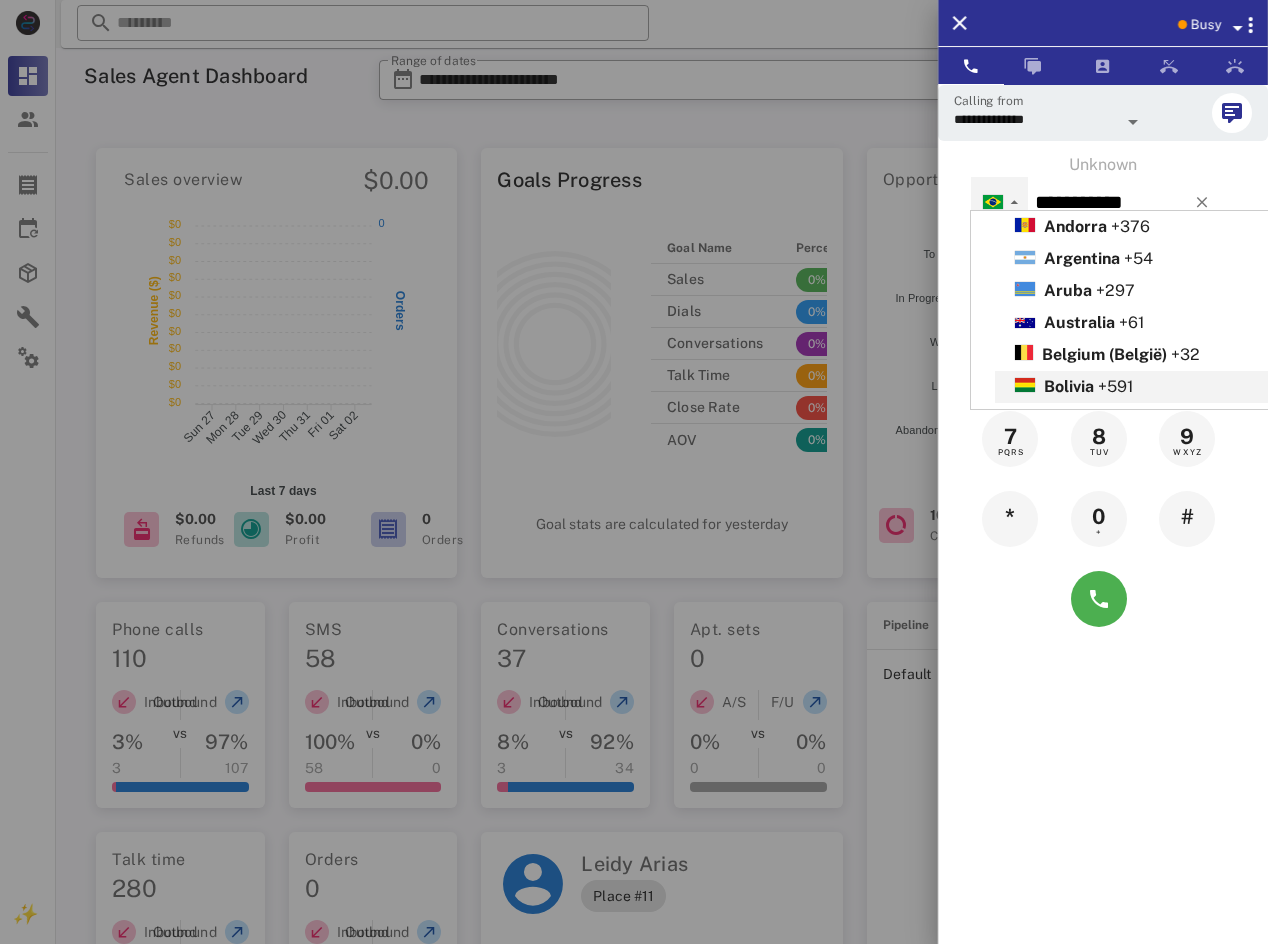 click on "**********" at bounding box center [1103, 556] 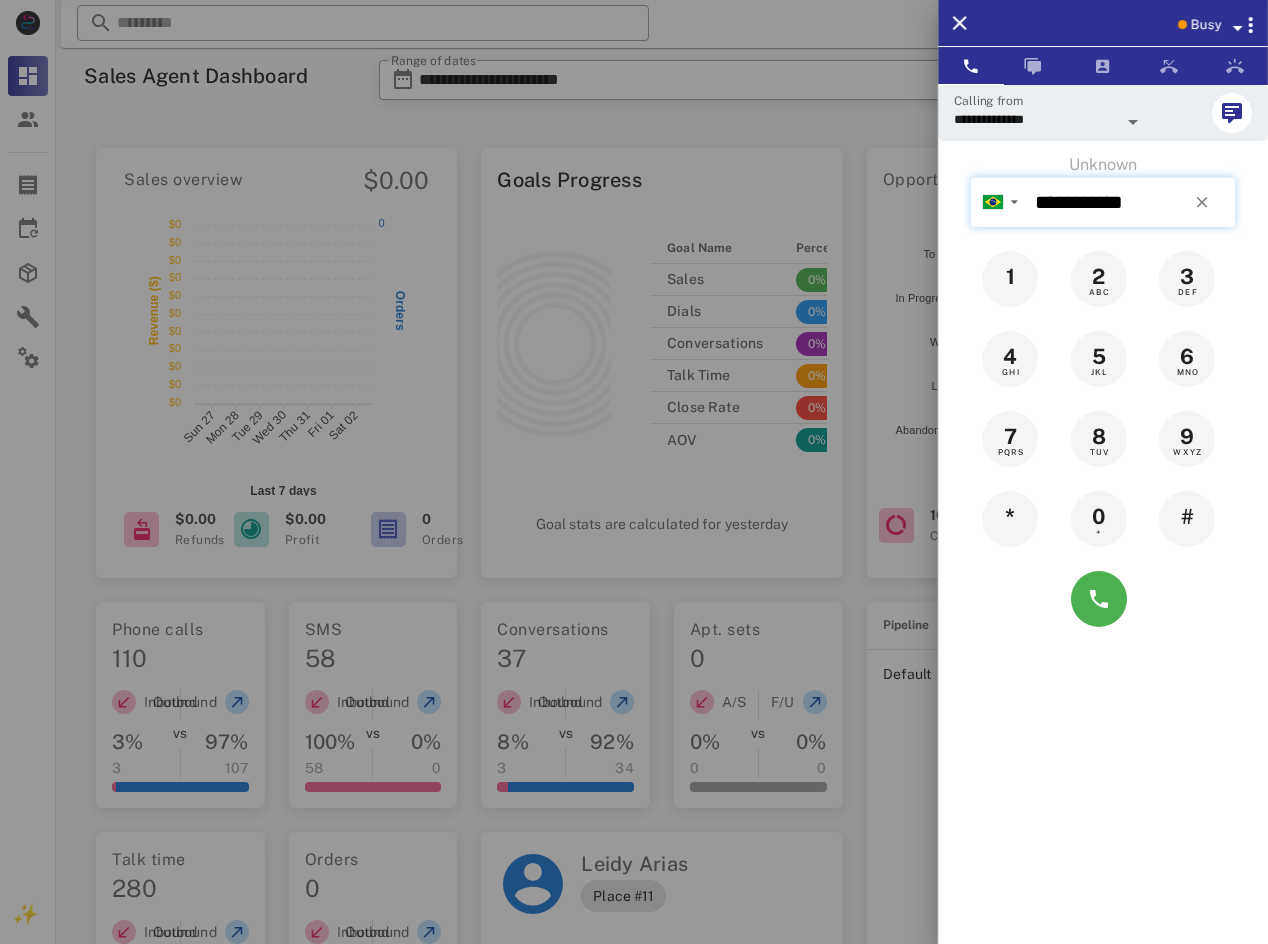 click on "**********" at bounding box center [1131, 202] 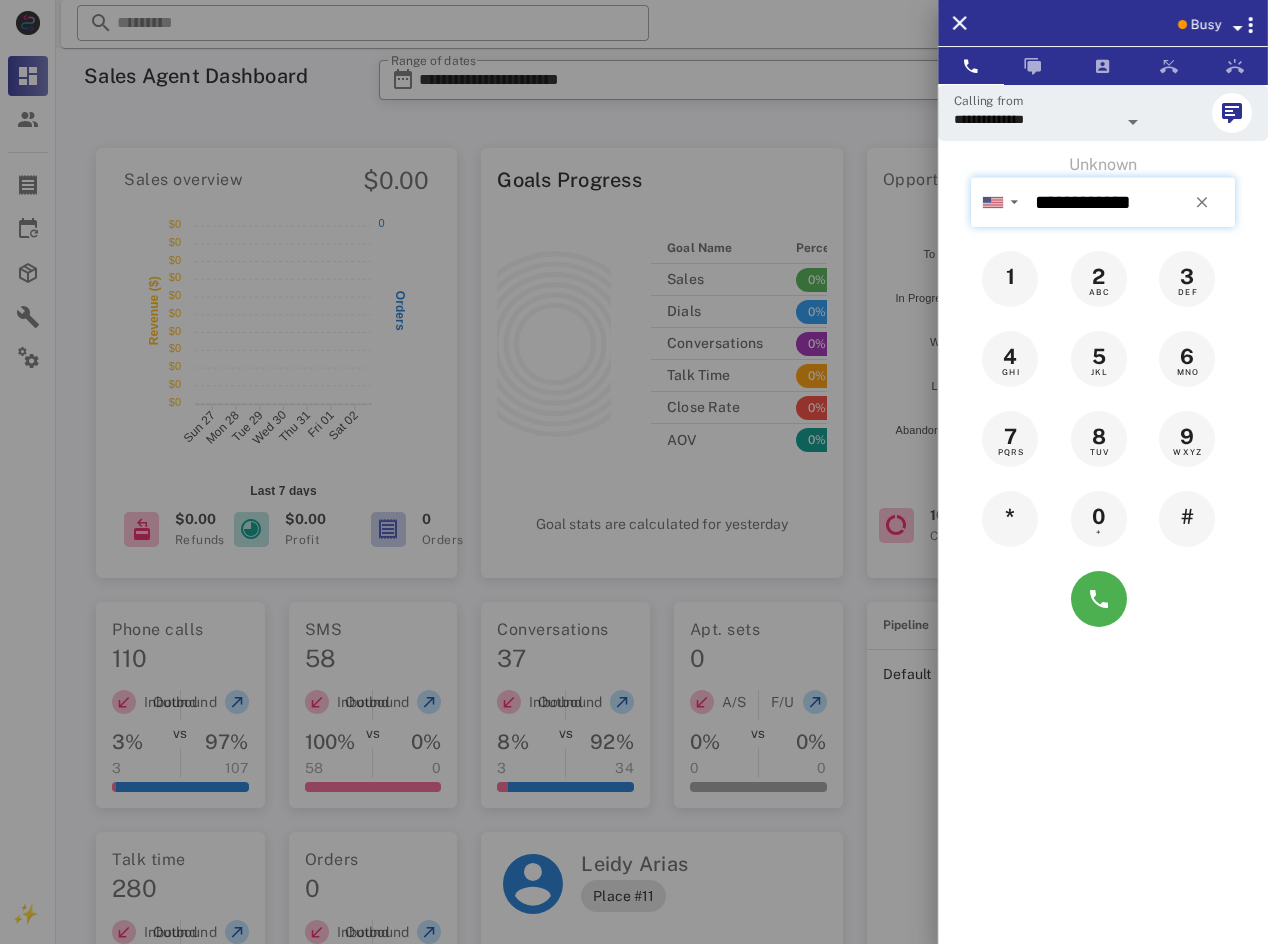 click on "**********" at bounding box center [1131, 202] 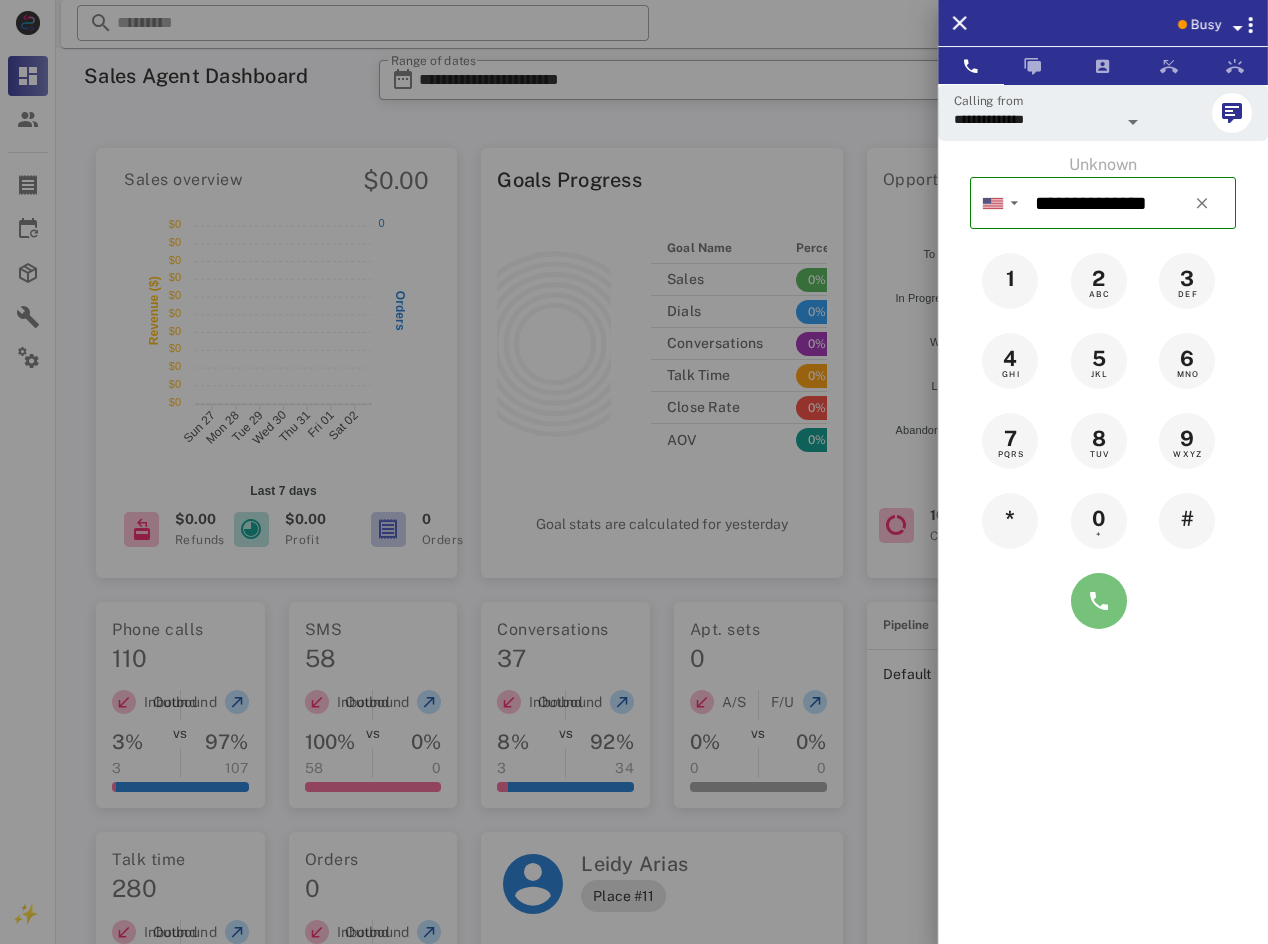 click at bounding box center [1099, 601] 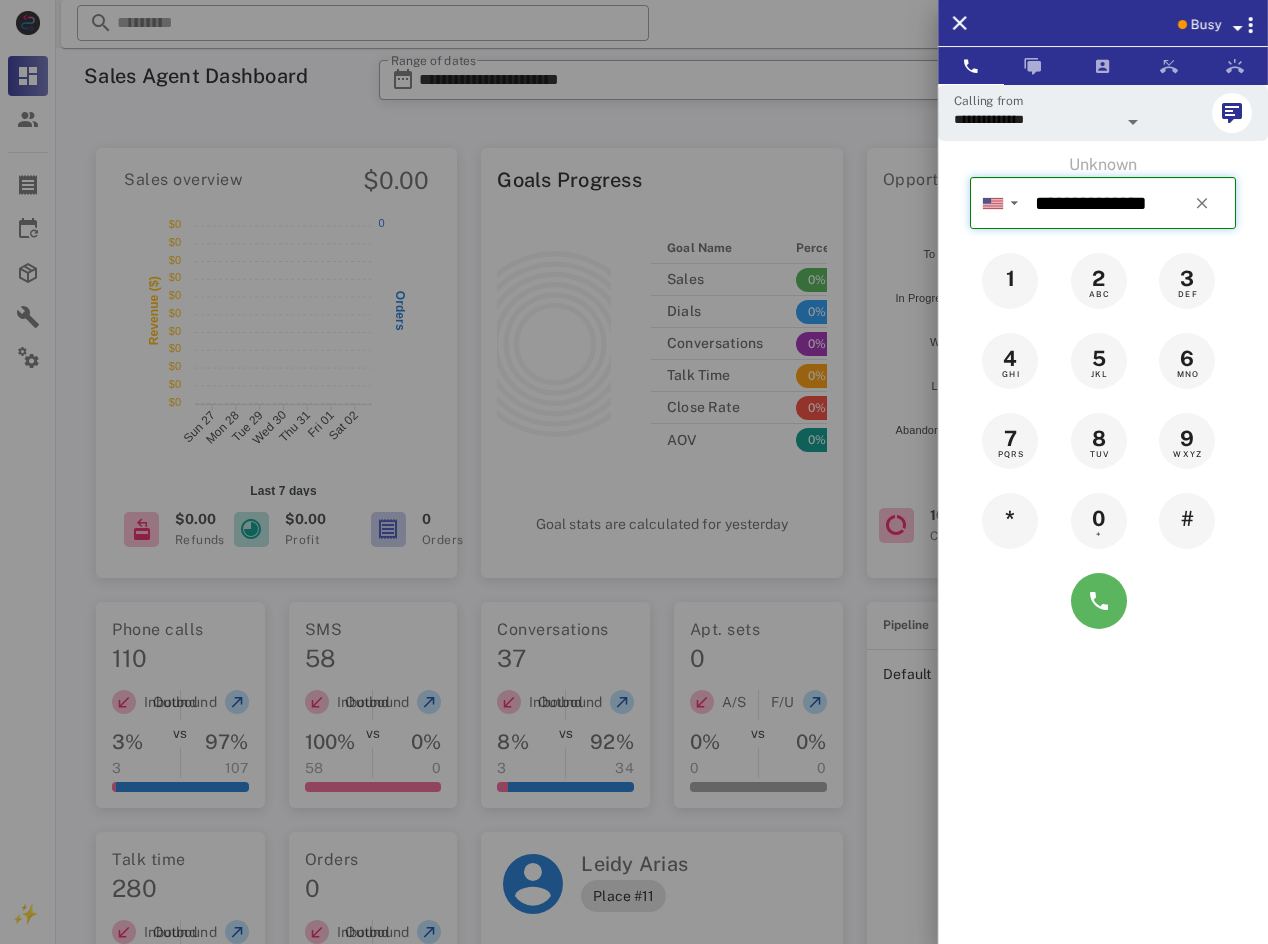 type on "**********" 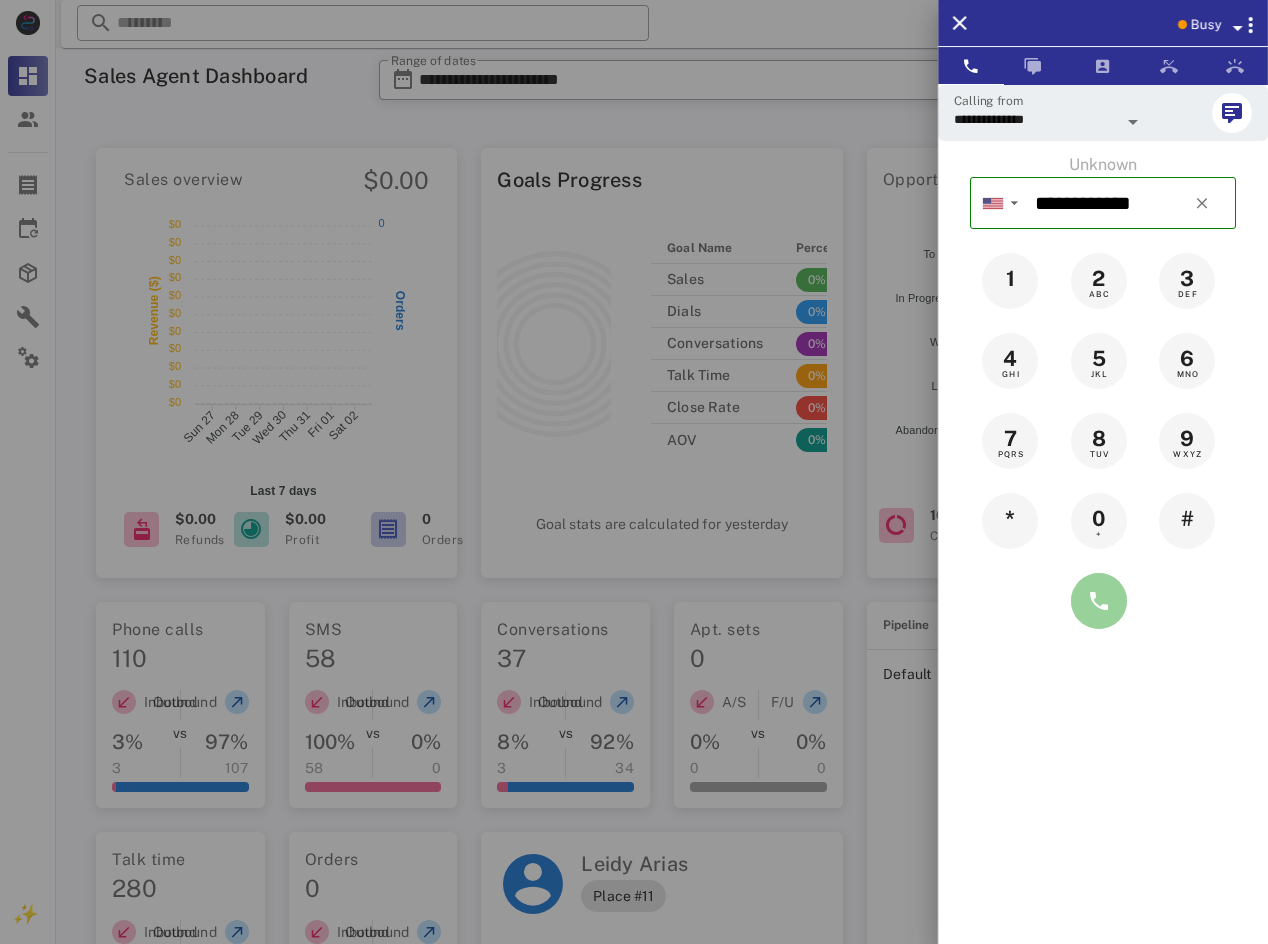 click at bounding box center (1099, 601) 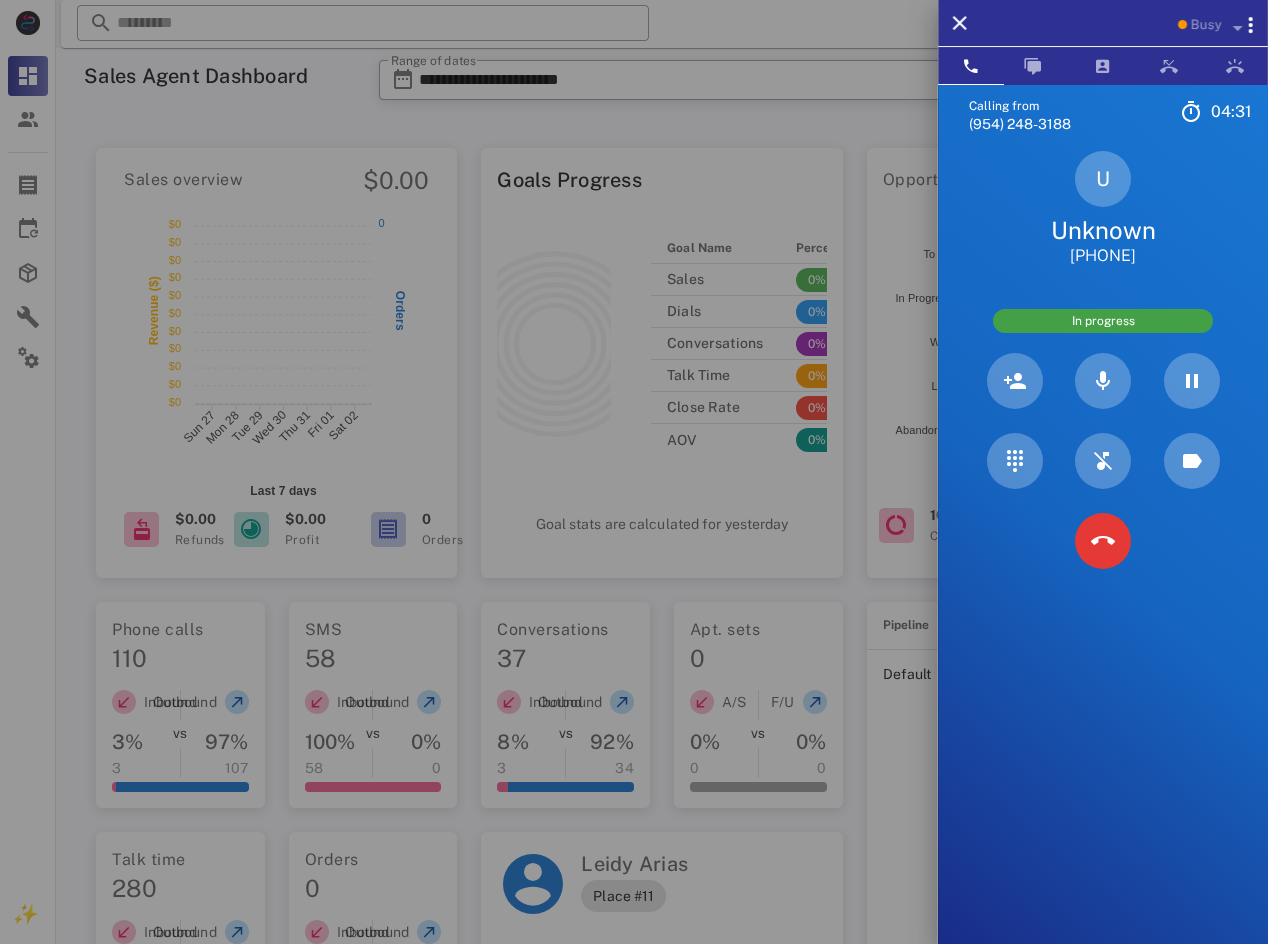 click at bounding box center (1014, 541) 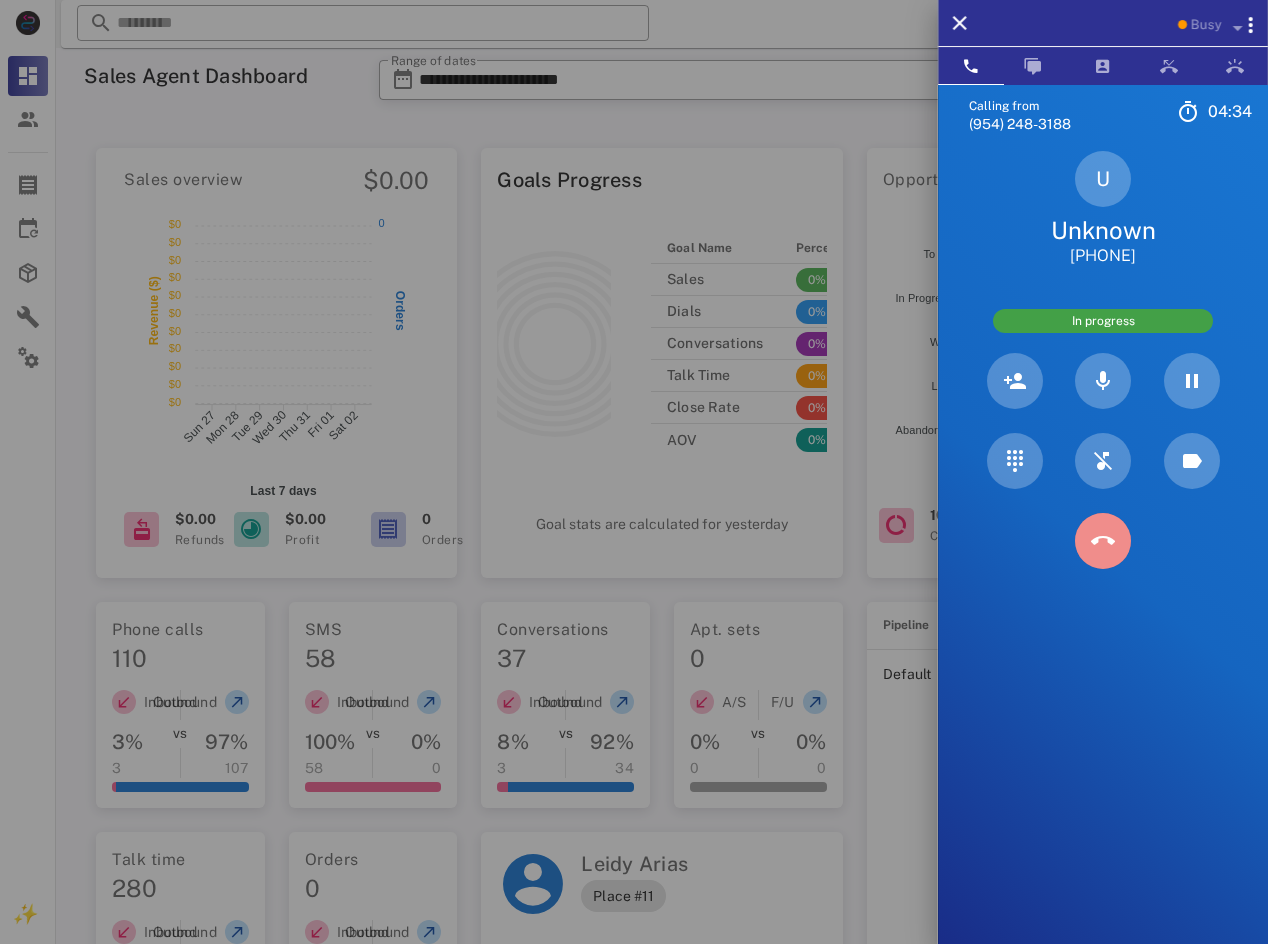 click at bounding box center (1103, 541) 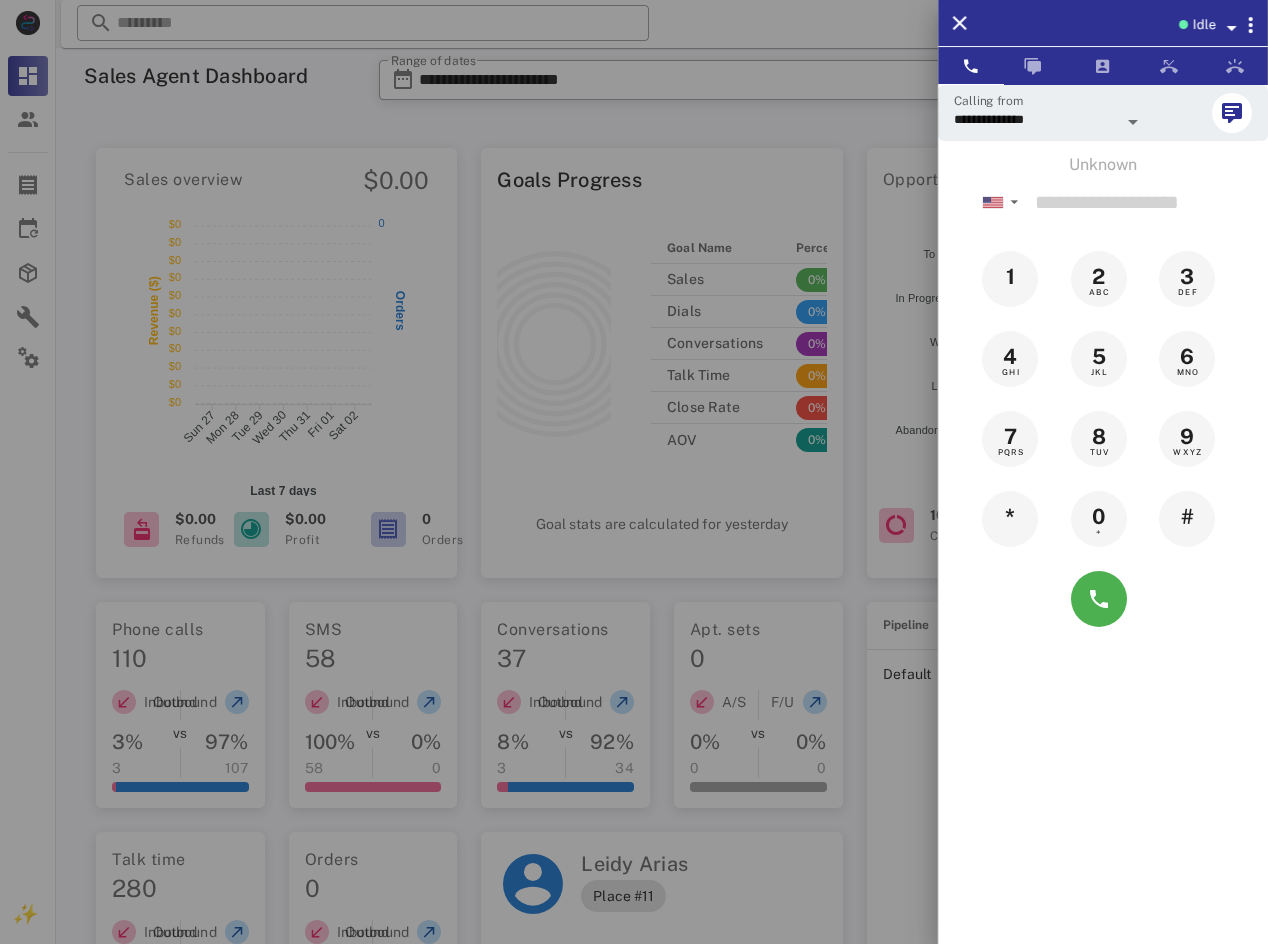 click on "Idle" at bounding box center (1203, 25) 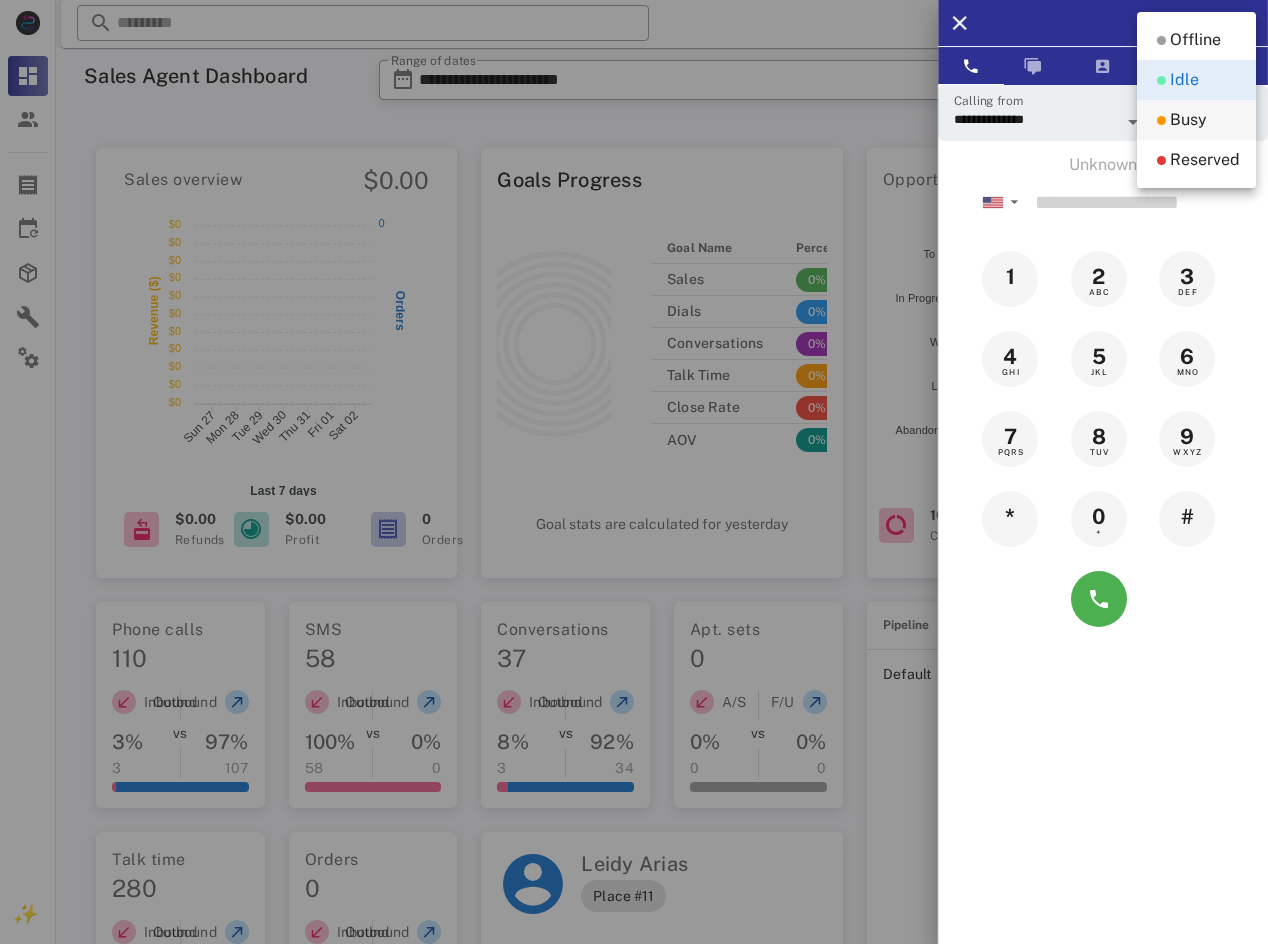 click on "Busy" at bounding box center [1188, 120] 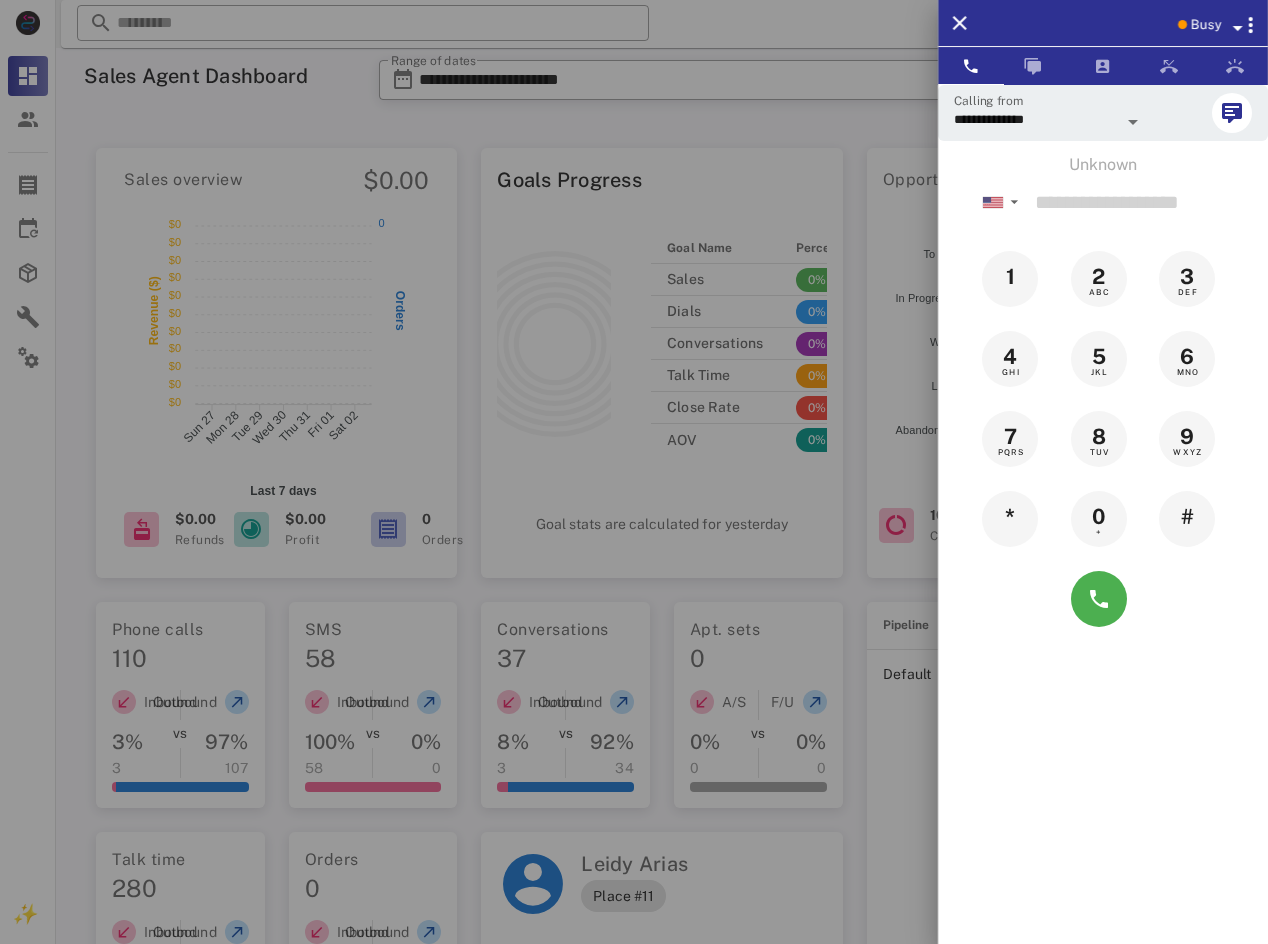 click on "Busy" at bounding box center [1131, 23] 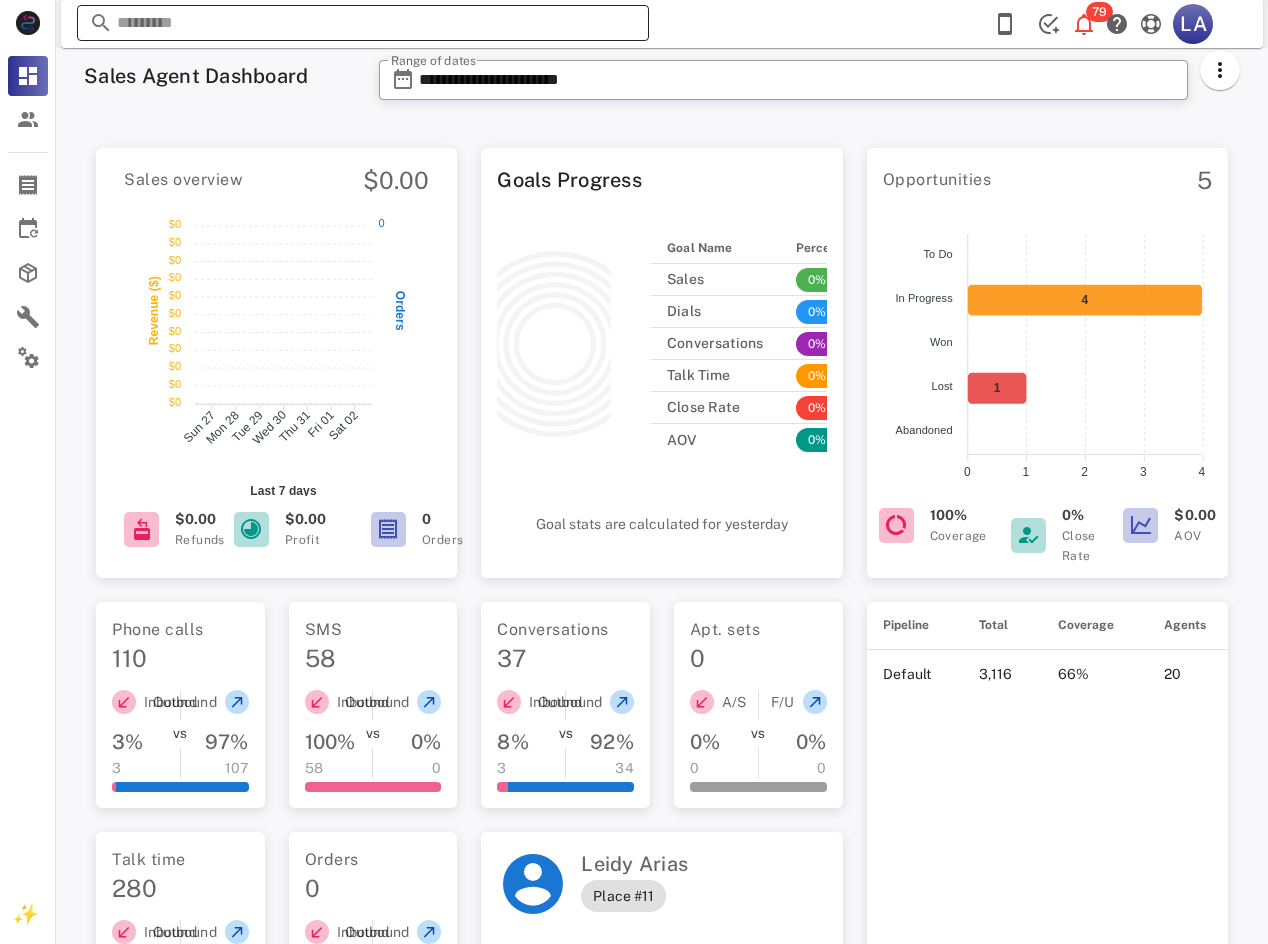 click at bounding box center [363, 23] 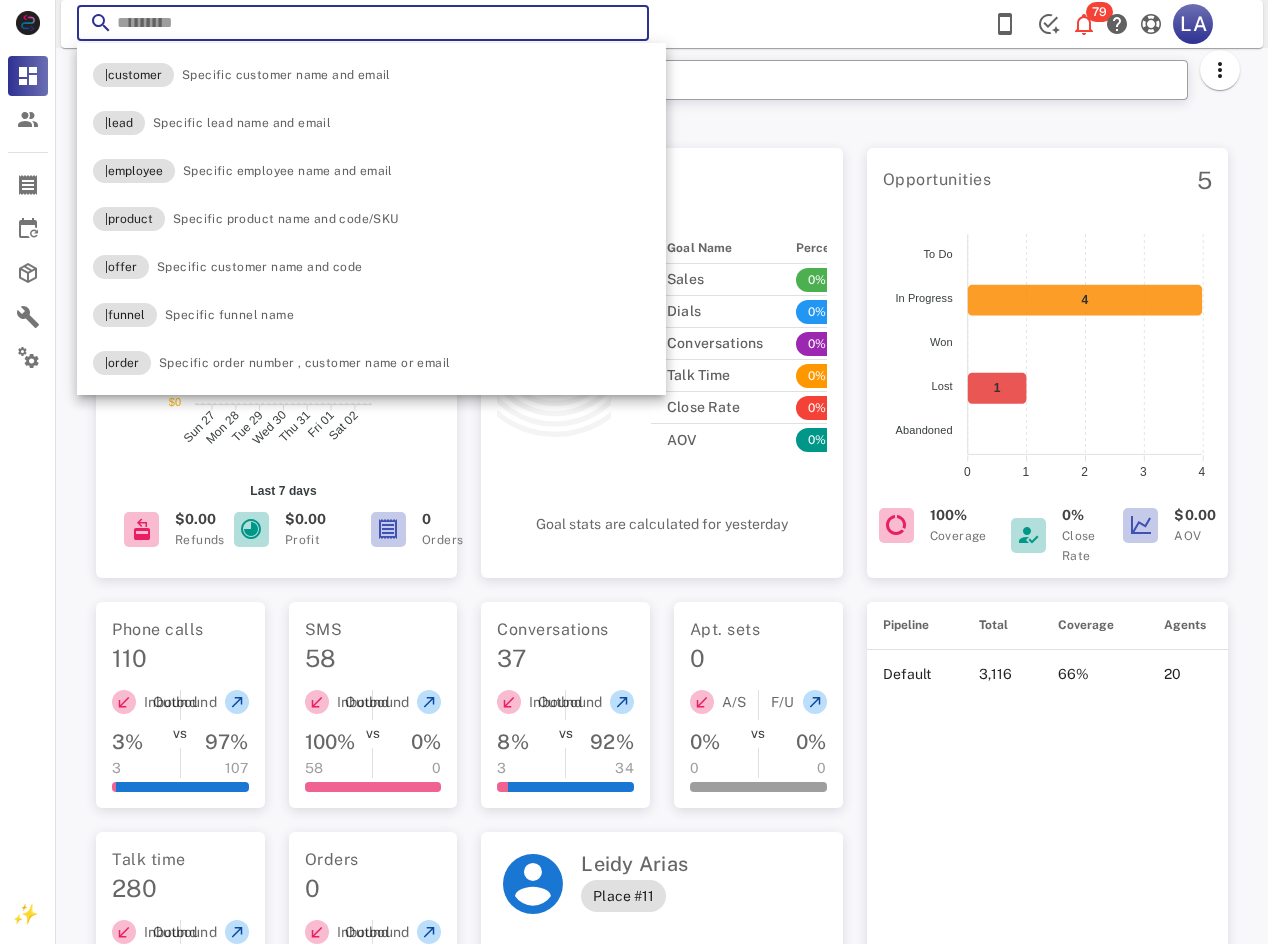 paste on "**********" 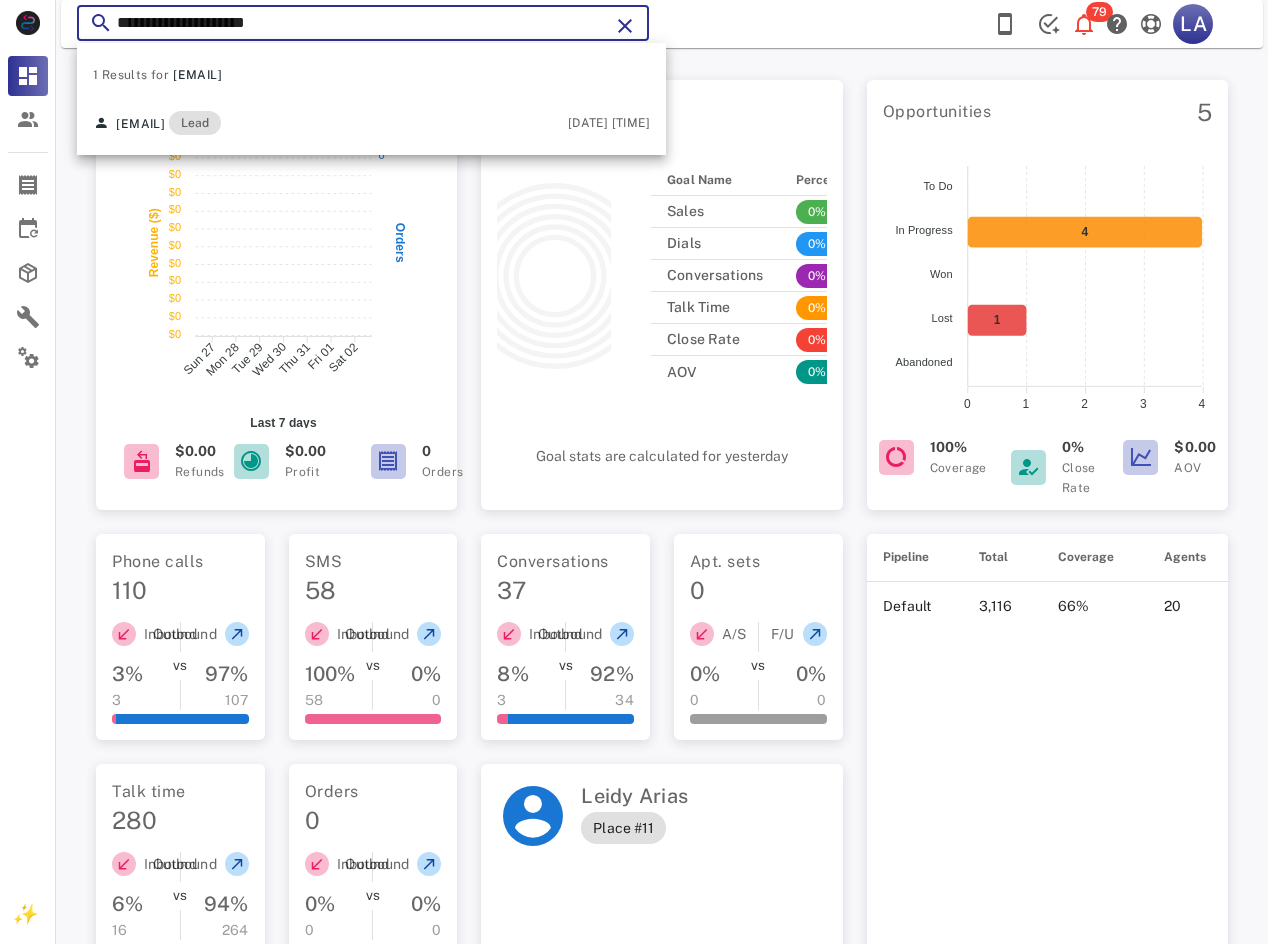 scroll, scrollTop: 100, scrollLeft: 0, axis: vertical 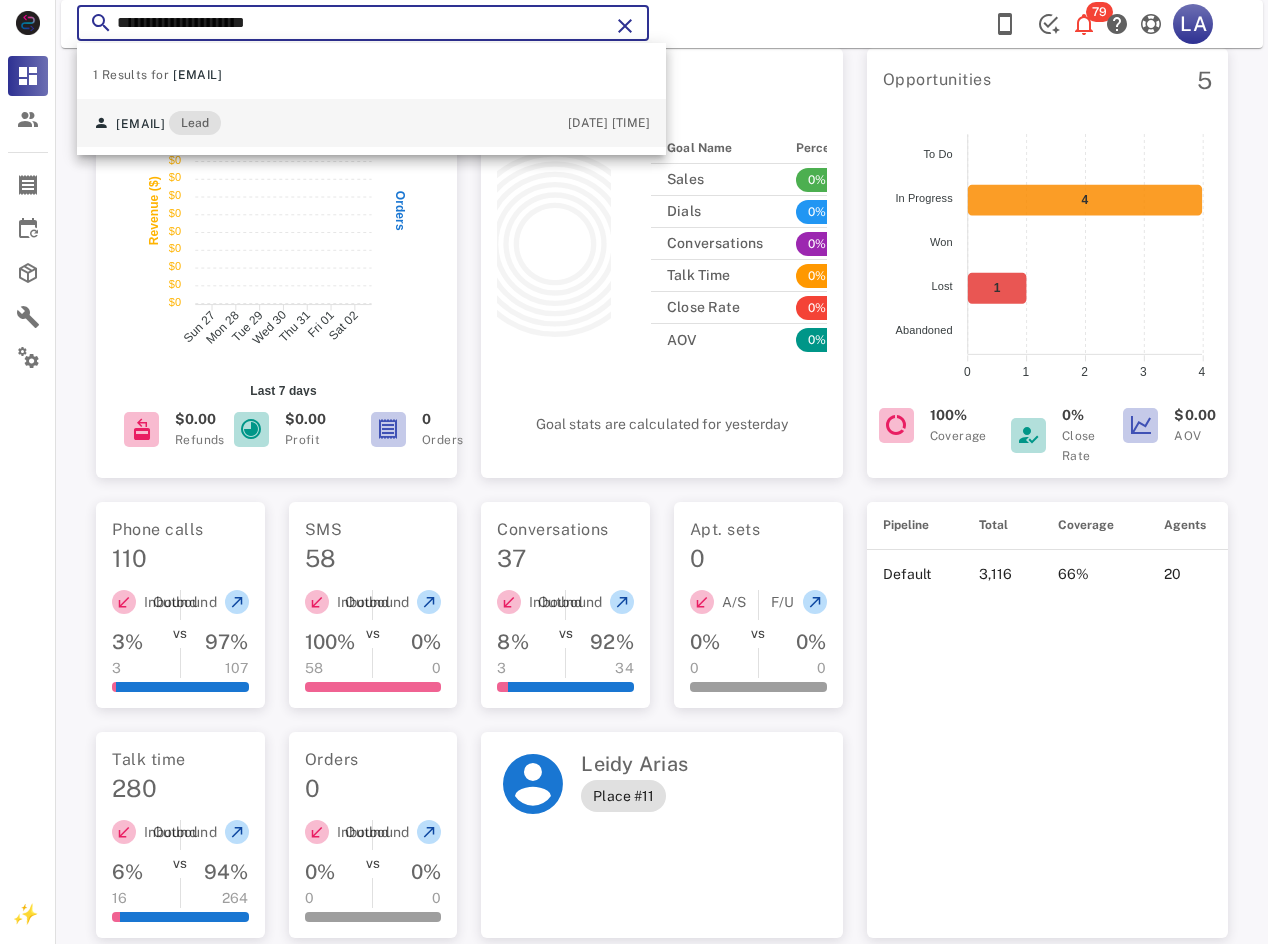 type on "**********" 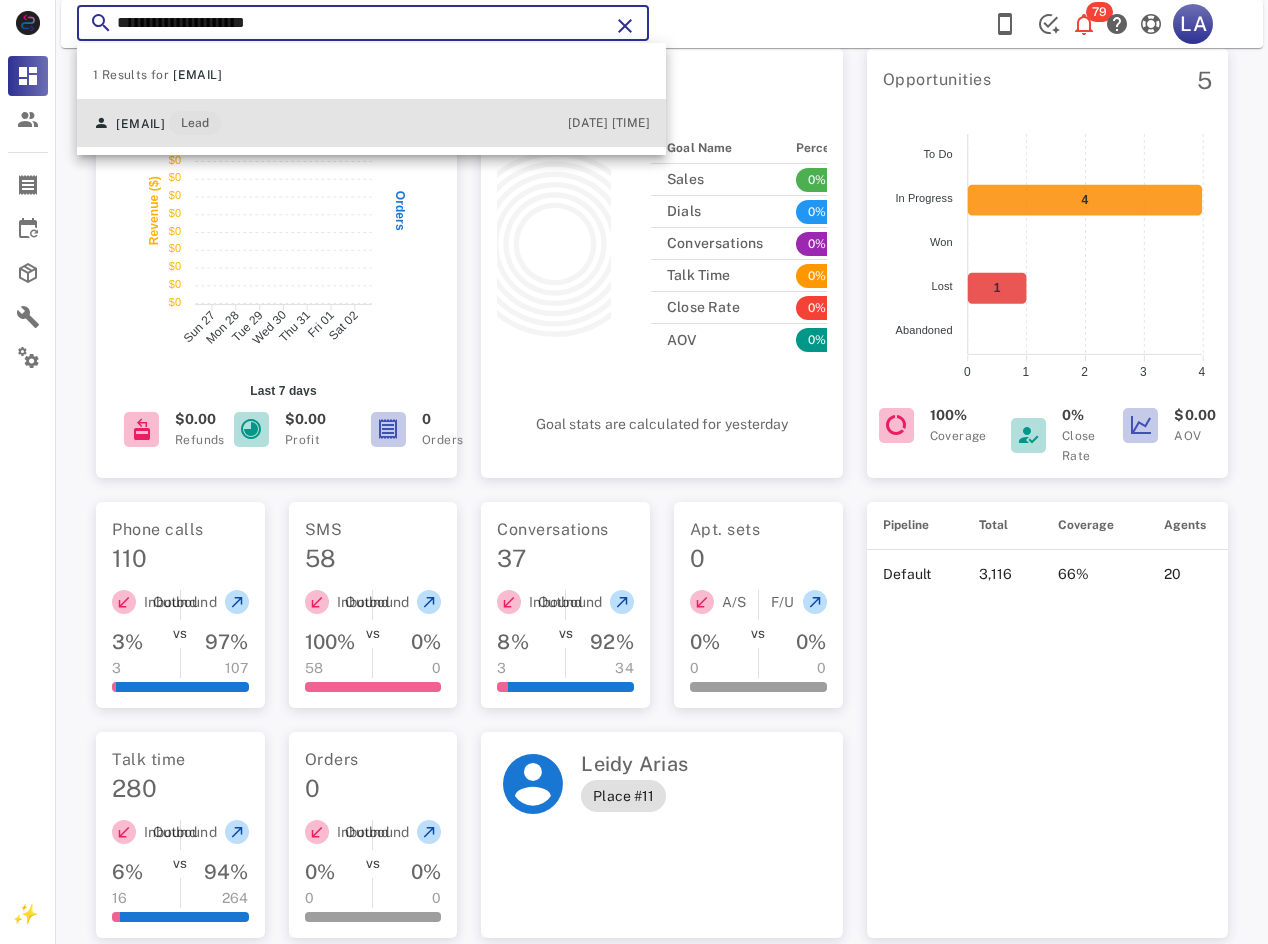 click on "estelaer518@gmail.com   Lead   08/02/2025 08:12" at bounding box center [371, 123] 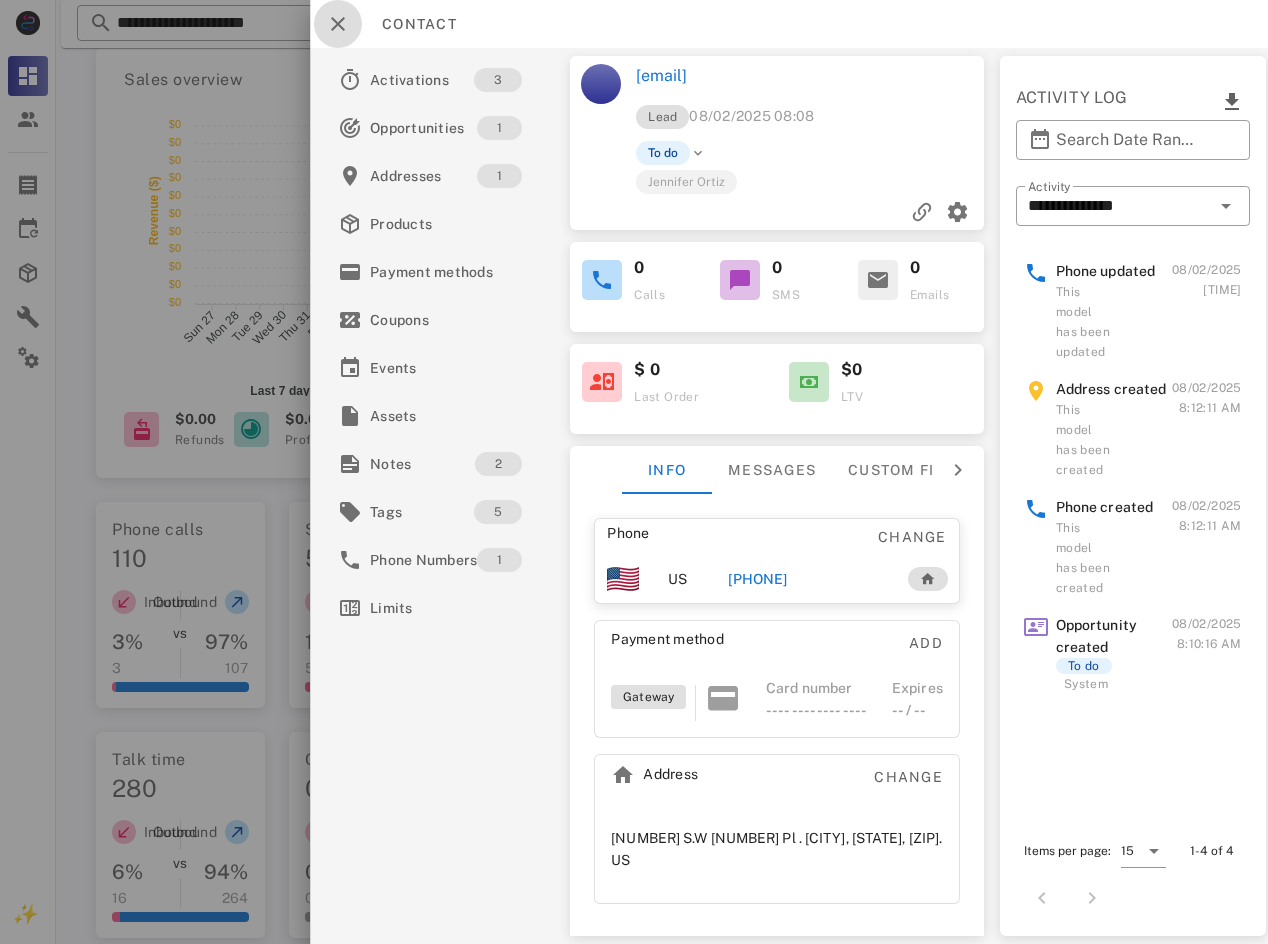 click at bounding box center (338, 24) 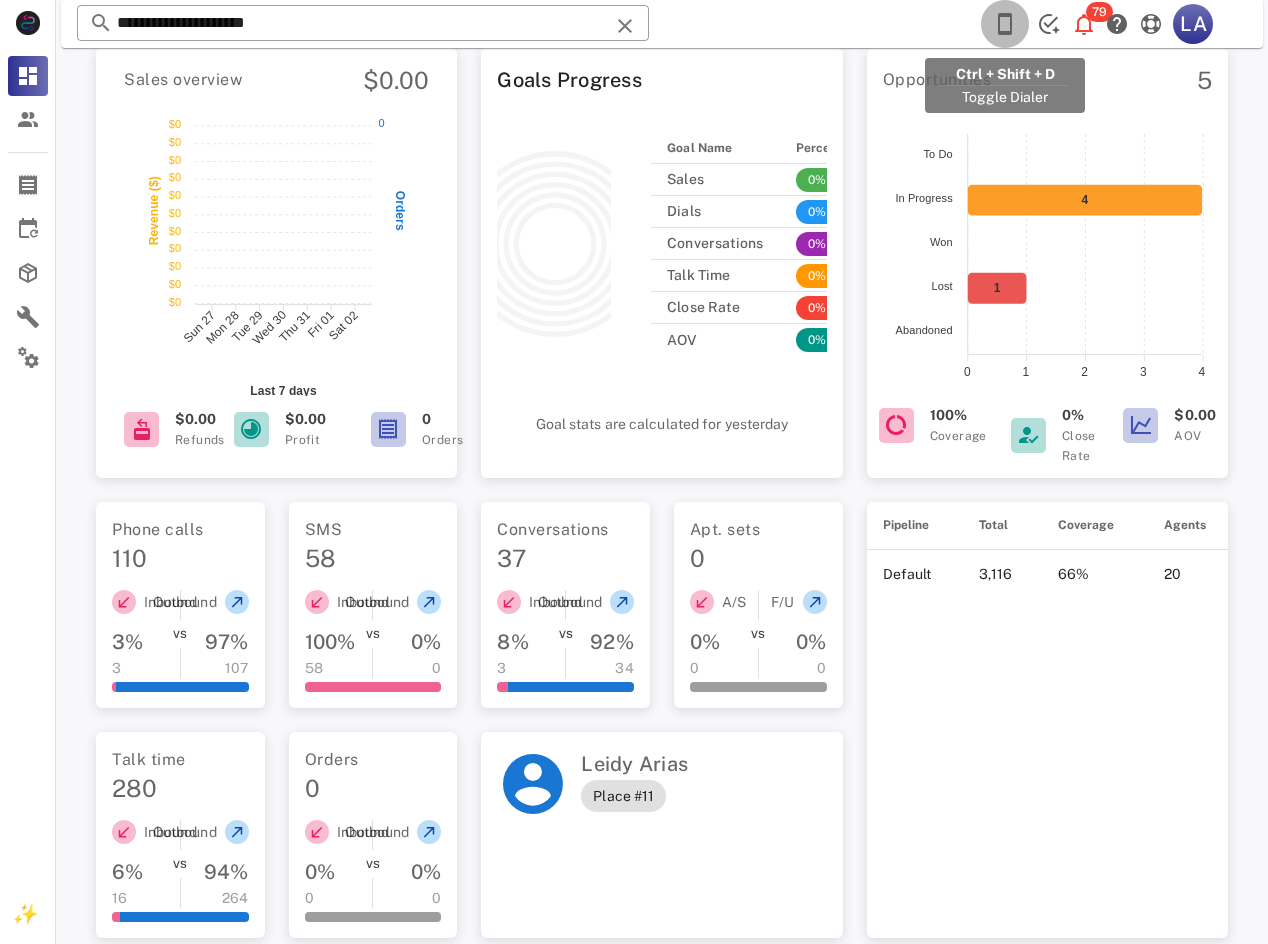 click at bounding box center [1005, 24] 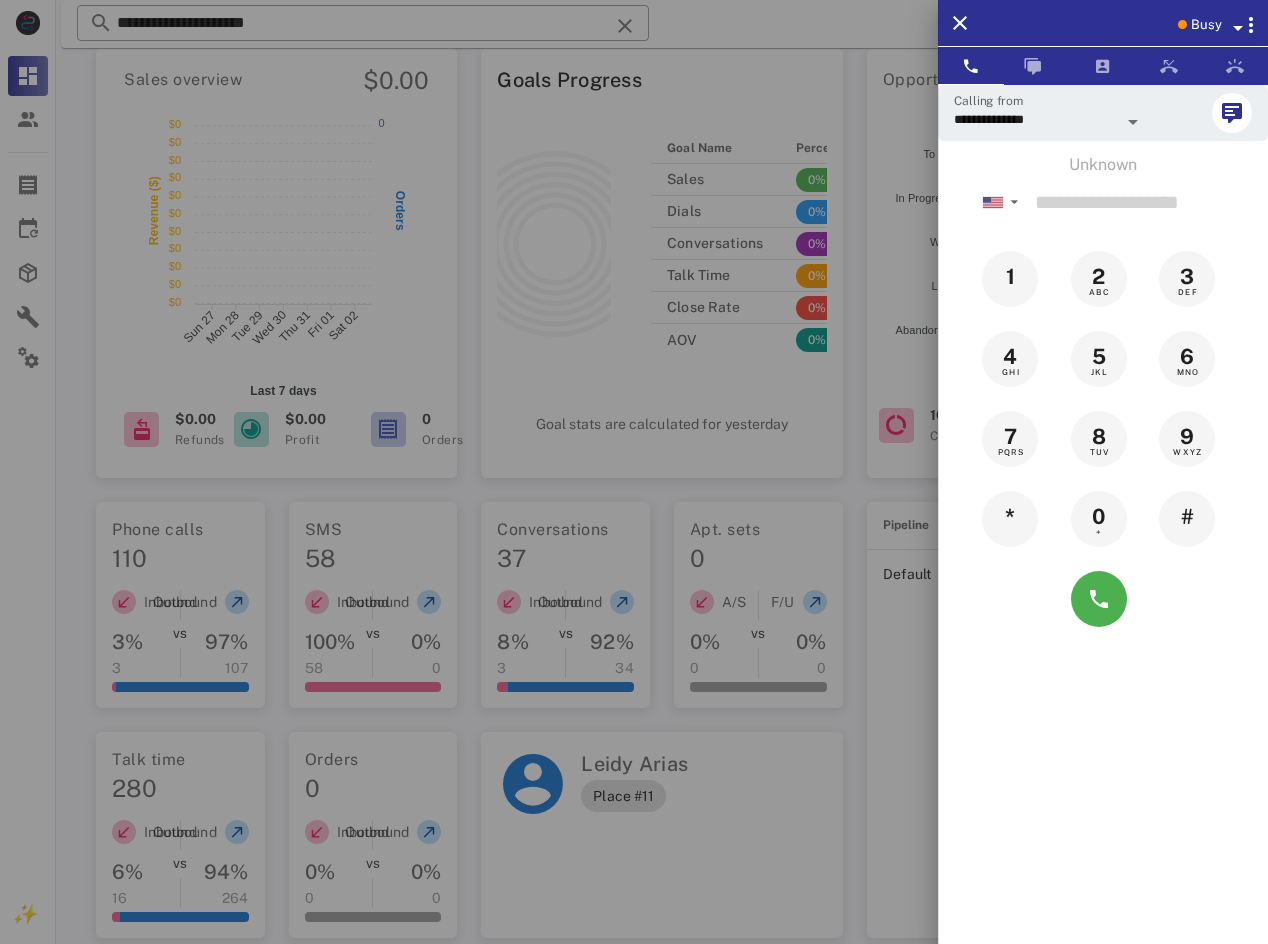 click at bounding box center (1182, 24) 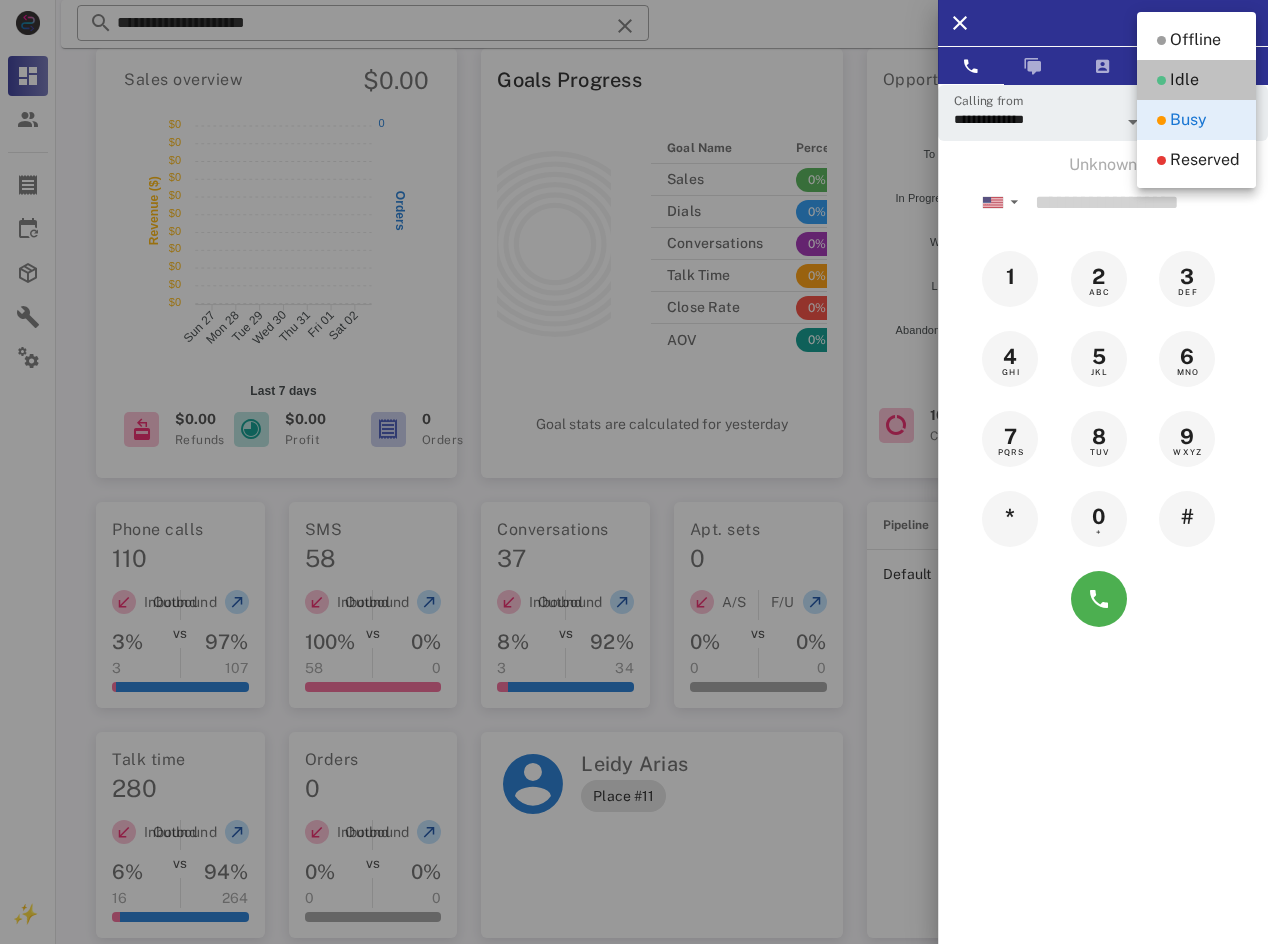 click on "Idle" at bounding box center (1196, 80) 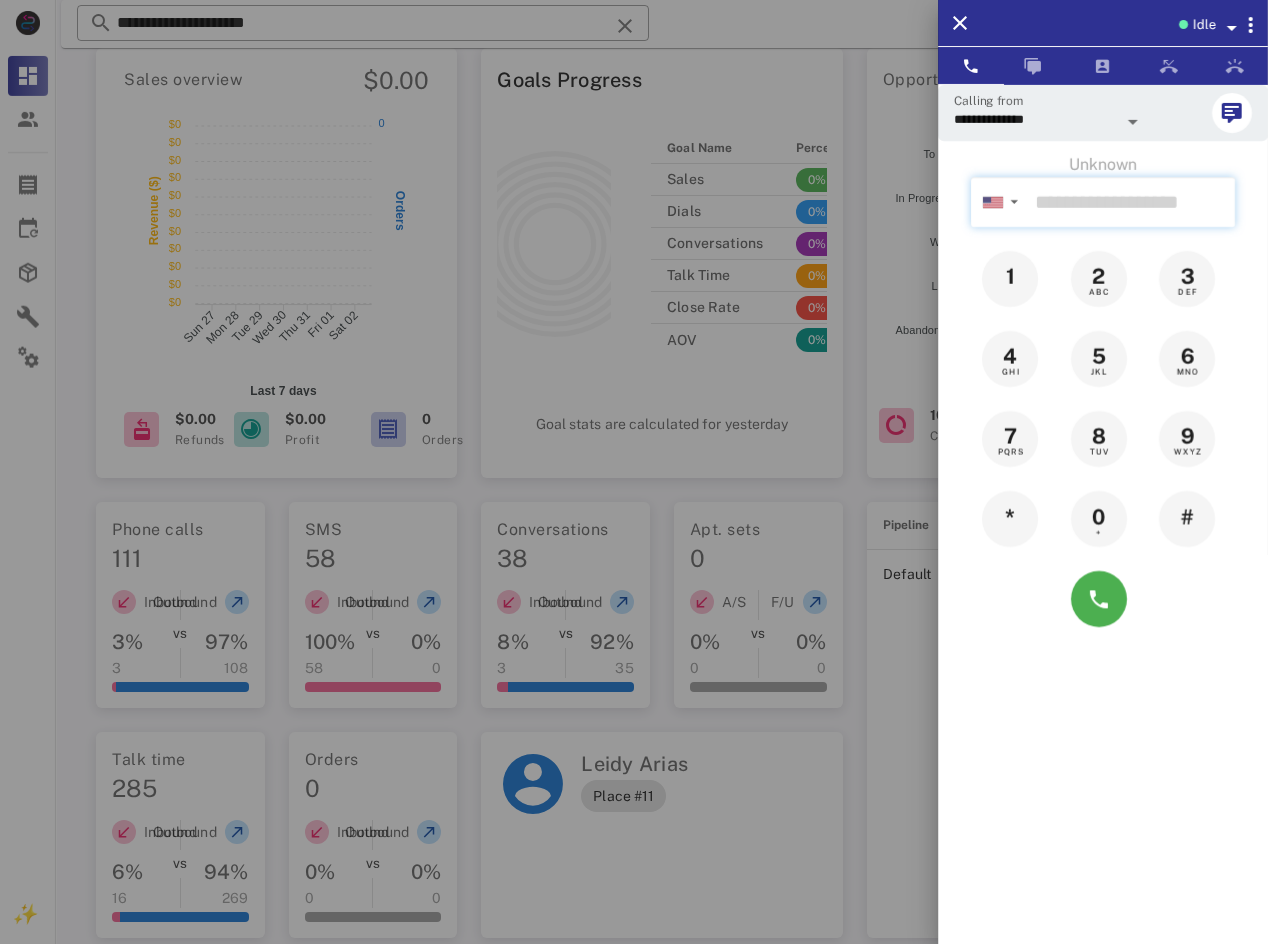 click at bounding box center [1131, 202] 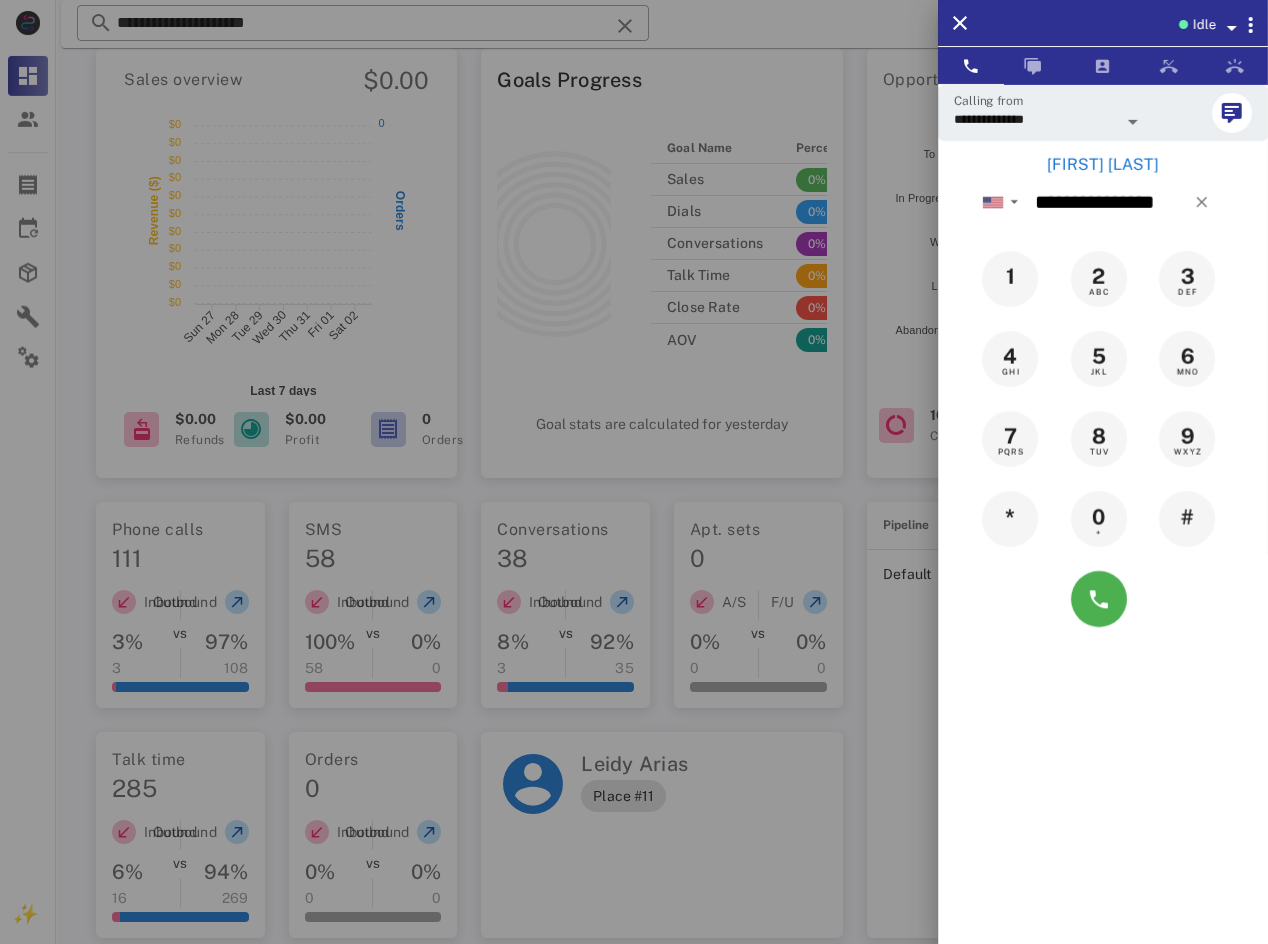 click on "Yusleidis Calbo" at bounding box center (1103, 165) 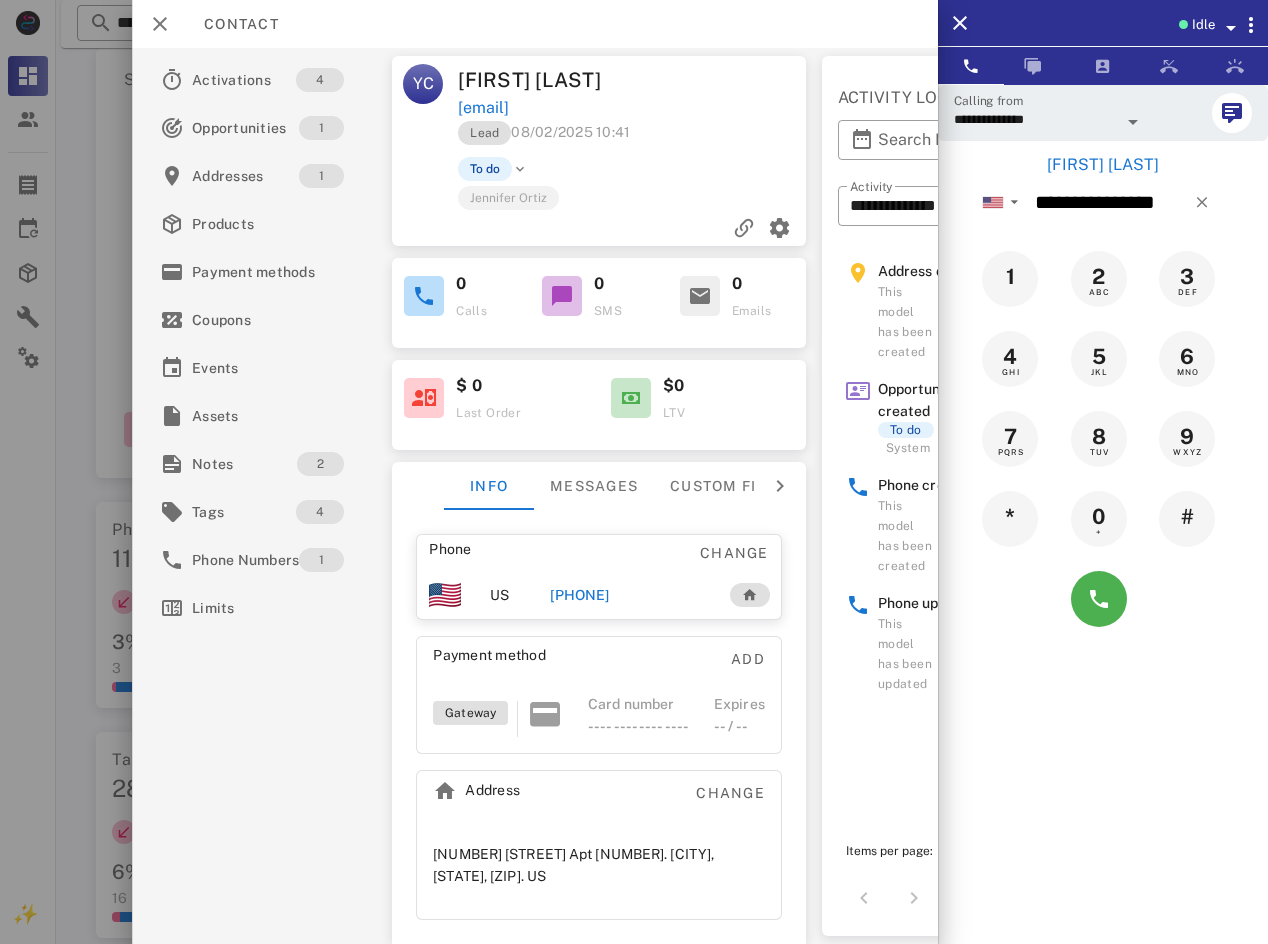 click on "+13056088769" at bounding box center (580, 595) 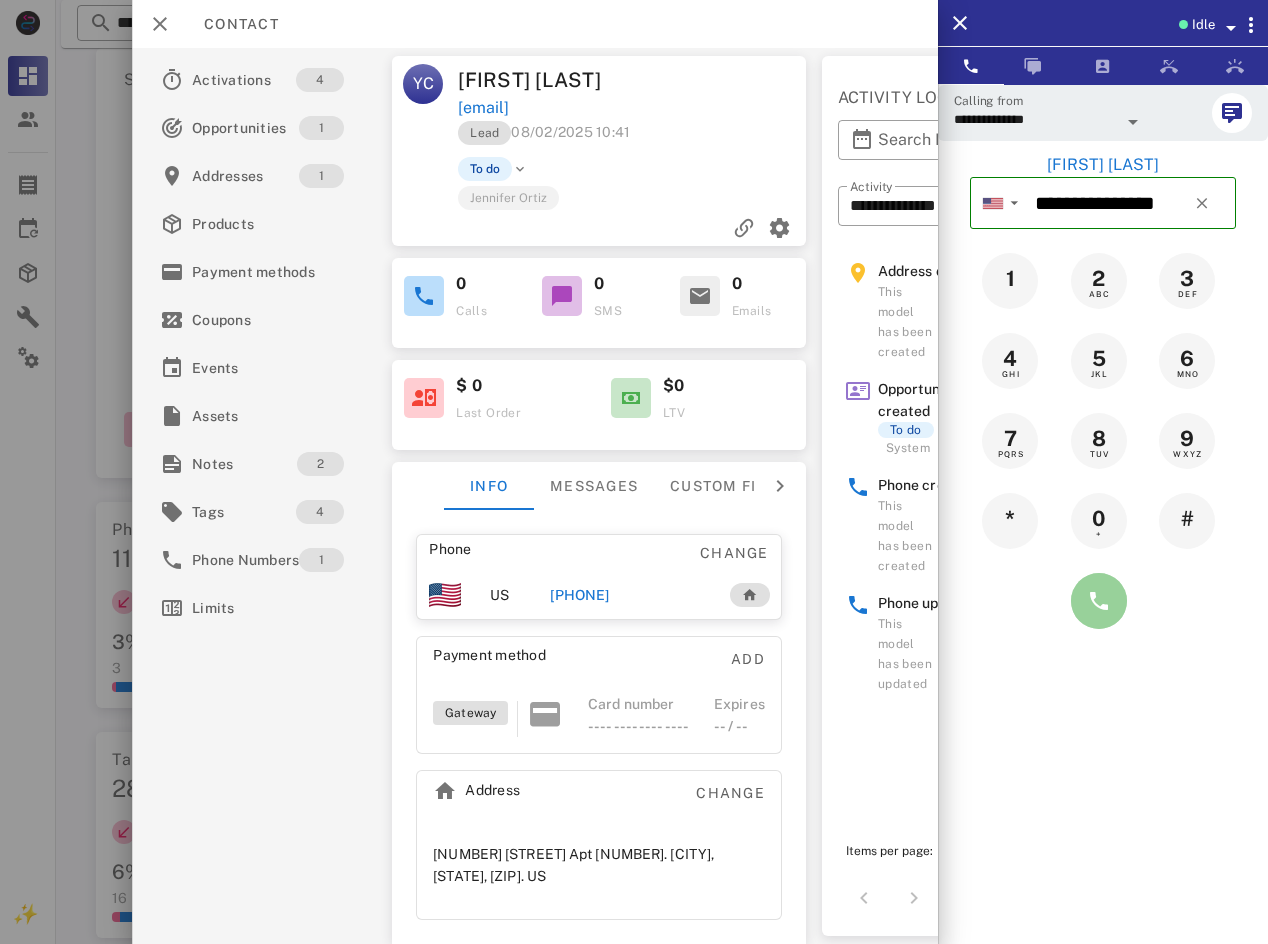 click at bounding box center [1099, 601] 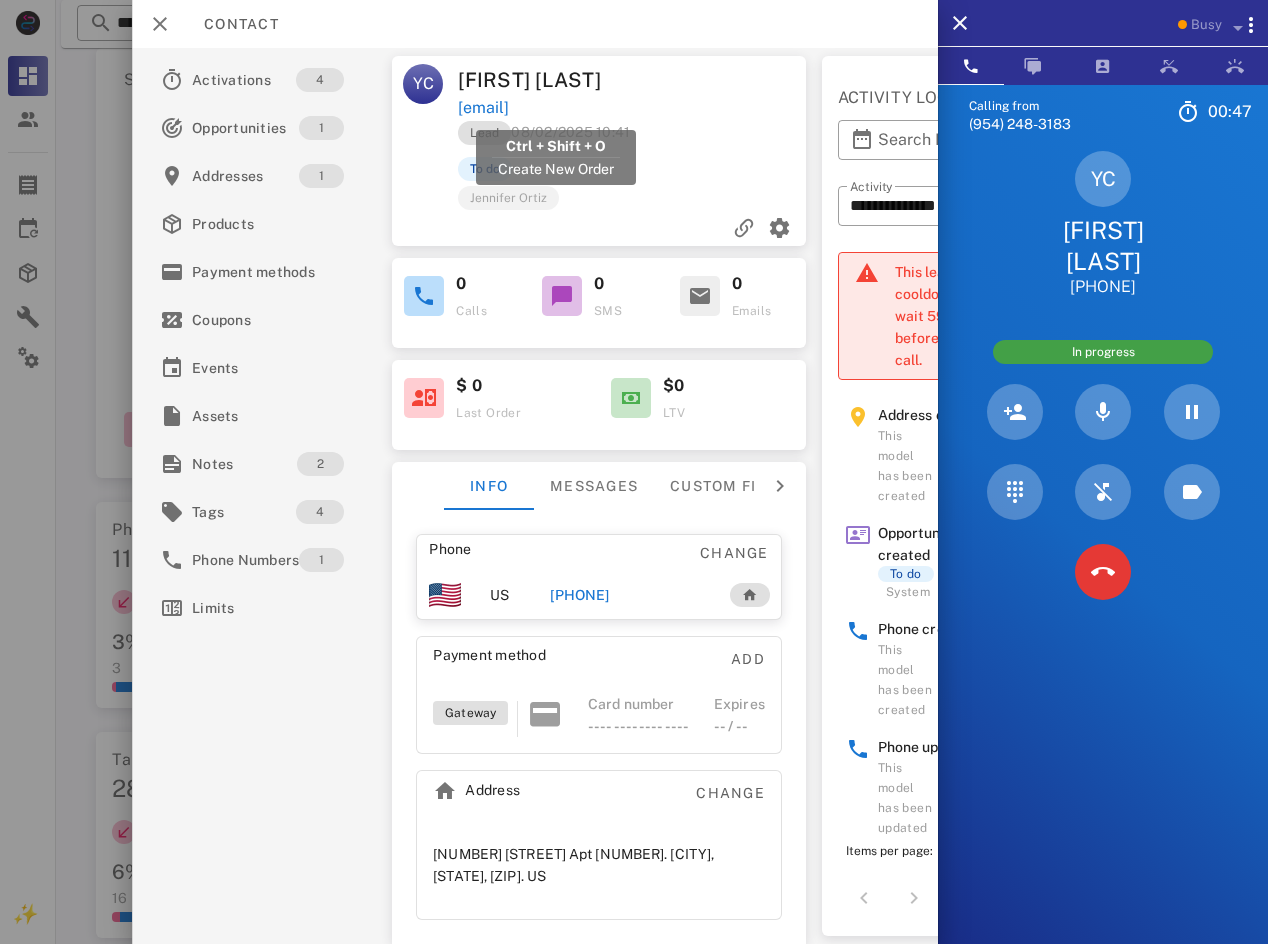 drag, startPoint x: 679, startPoint y: 109, endPoint x: 461, endPoint y: 105, distance: 218.0367 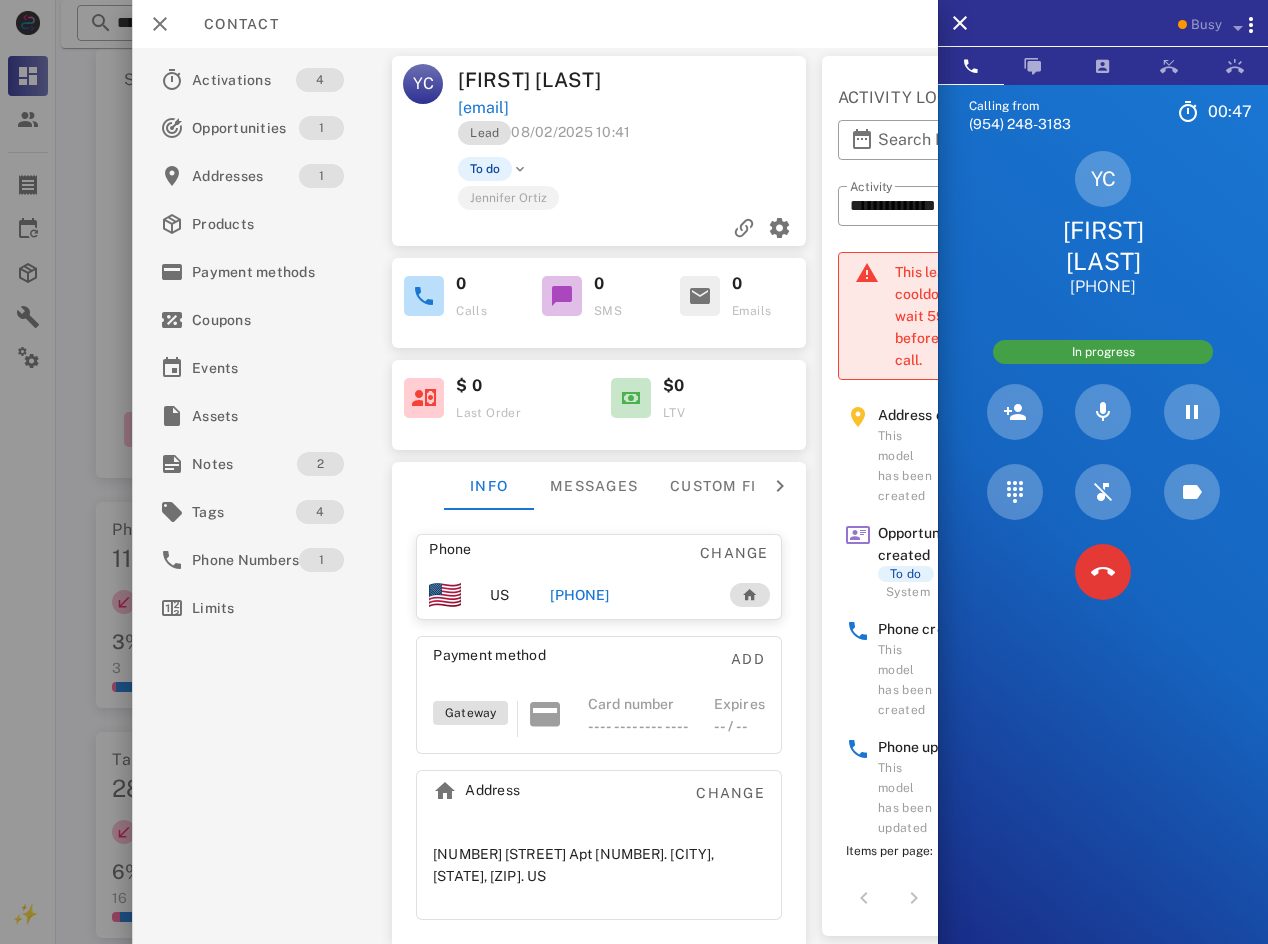 copy on "yusleidis2015@yahoo.com" 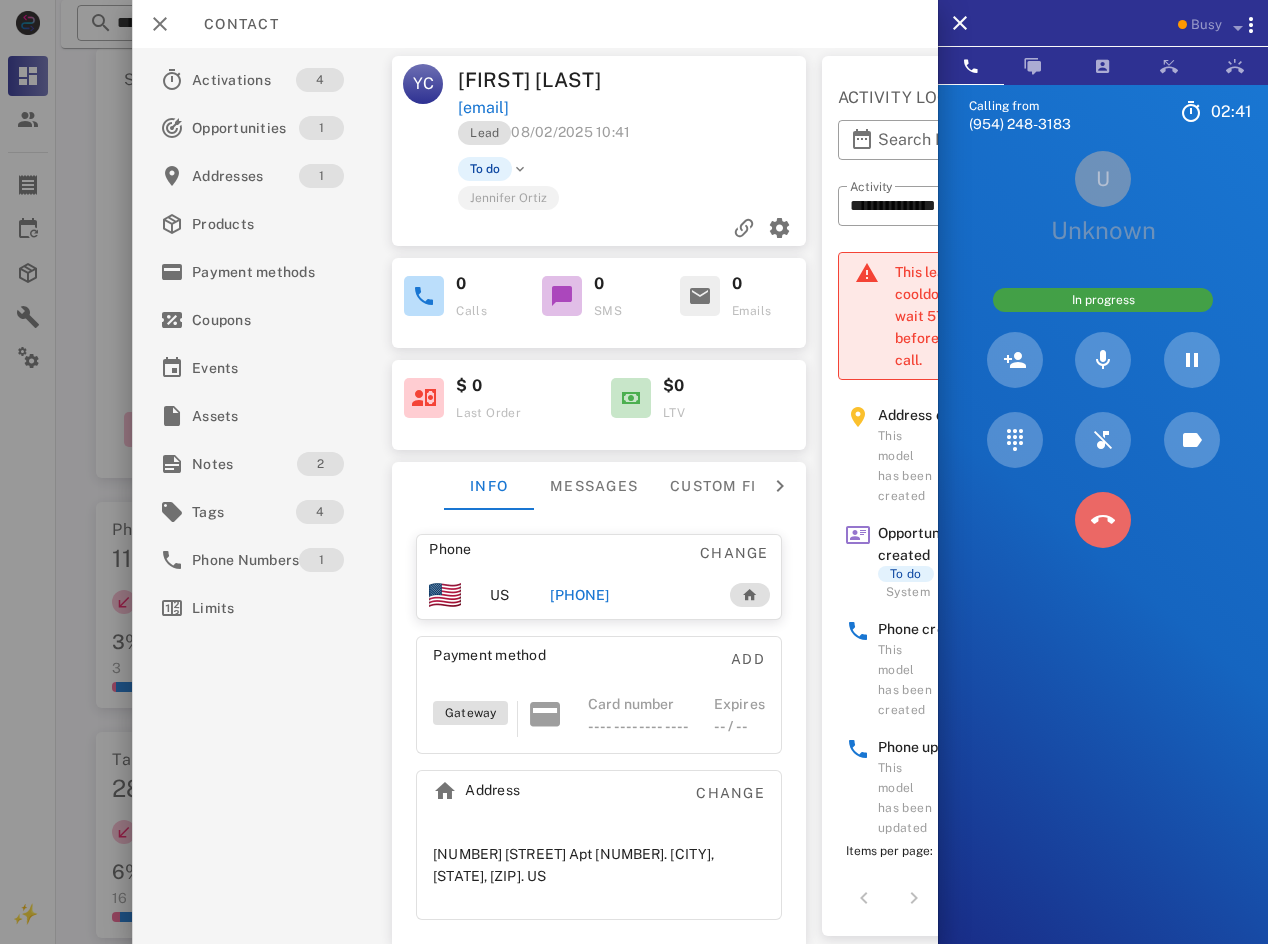 click on "Calling from (954) 248-3183 02: 41  Unknown      ▼     Andorra
+376
Argentina
+54
Aruba
+297
Australia
+61
Belgium (België)
+32
Bolivia
+591
Brazil (Brasil)
+55
Canada
+1
Chile
+56
Colombia
+57
Costa Rica
+506
Dominican Republic (República Dominicana)
+1
Ecuador
+593
El Salvador
+503
France
+33
Germany (Deutschland)
+49
Guadeloupe
+590
Guatemala
+502
Honduras
+504
Iceland (Ísland)
+354
India (भारत)
+91
Israel (‫ישראל‬‎)
+972
Italy (Italia)
+39" at bounding box center [1103, 556] 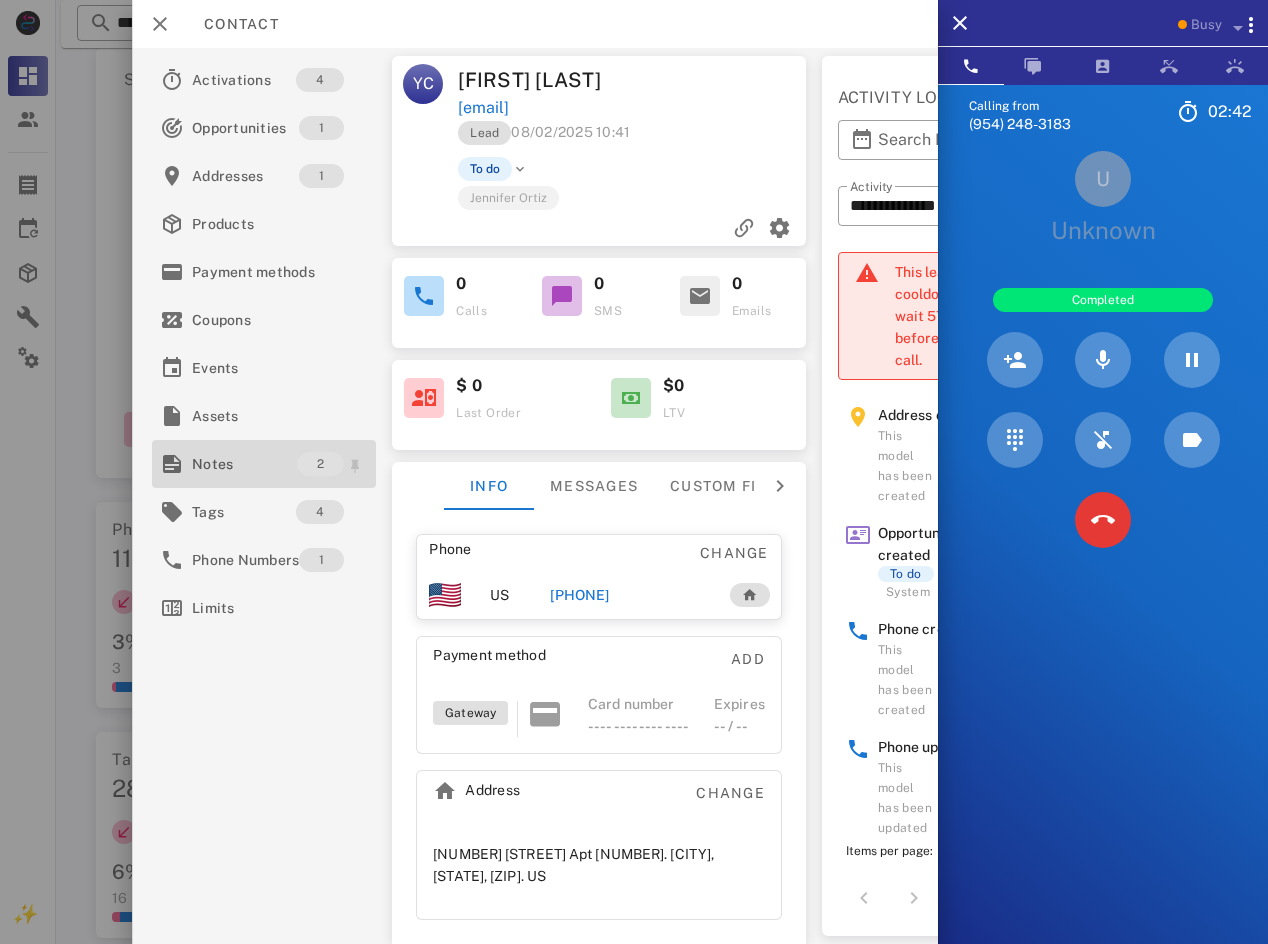 click on "Notes" at bounding box center (244, 464) 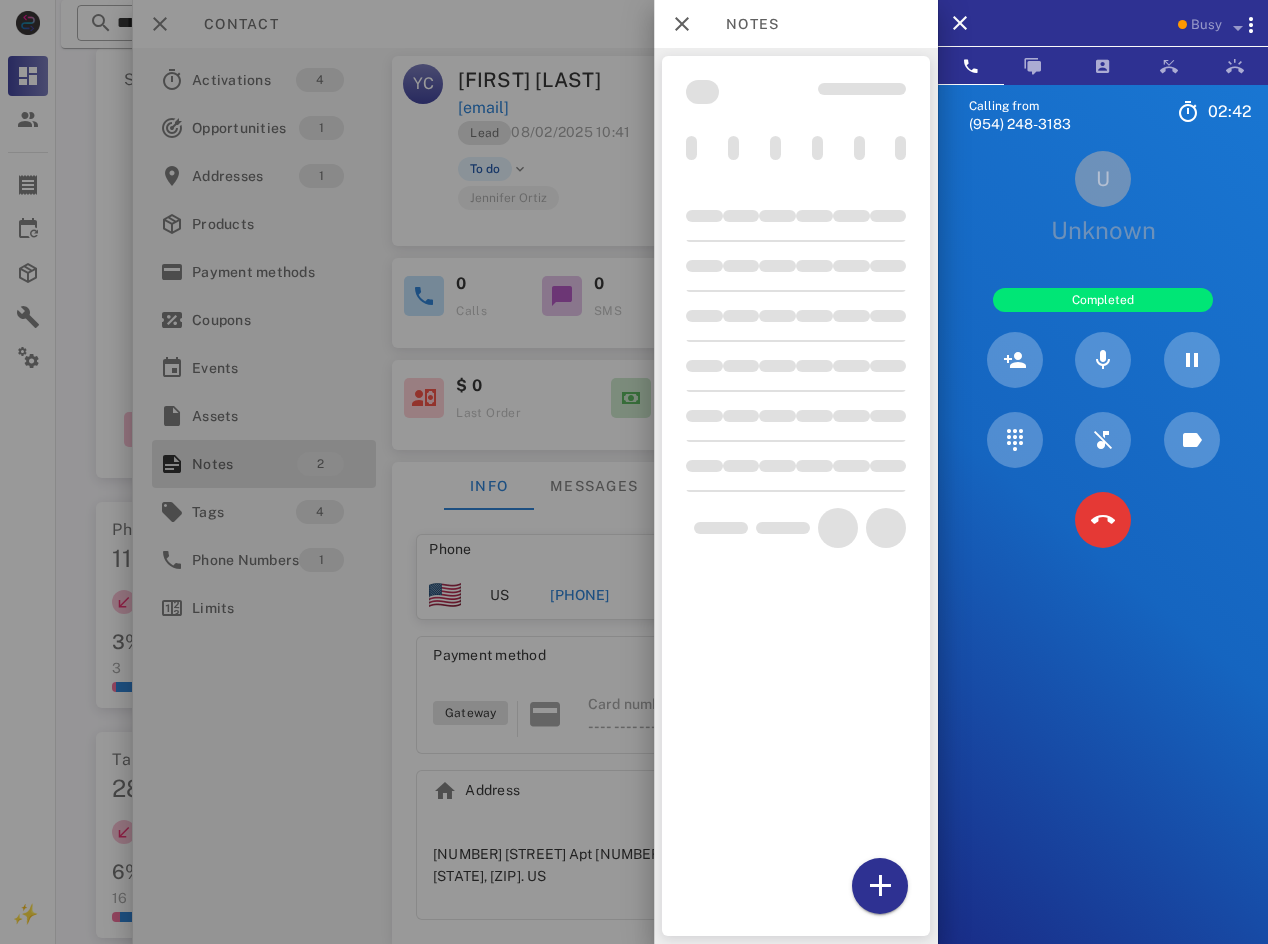 click at bounding box center (1103, 520) 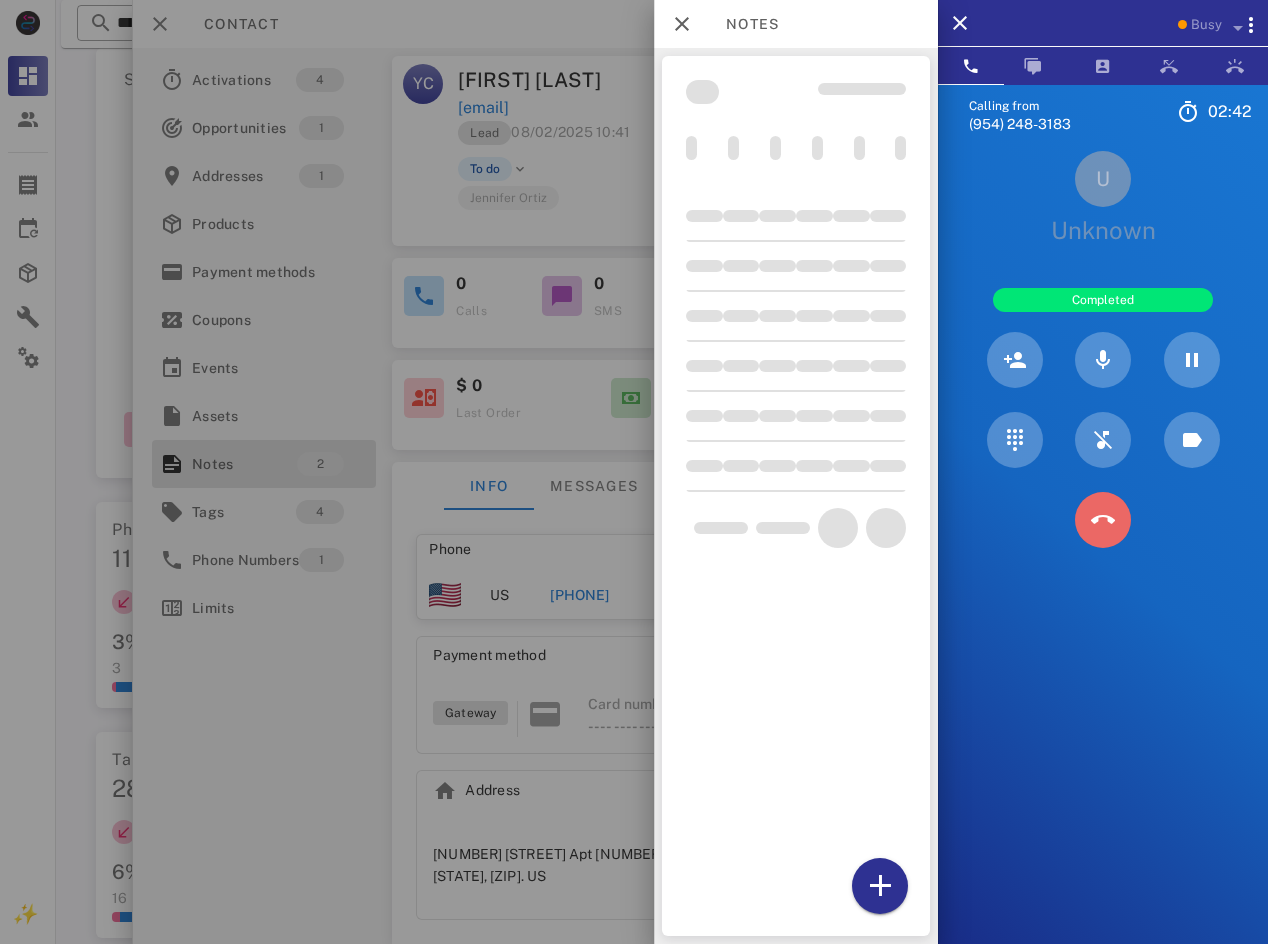 click at bounding box center [1103, 520] 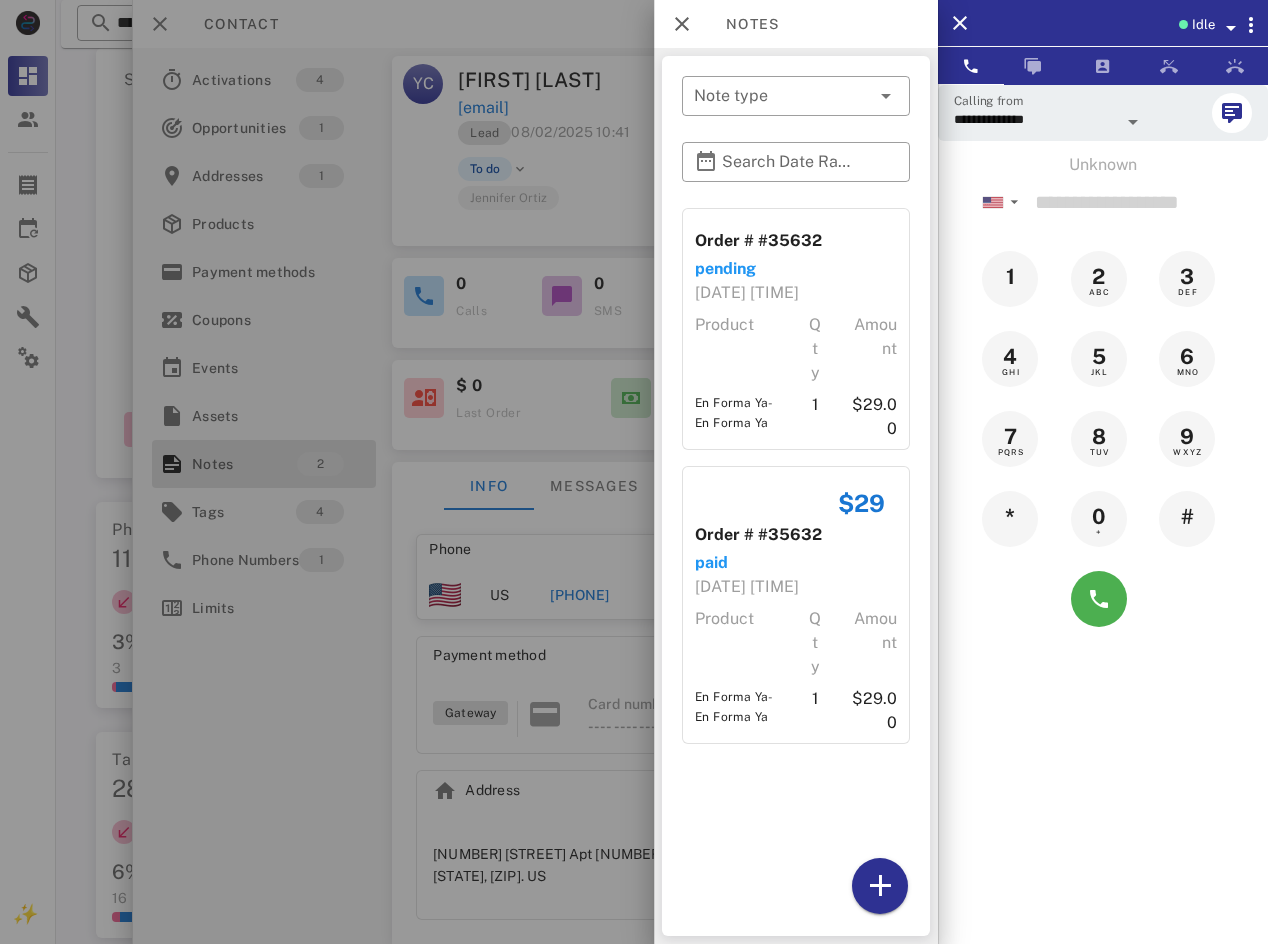 click on "Idle" at bounding box center [1203, 25] 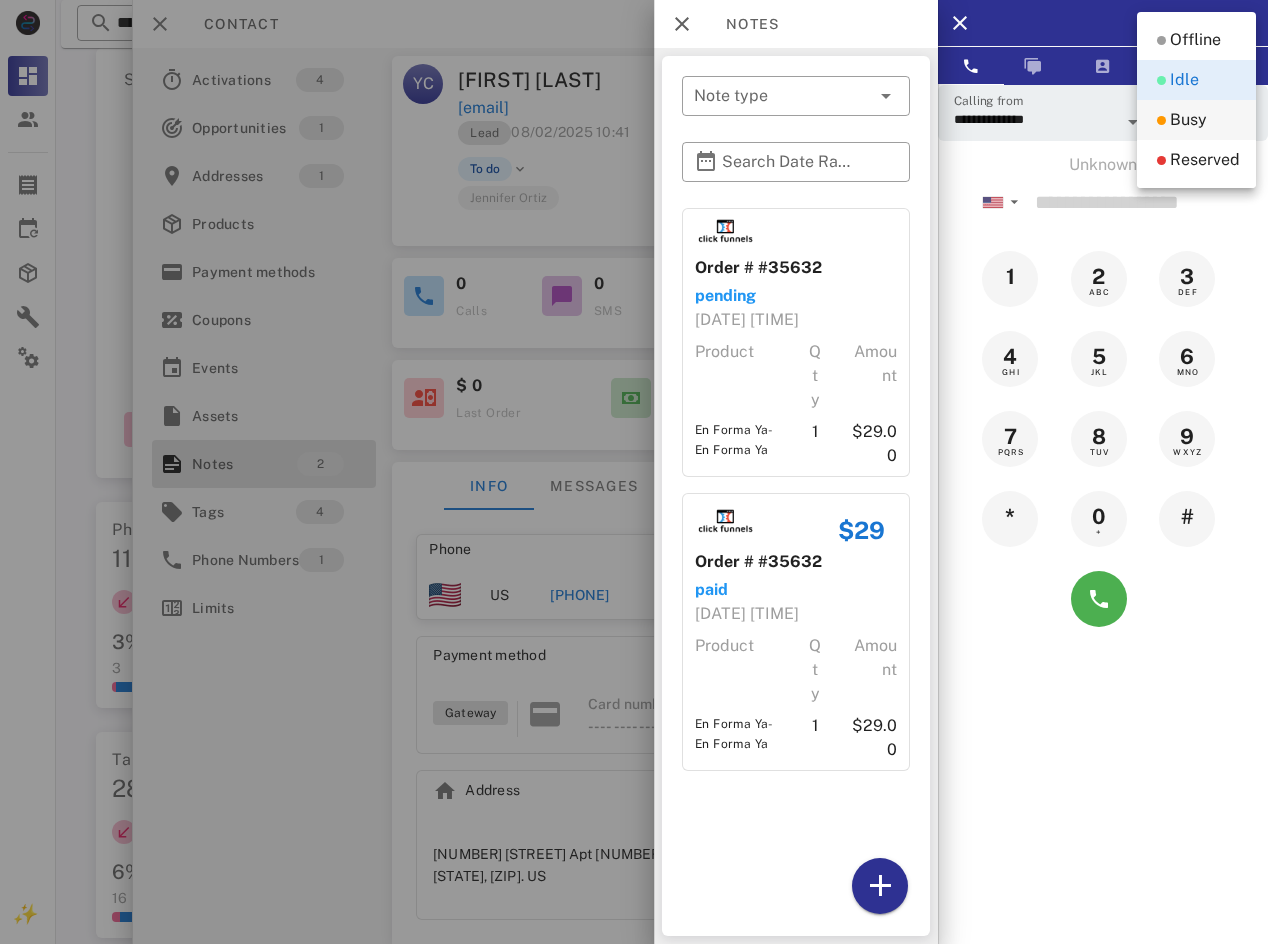 click on "Busy" at bounding box center [1188, 120] 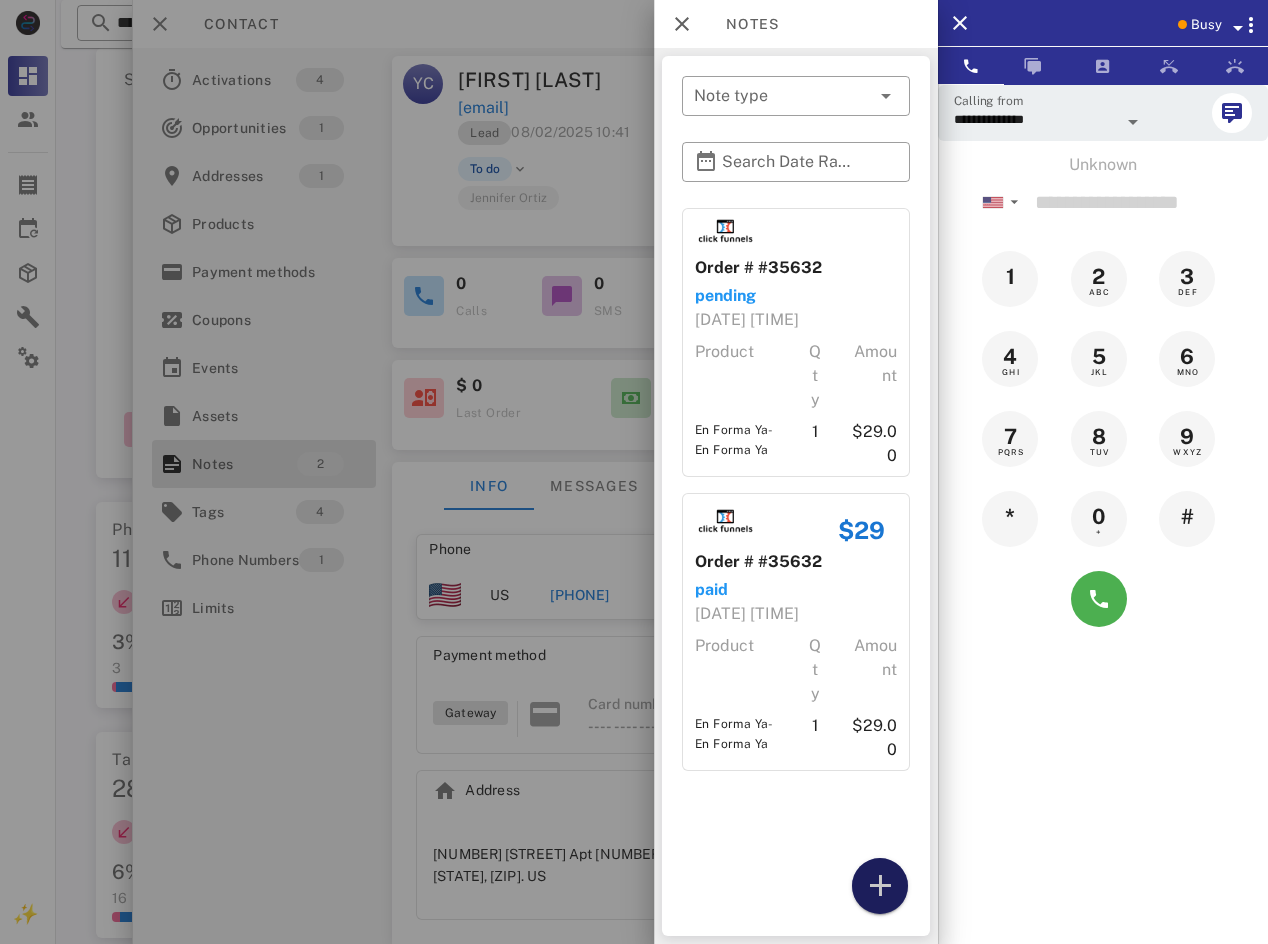 click at bounding box center (880, 886) 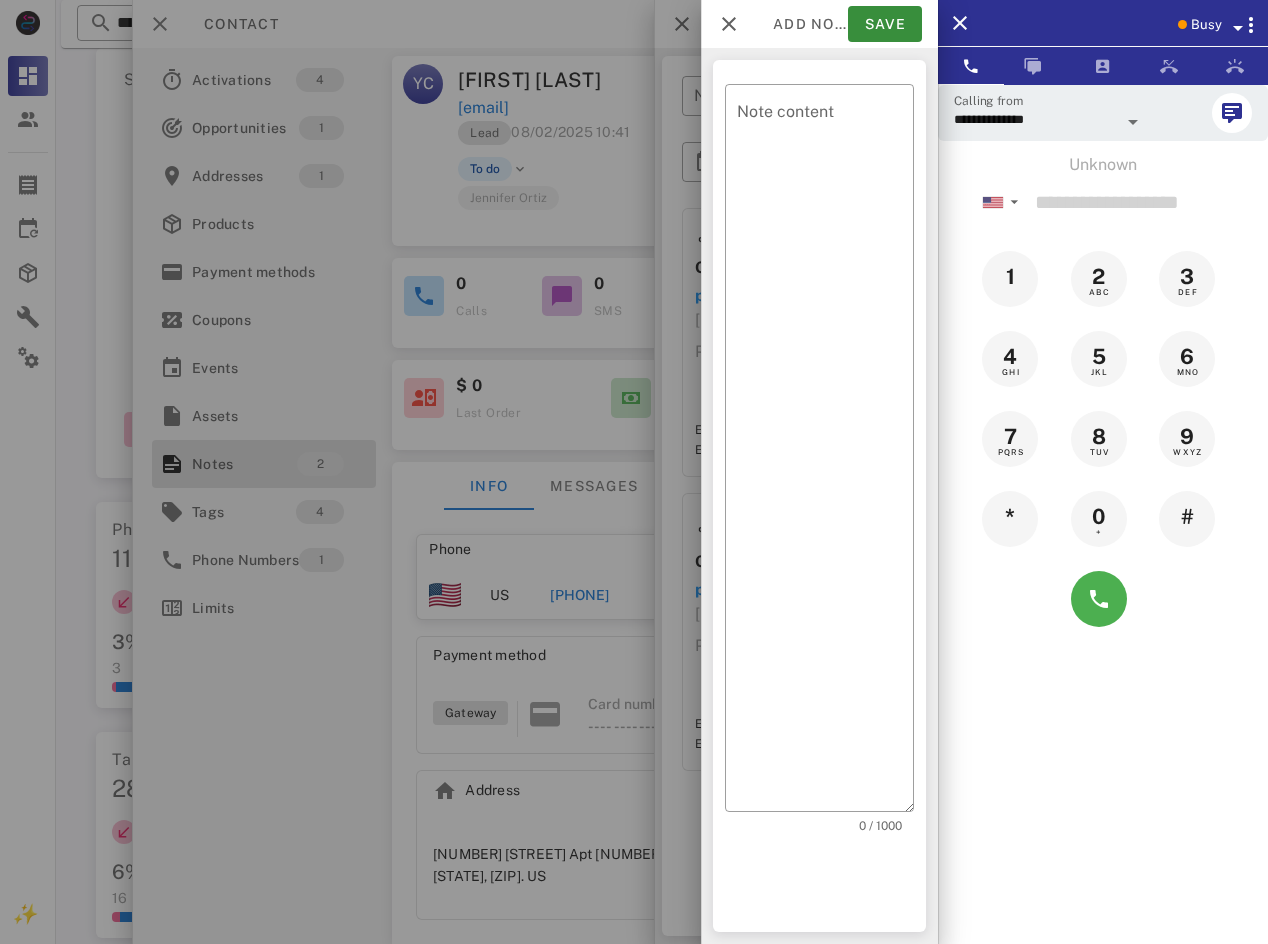 click on "​ Note content 0 / 1000" at bounding box center [819, 496] 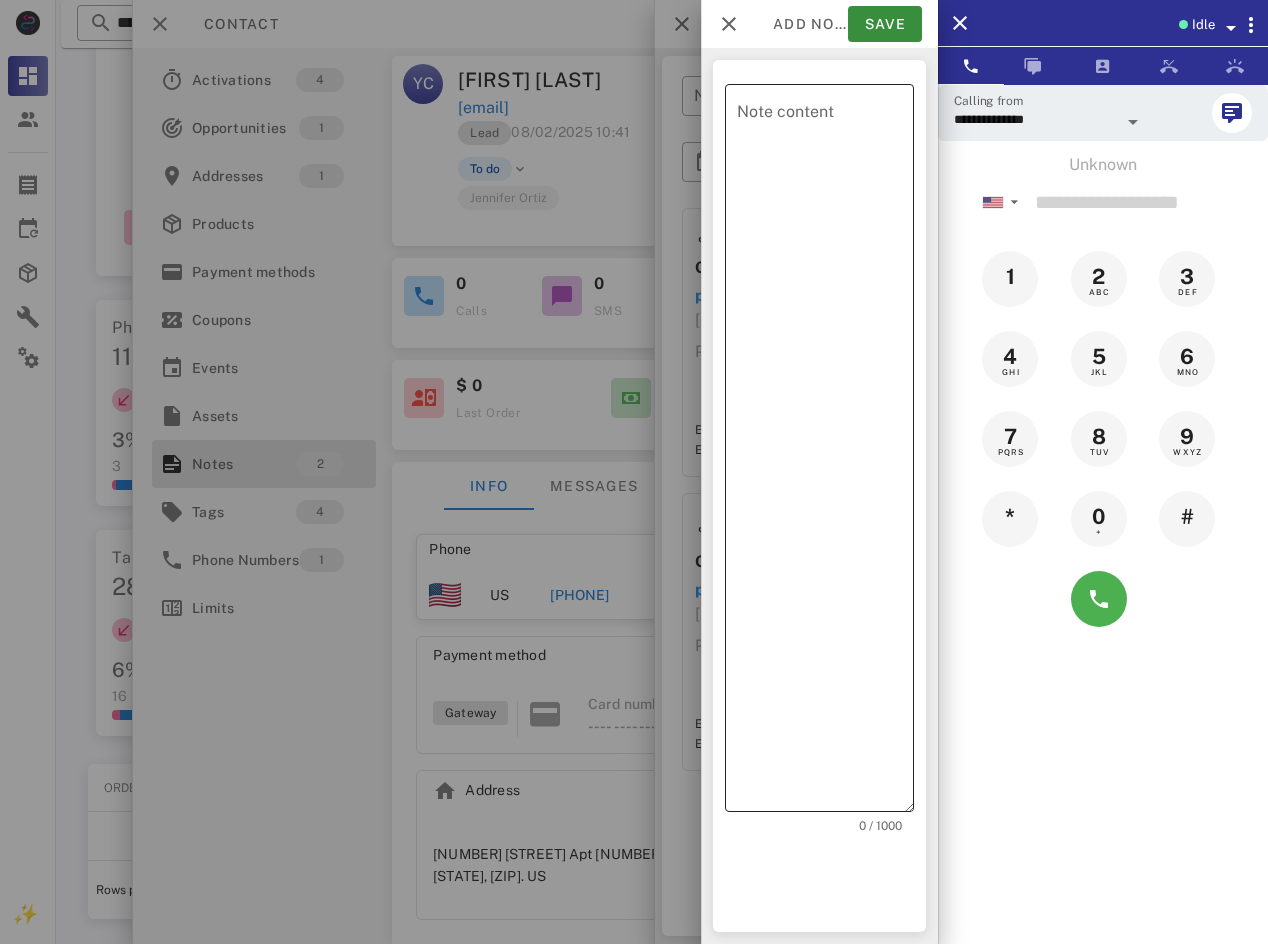 scroll, scrollTop: 309, scrollLeft: 0, axis: vertical 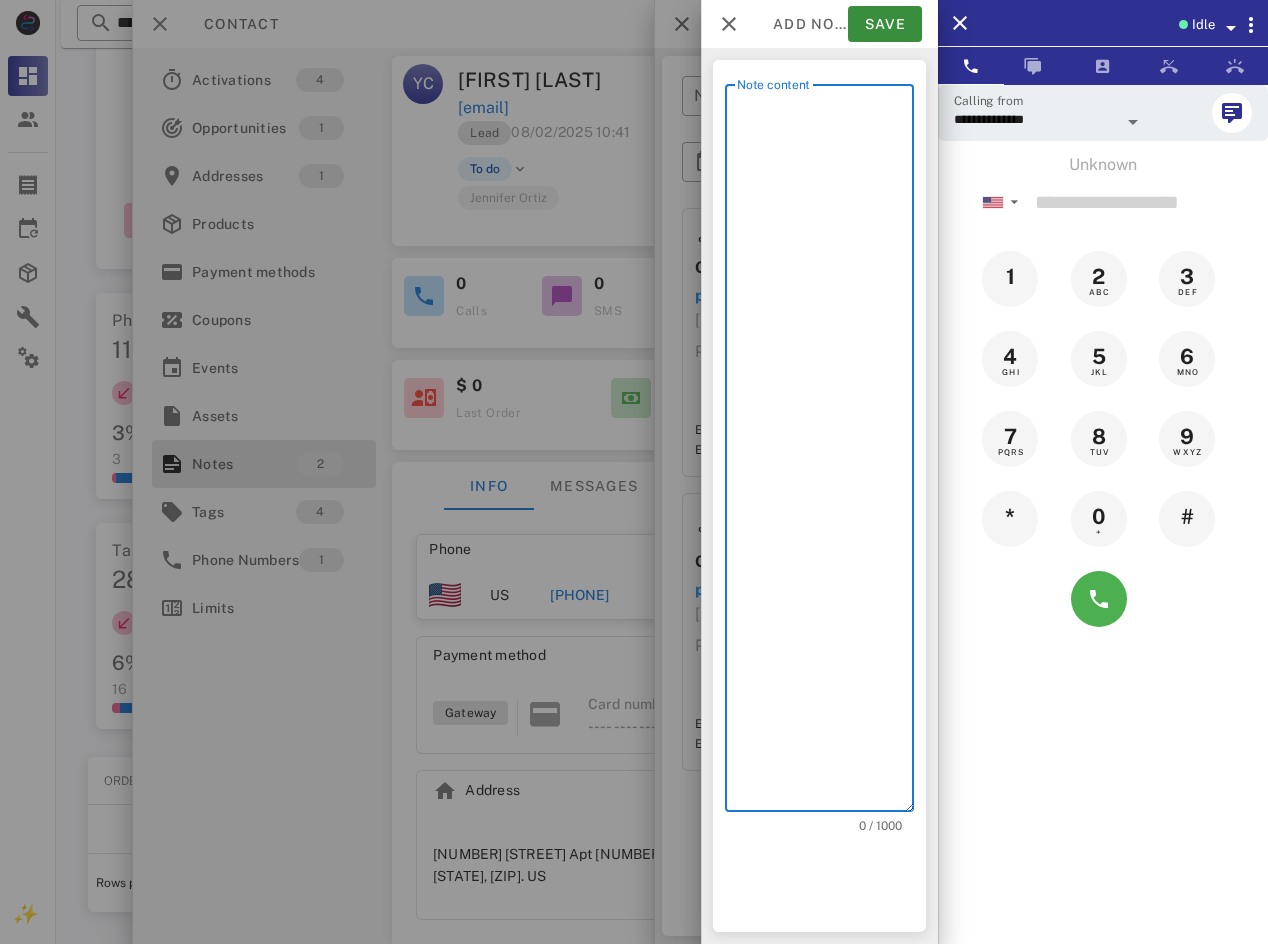 click on "Note content" at bounding box center [825, 453] 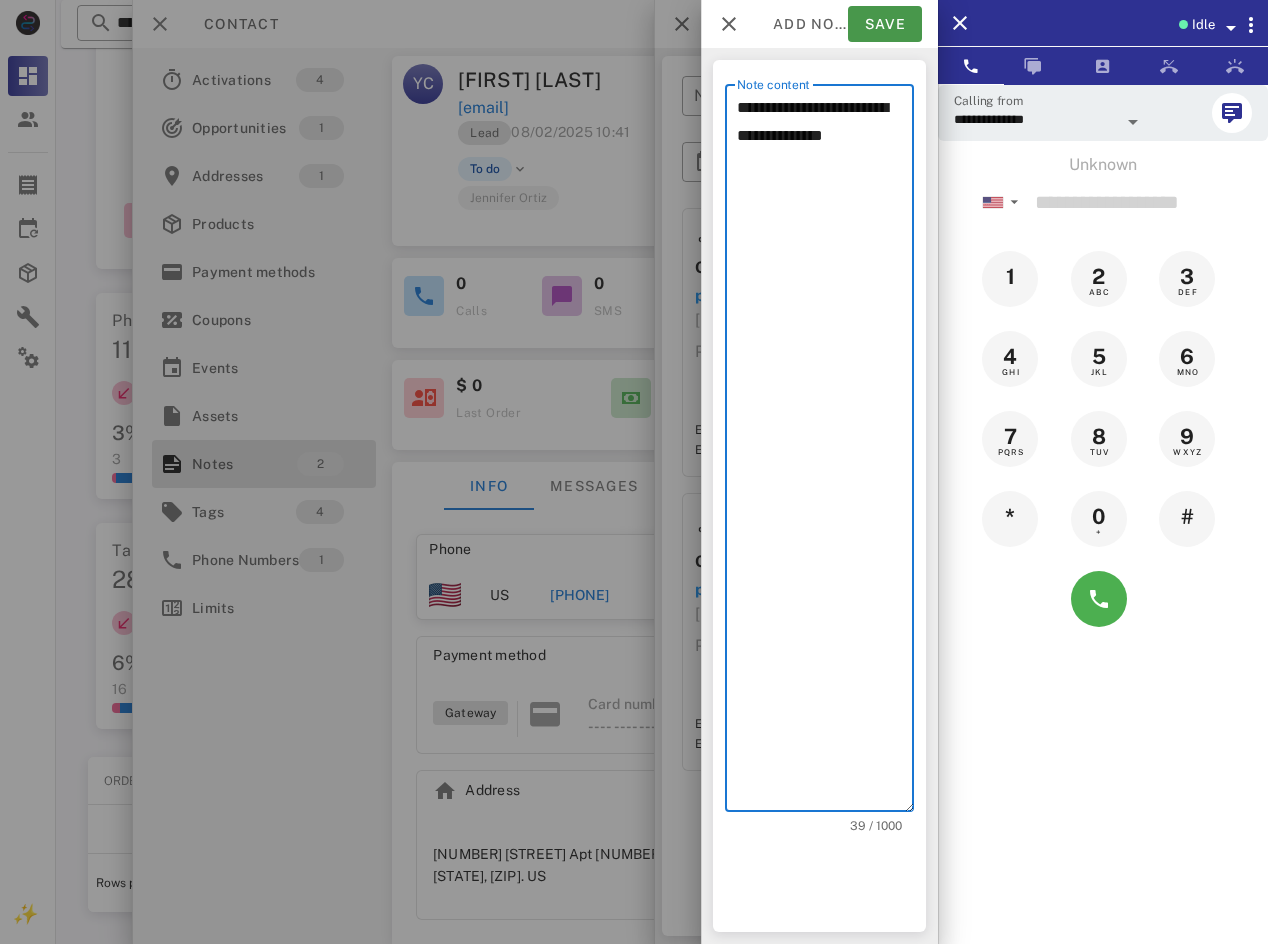 type on "**********" 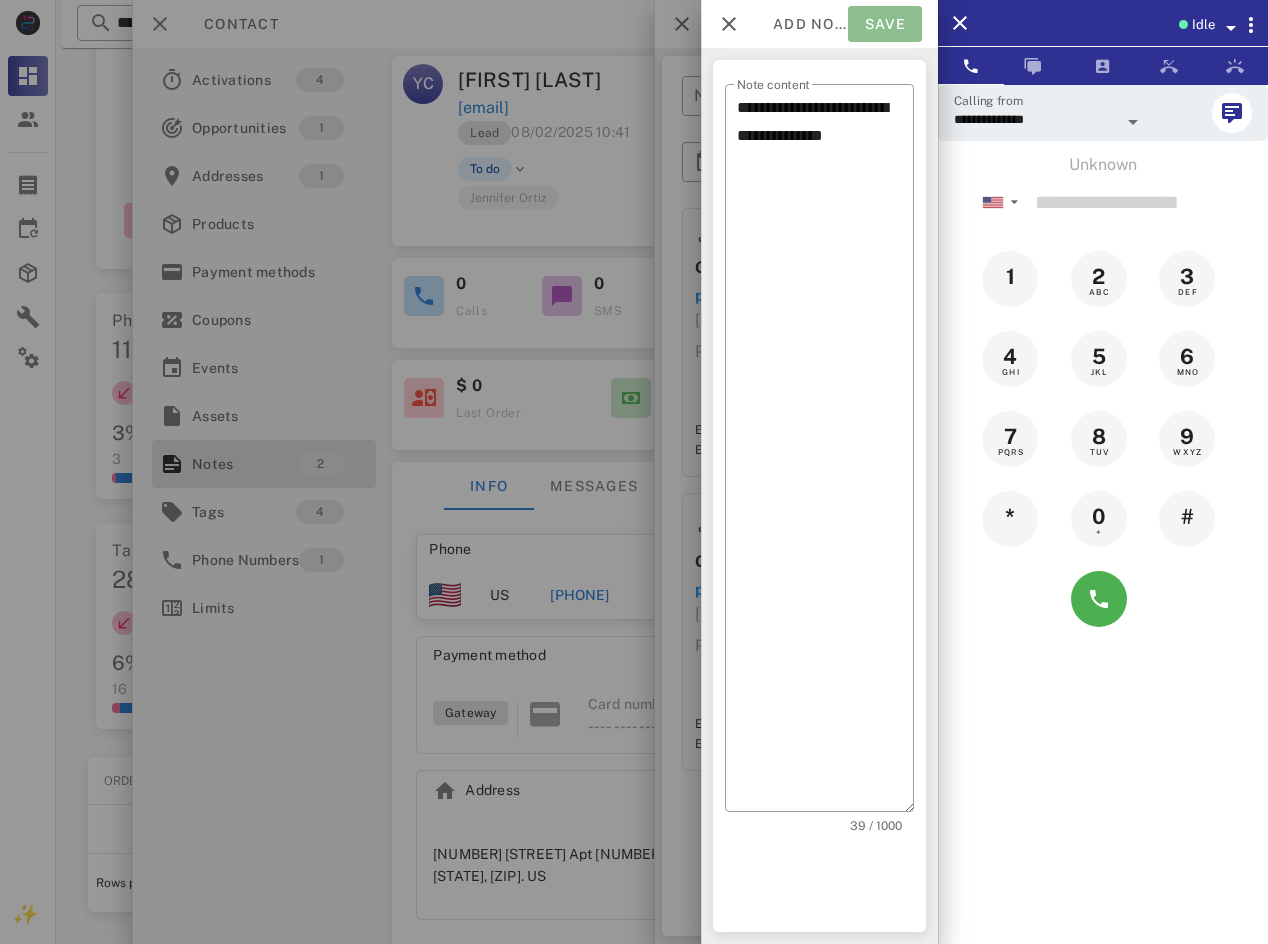 click on "Save" at bounding box center [885, 24] 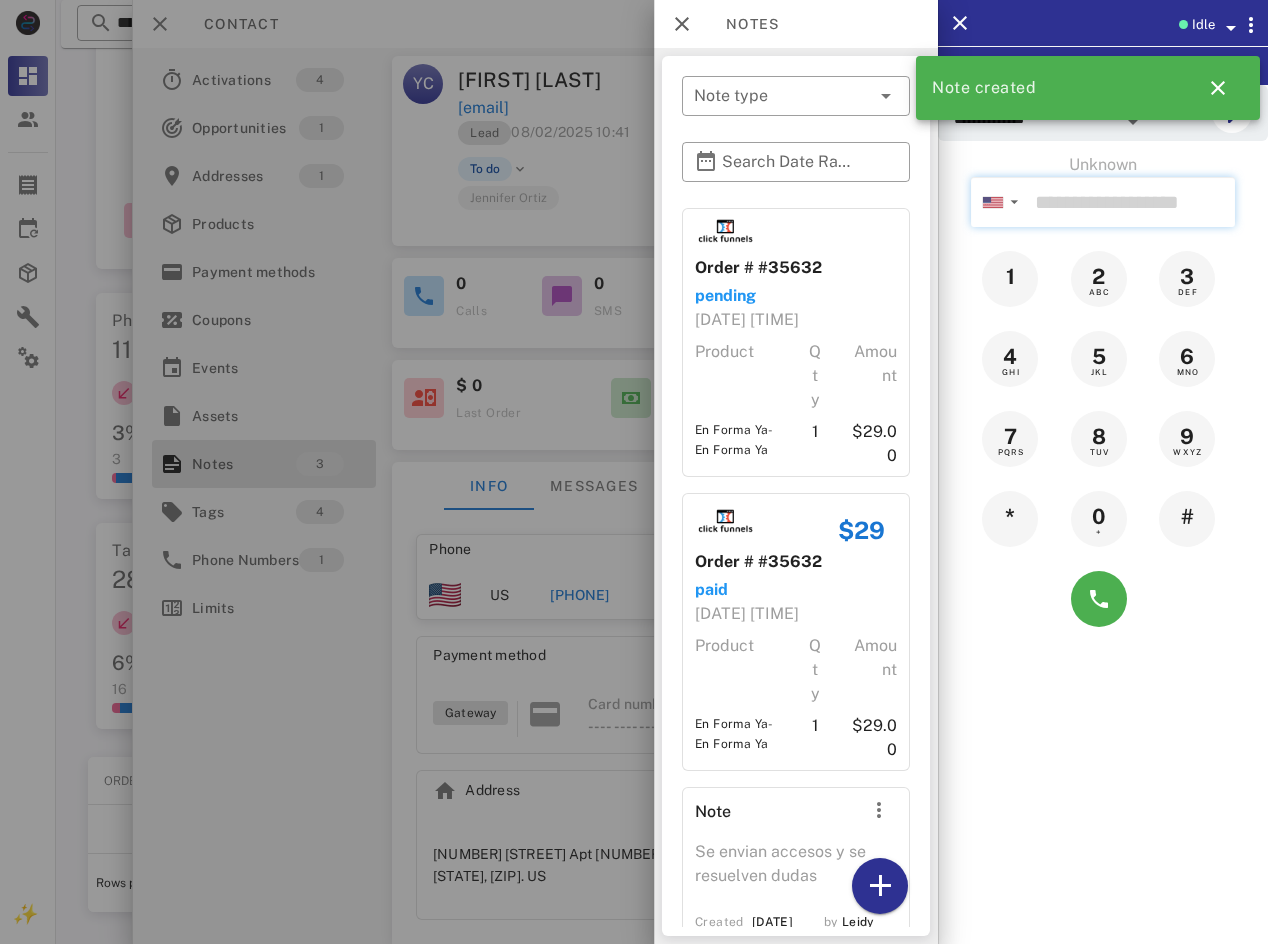 click at bounding box center (1131, 202) 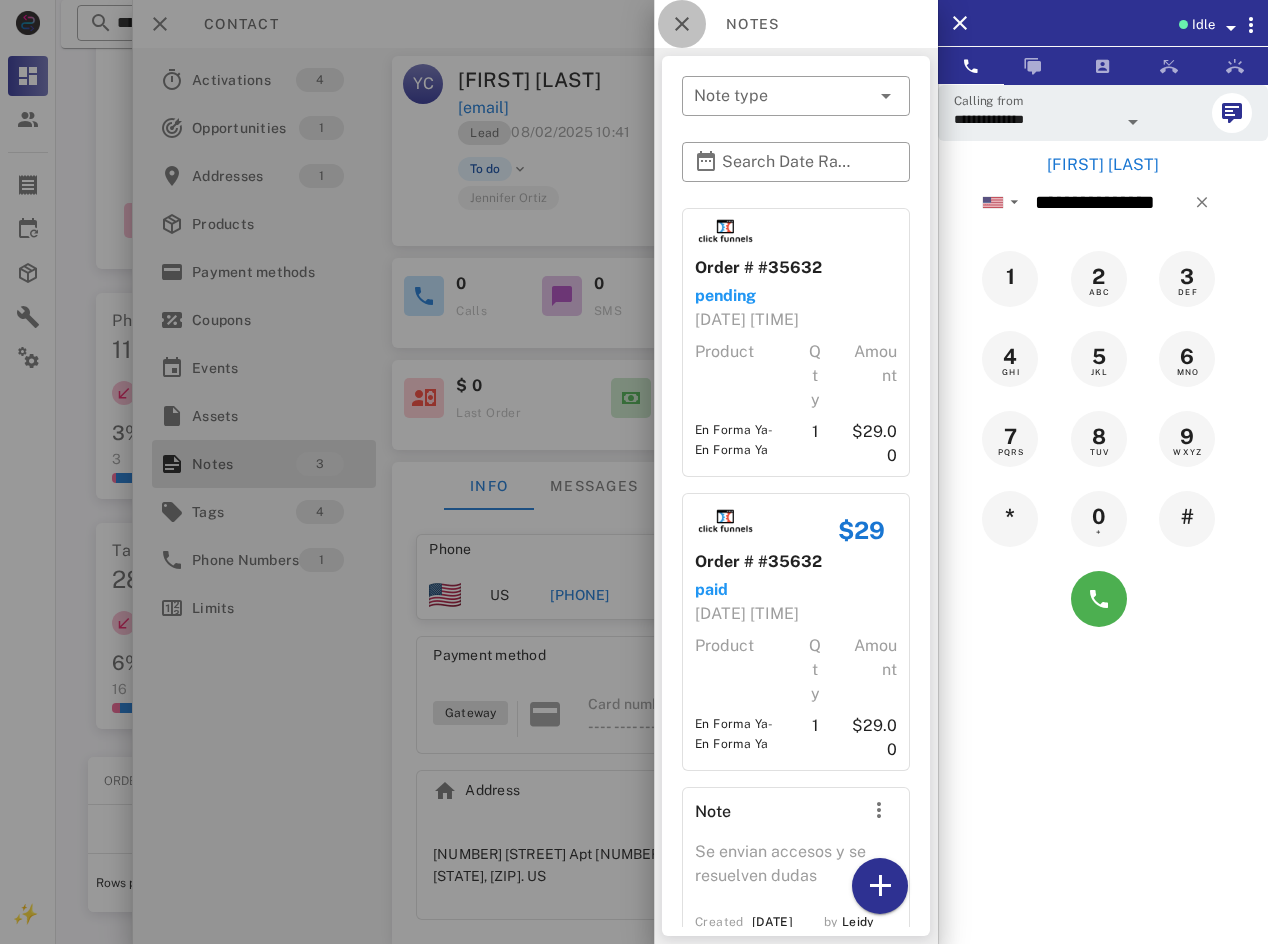 click at bounding box center [682, 24] 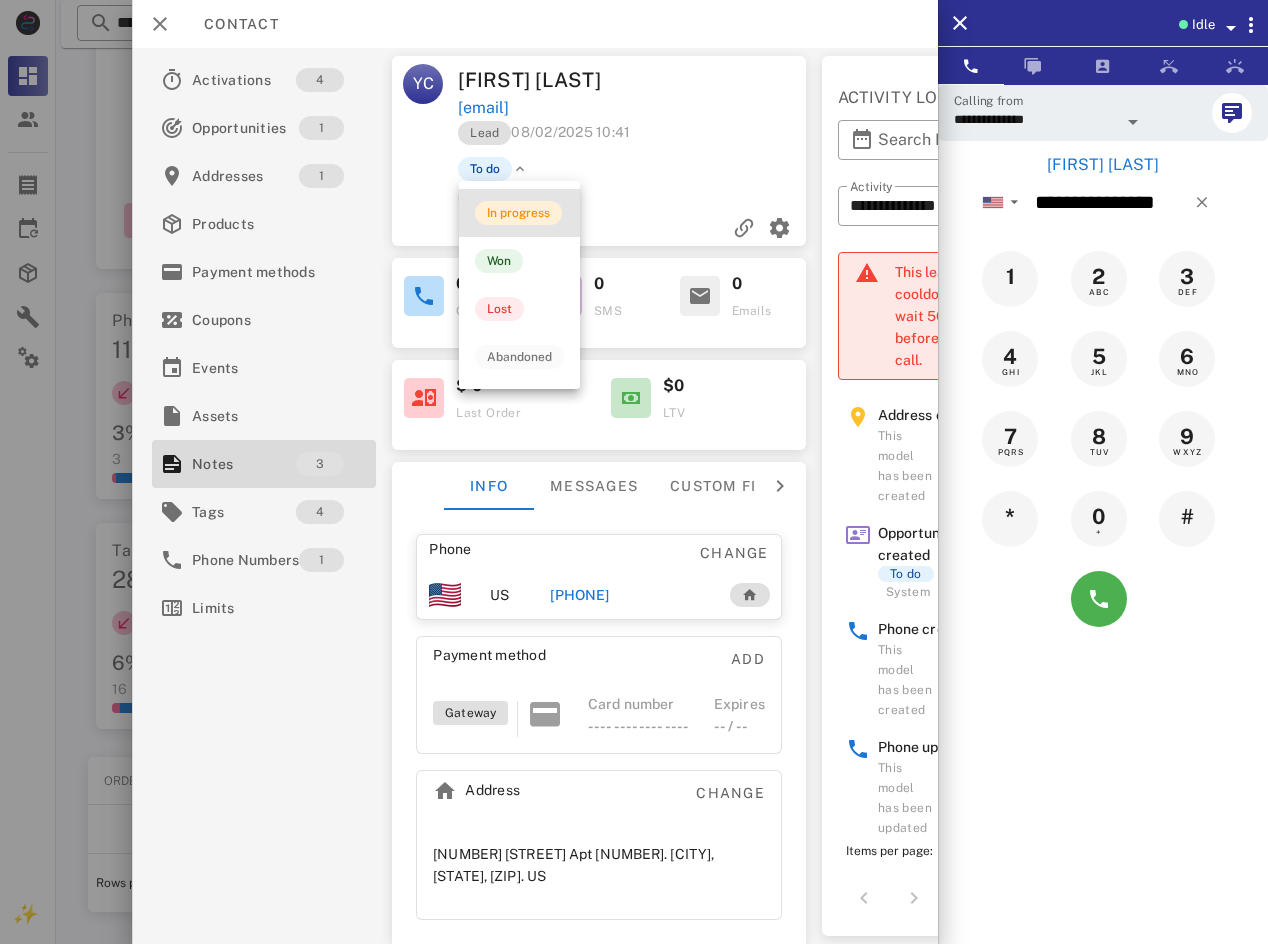 click on "In progress" at bounding box center [518, 213] 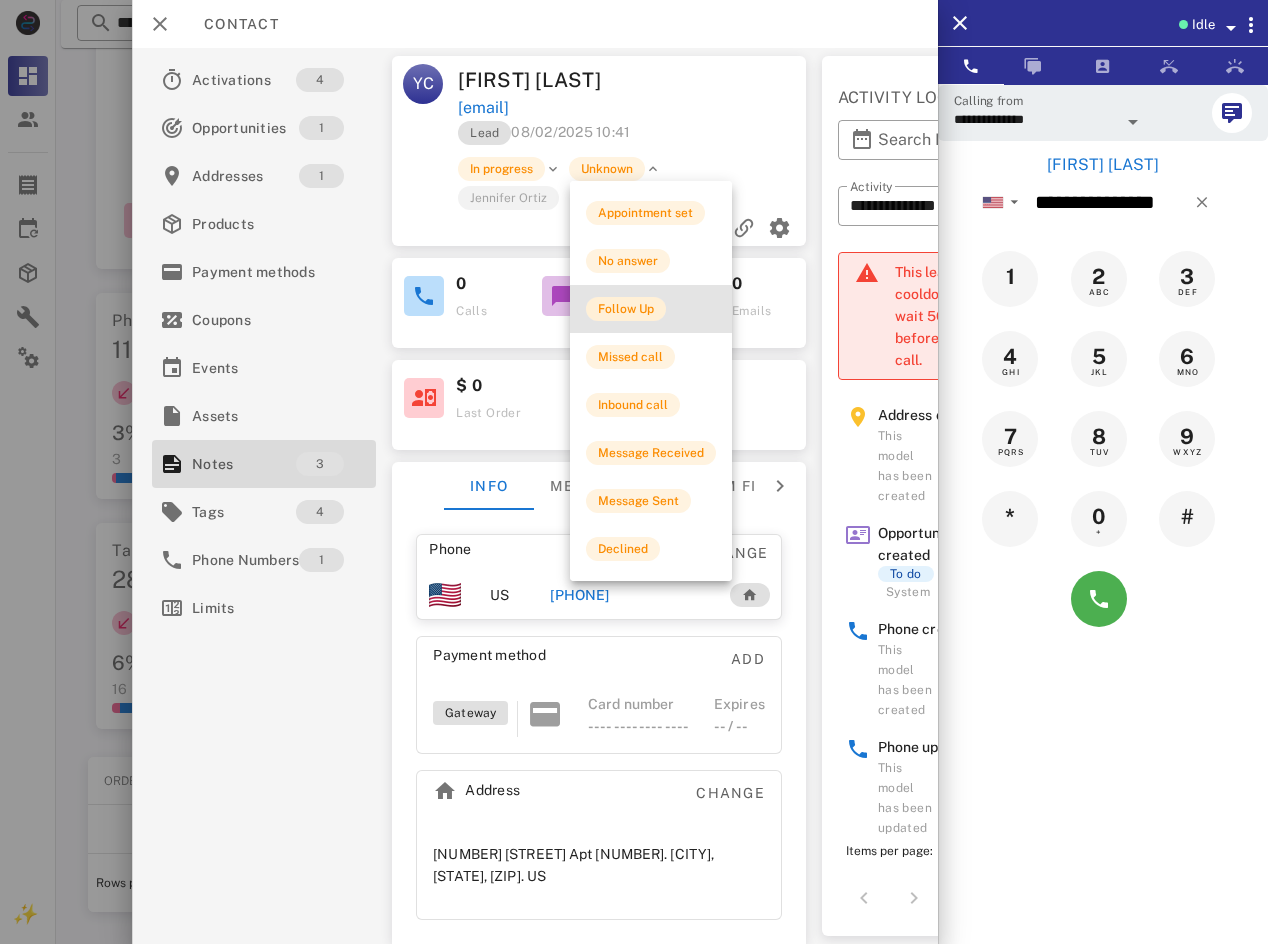 click on "Follow Up" at bounding box center [626, 309] 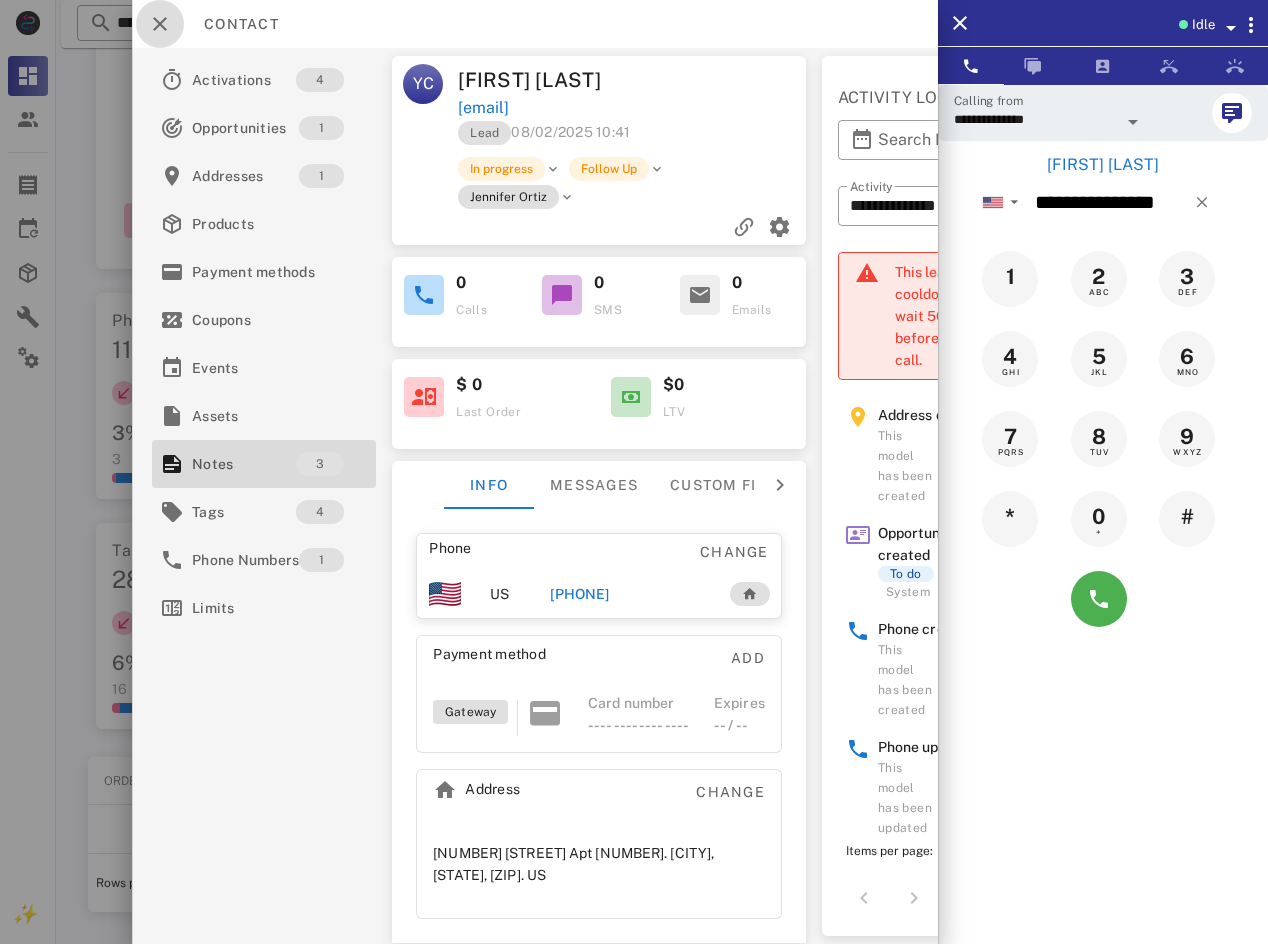 click at bounding box center (160, 24) 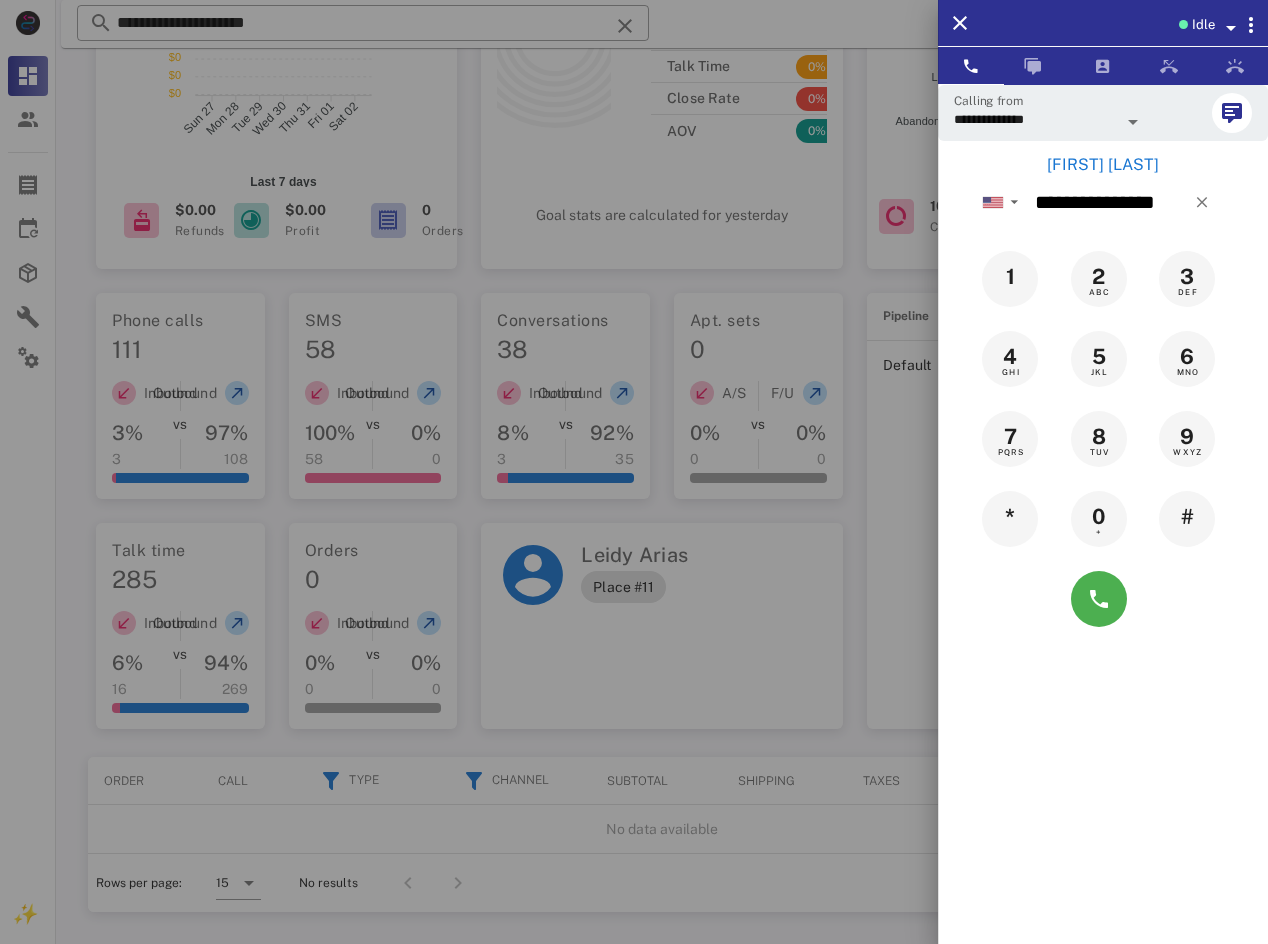 click on "Patricia Rubio" at bounding box center [1103, 165] 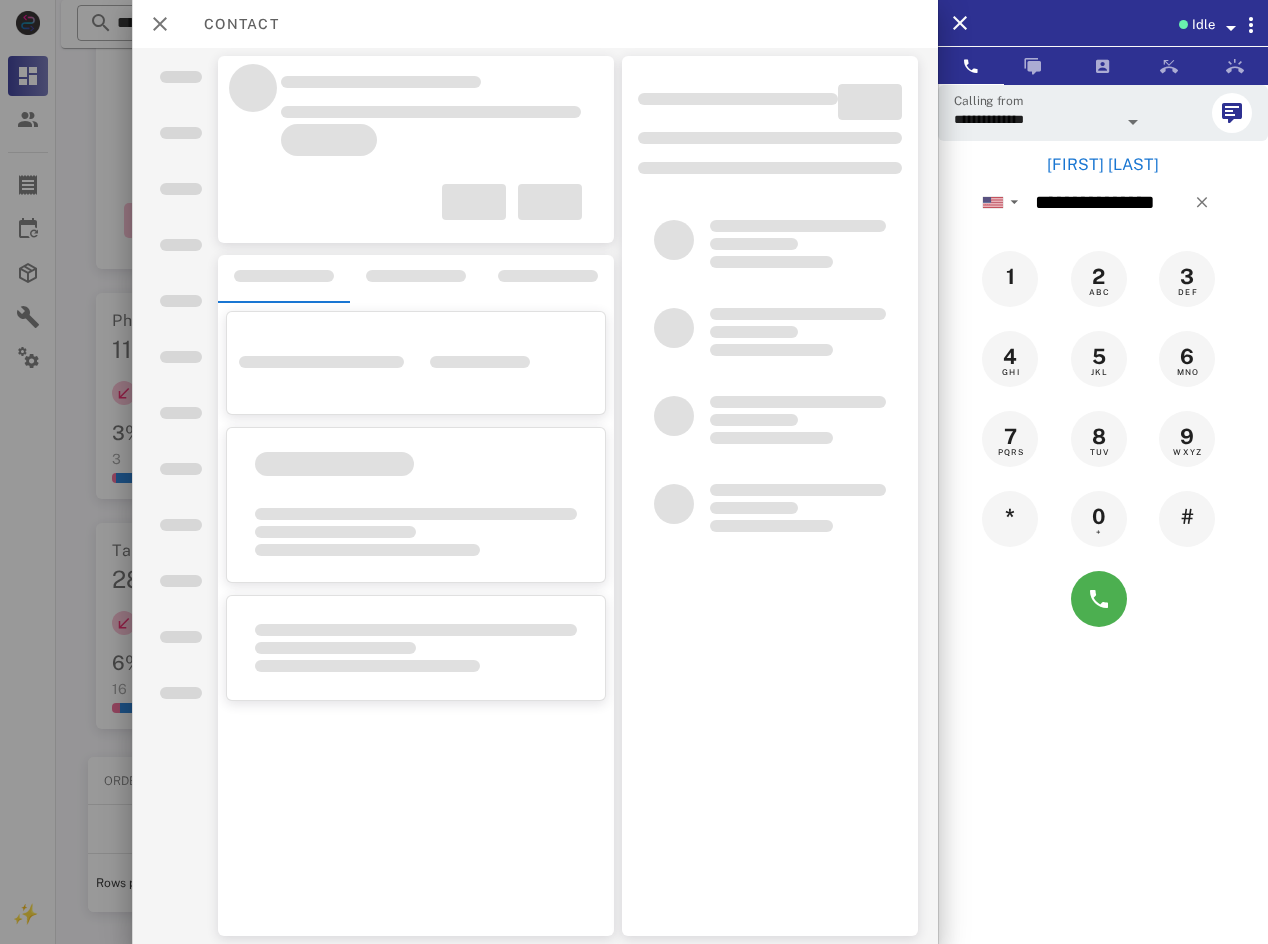 click on "Patricia Rubio" at bounding box center (1103, 165) 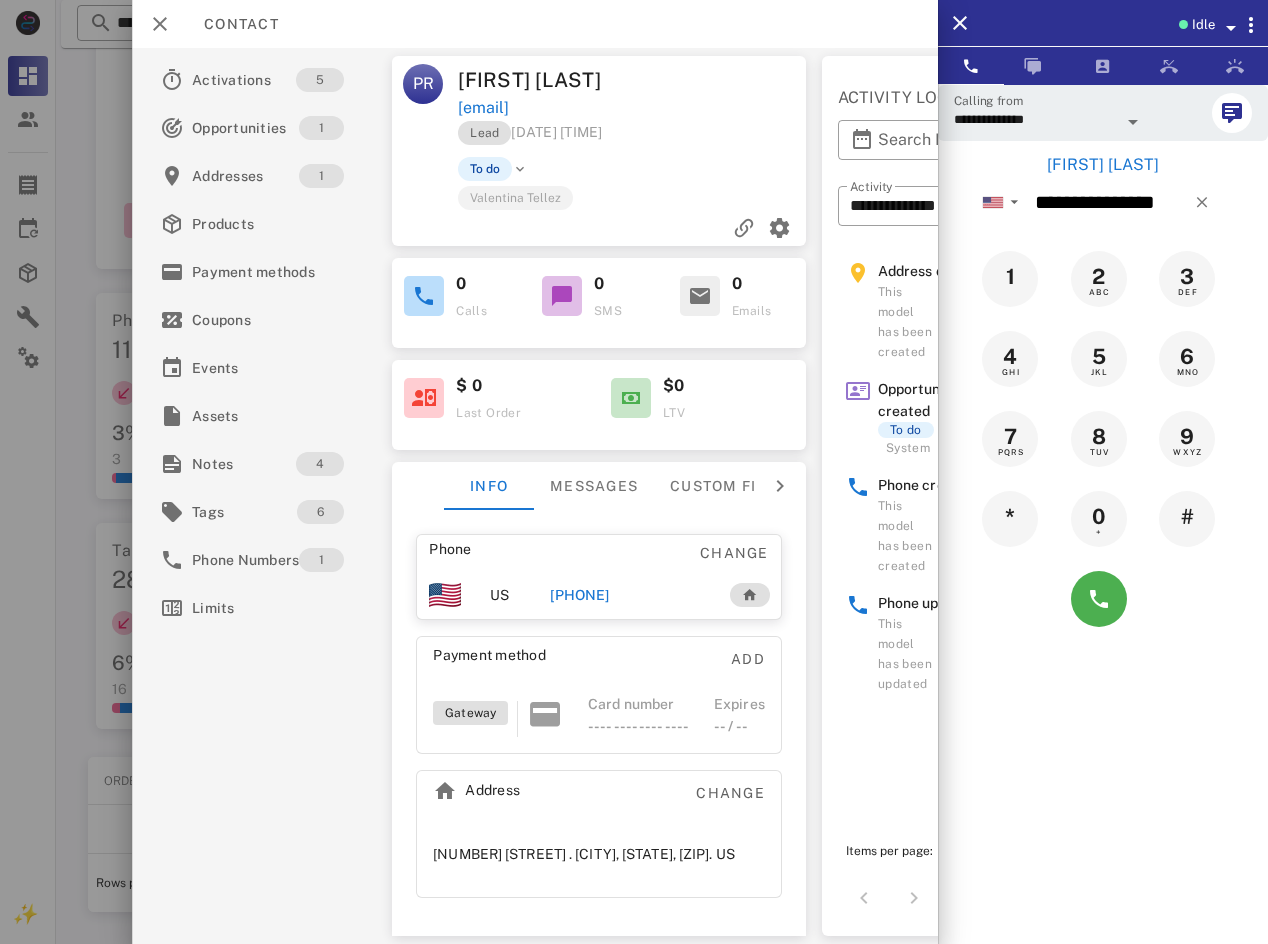 click on "+16315751311" at bounding box center [580, 595] 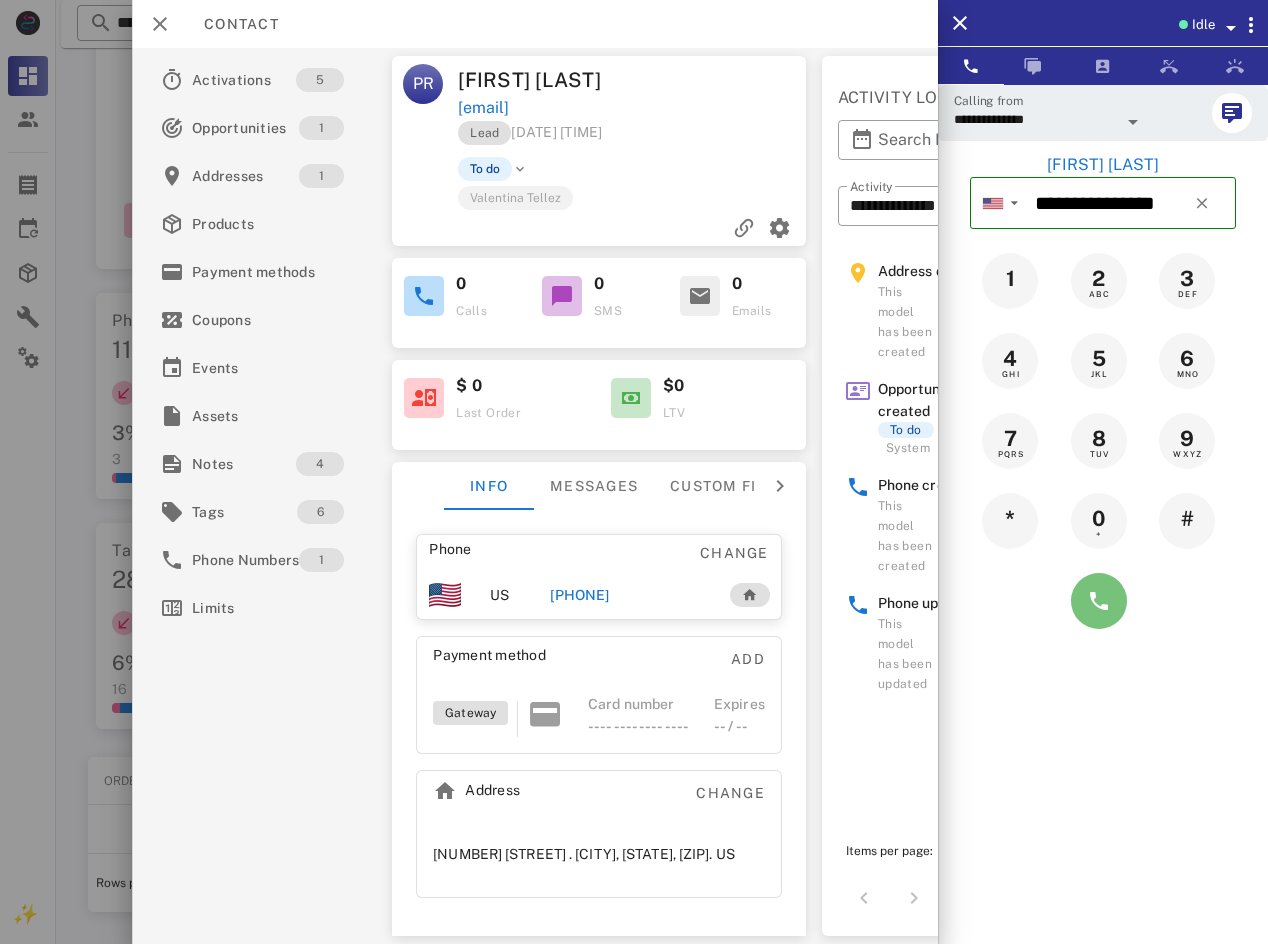 click at bounding box center (1099, 601) 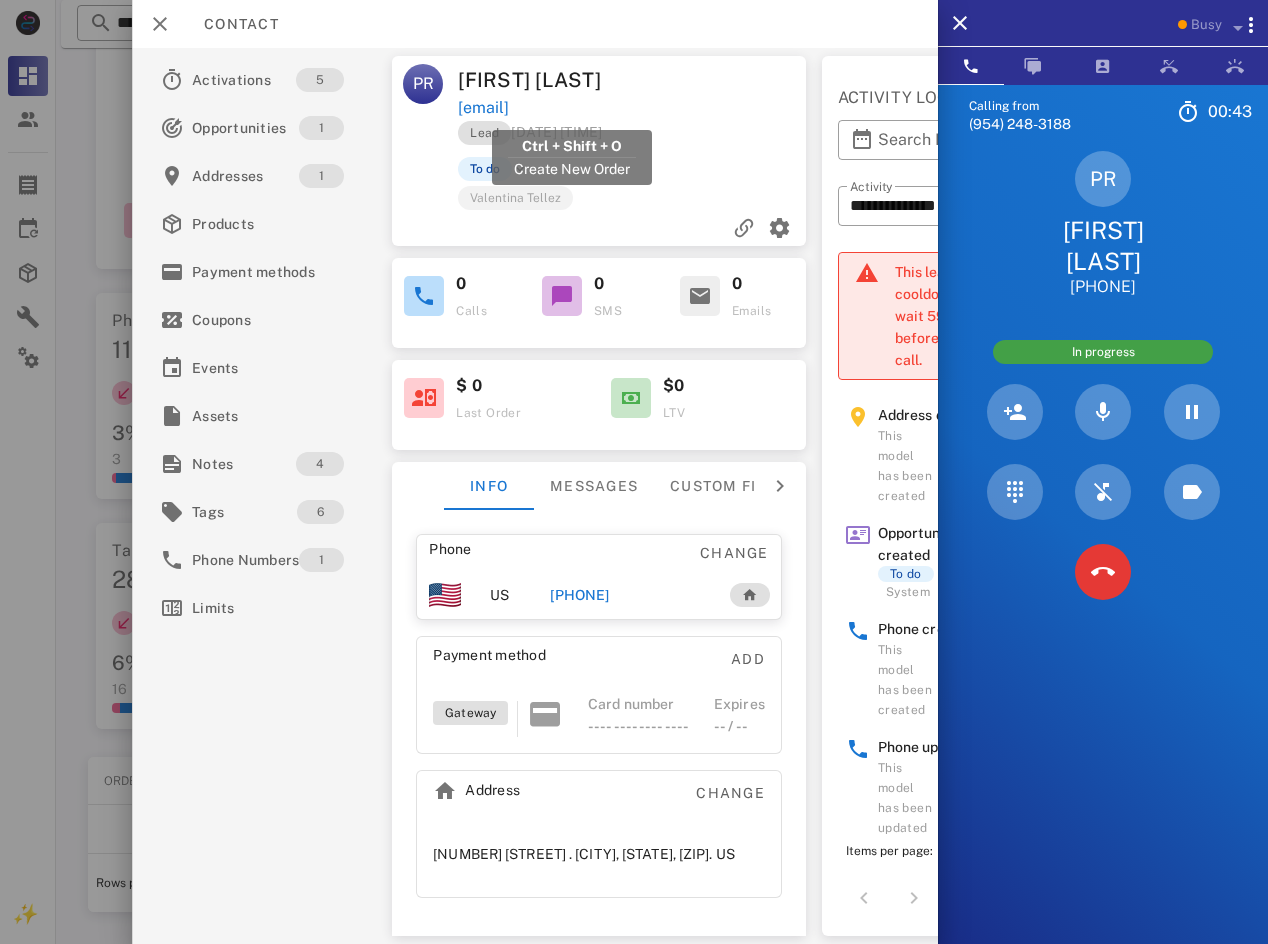 drag, startPoint x: 706, startPoint y: 99, endPoint x: 462, endPoint y: 112, distance: 244.34607 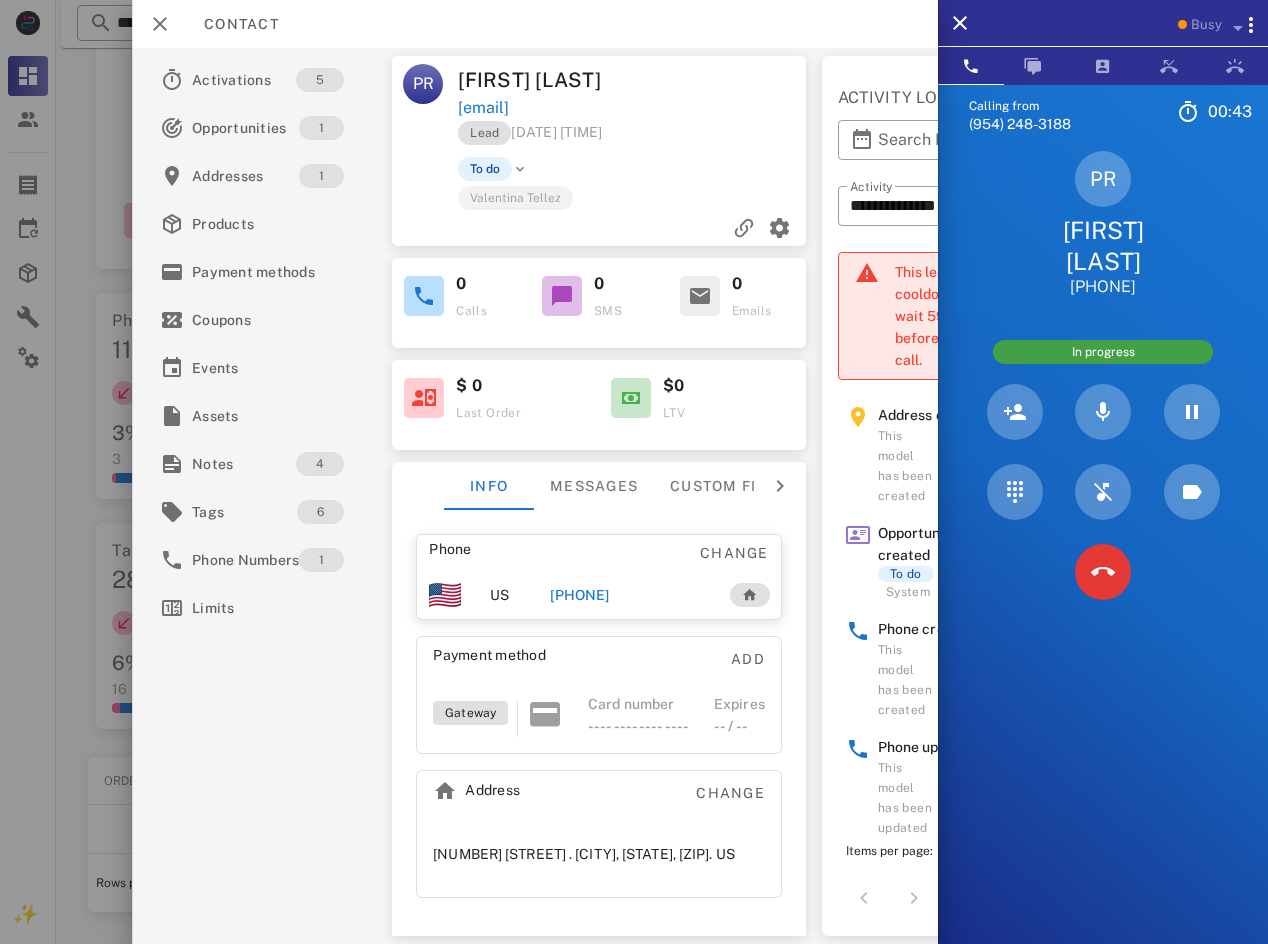 copy on "carolina_rubio21@hotmail.com" 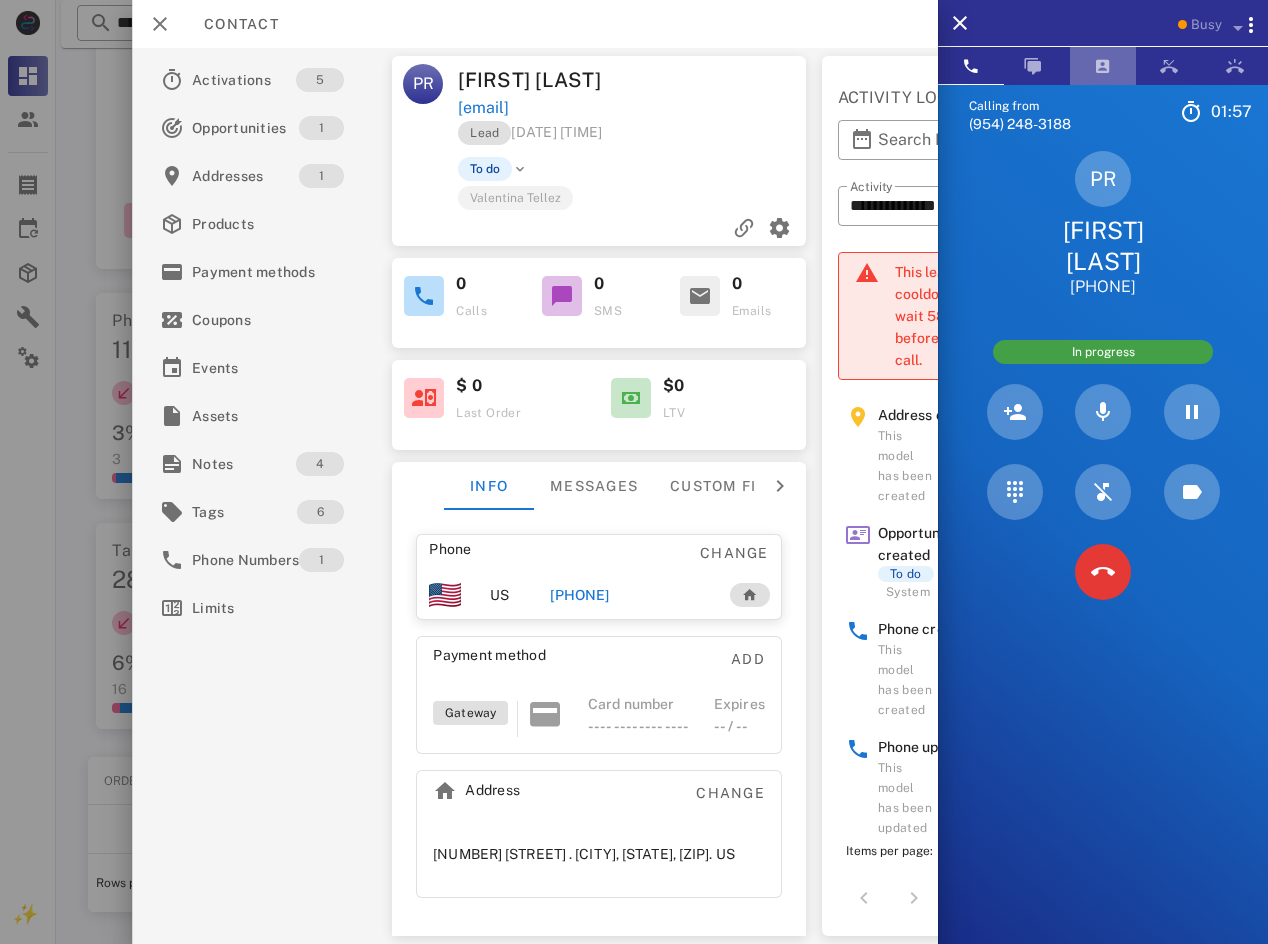 click at bounding box center (1103, 66) 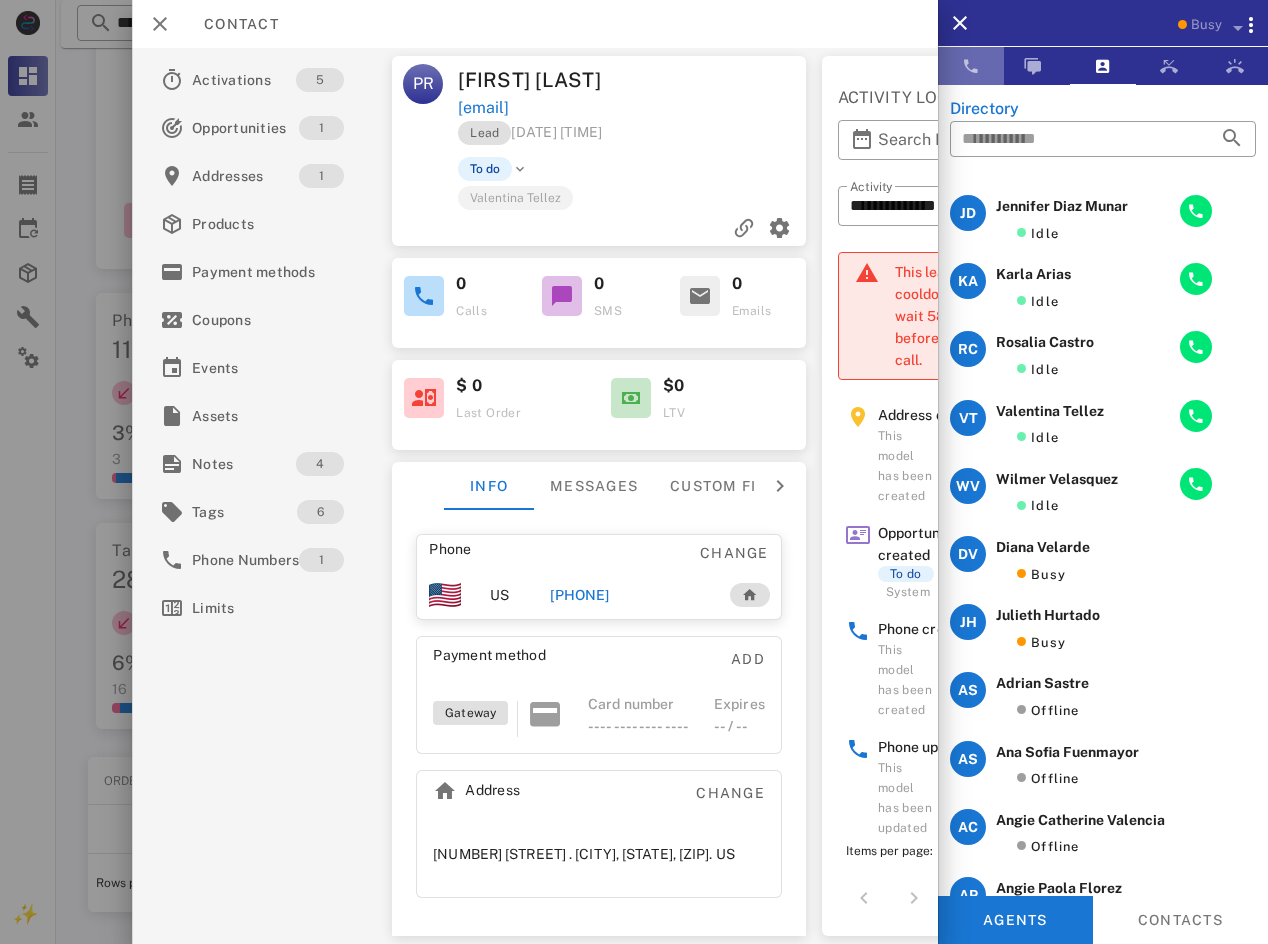 click at bounding box center [971, 66] 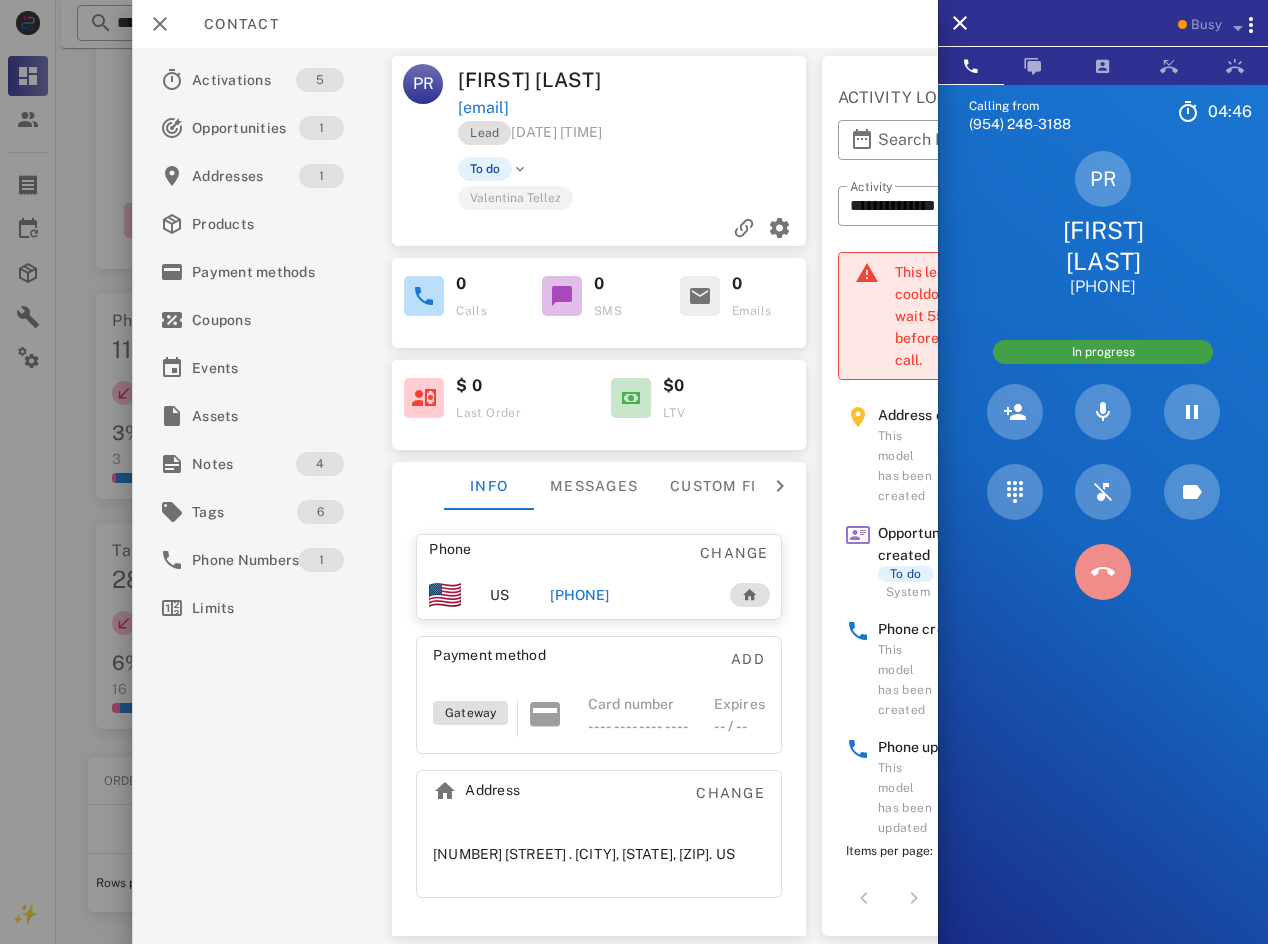 click at bounding box center [1103, 572] 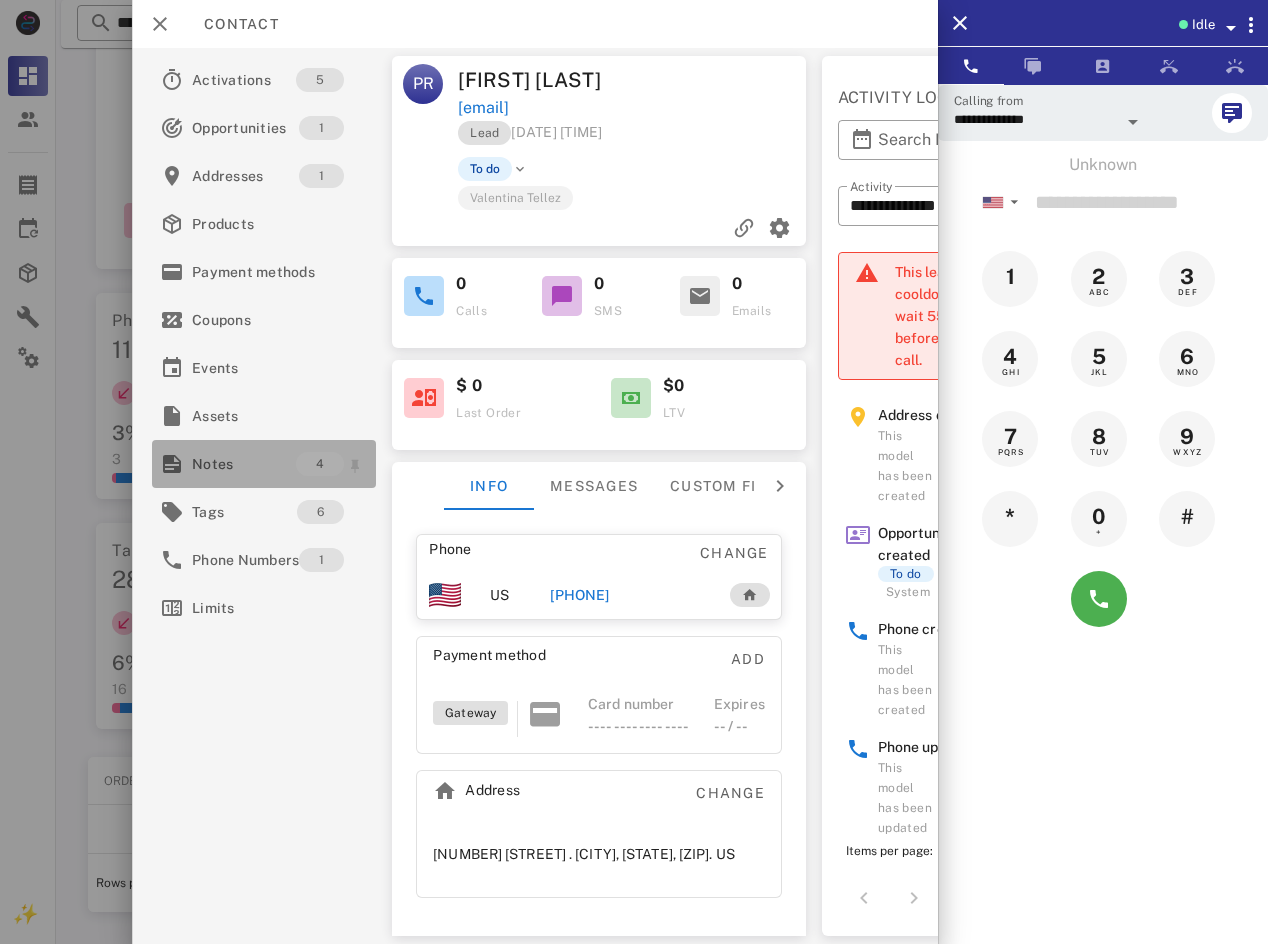 click on "Notes" at bounding box center (244, 464) 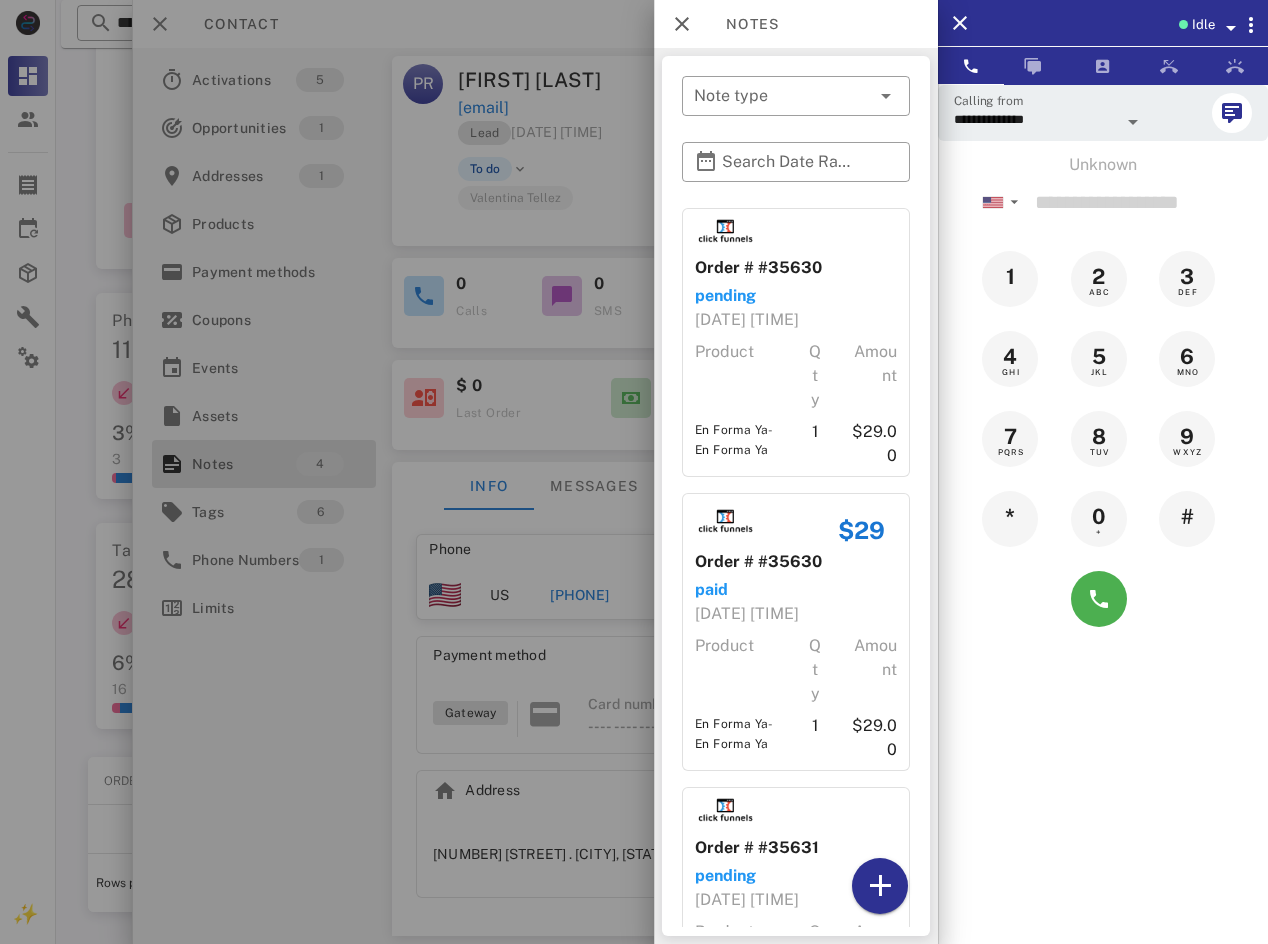scroll, scrollTop: 473, scrollLeft: 0, axis: vertical 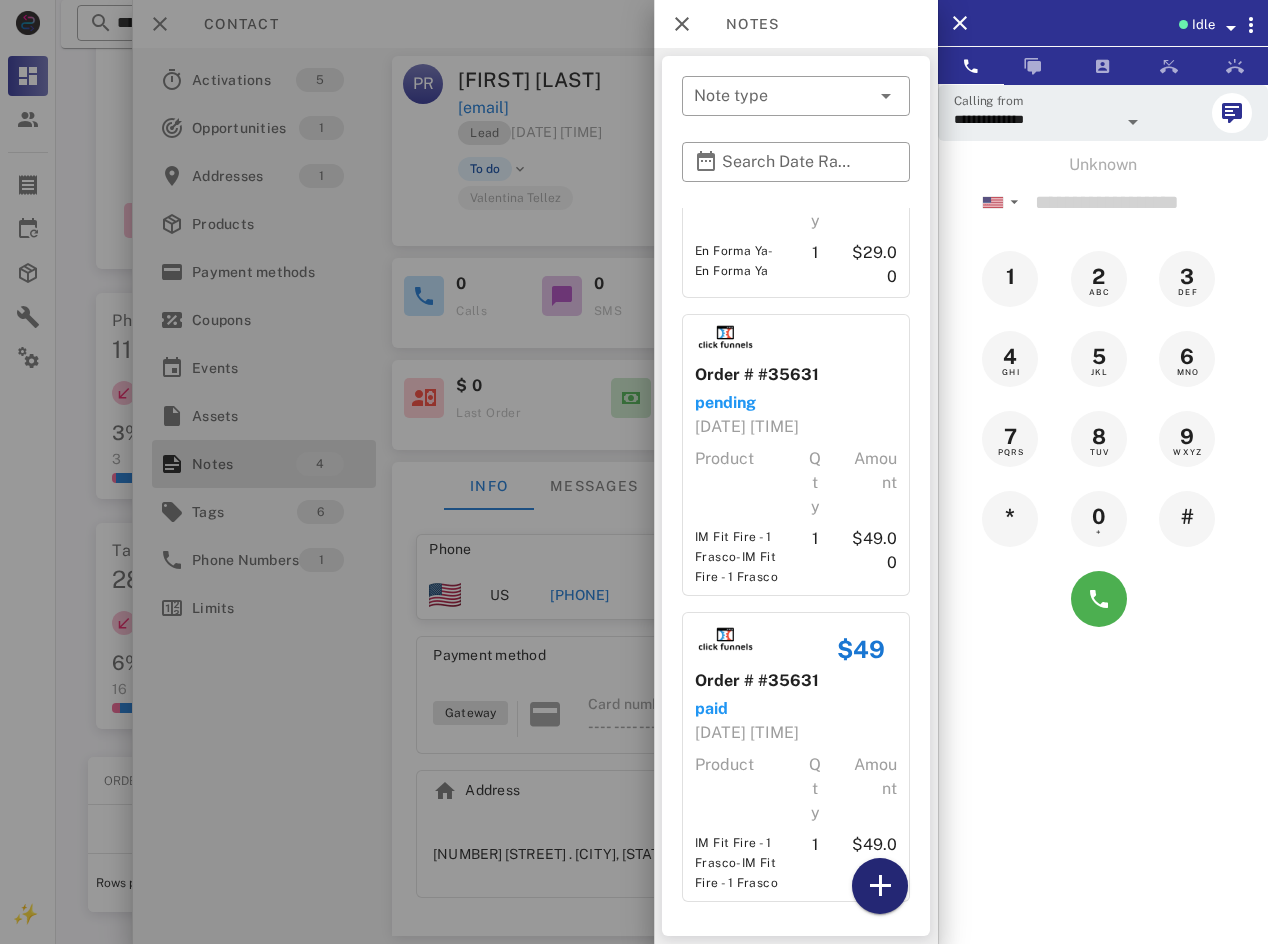 click at bounding box center [880, 886] 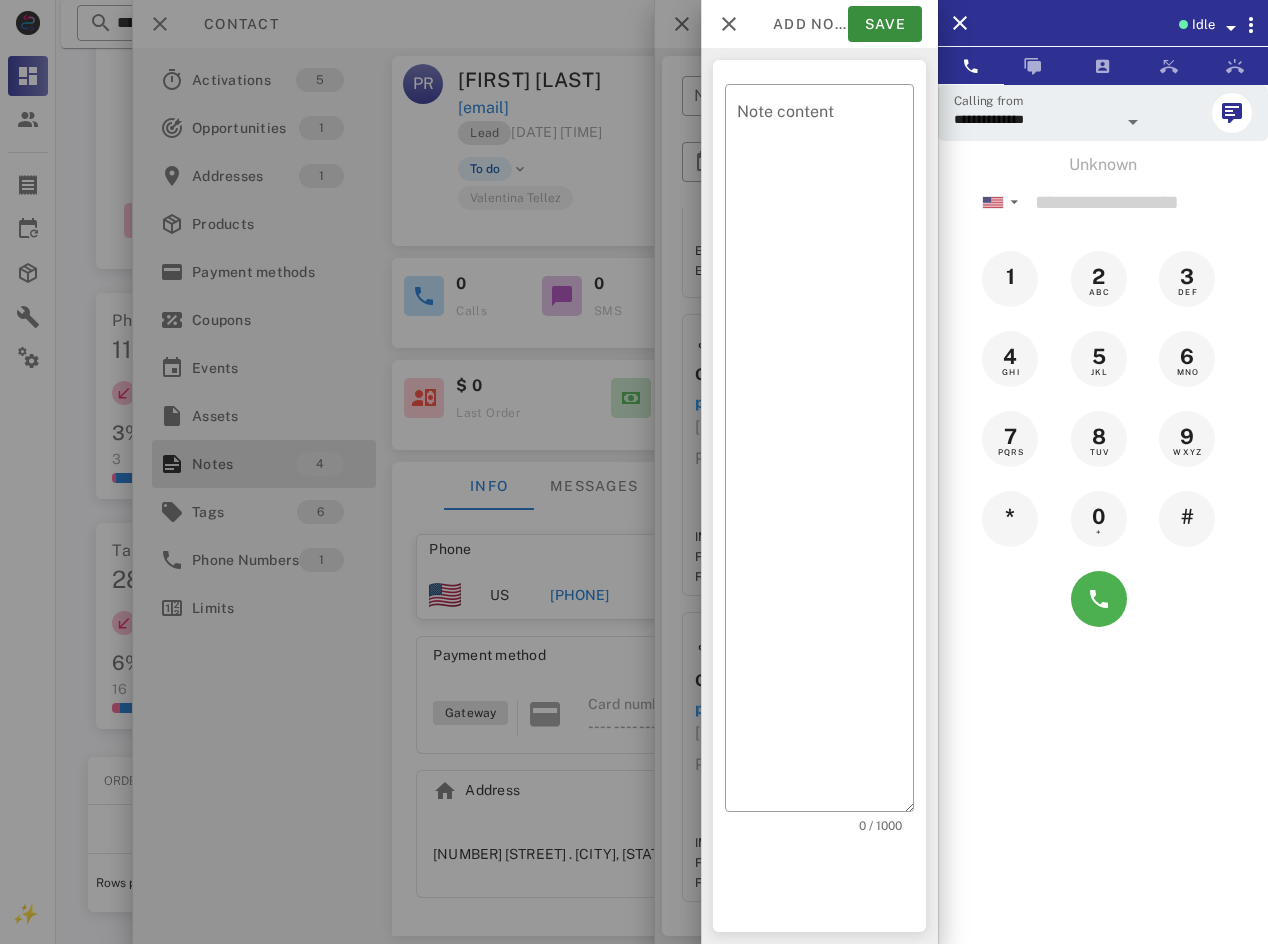 click on "​ Note content" at bounding box center [819, 448] 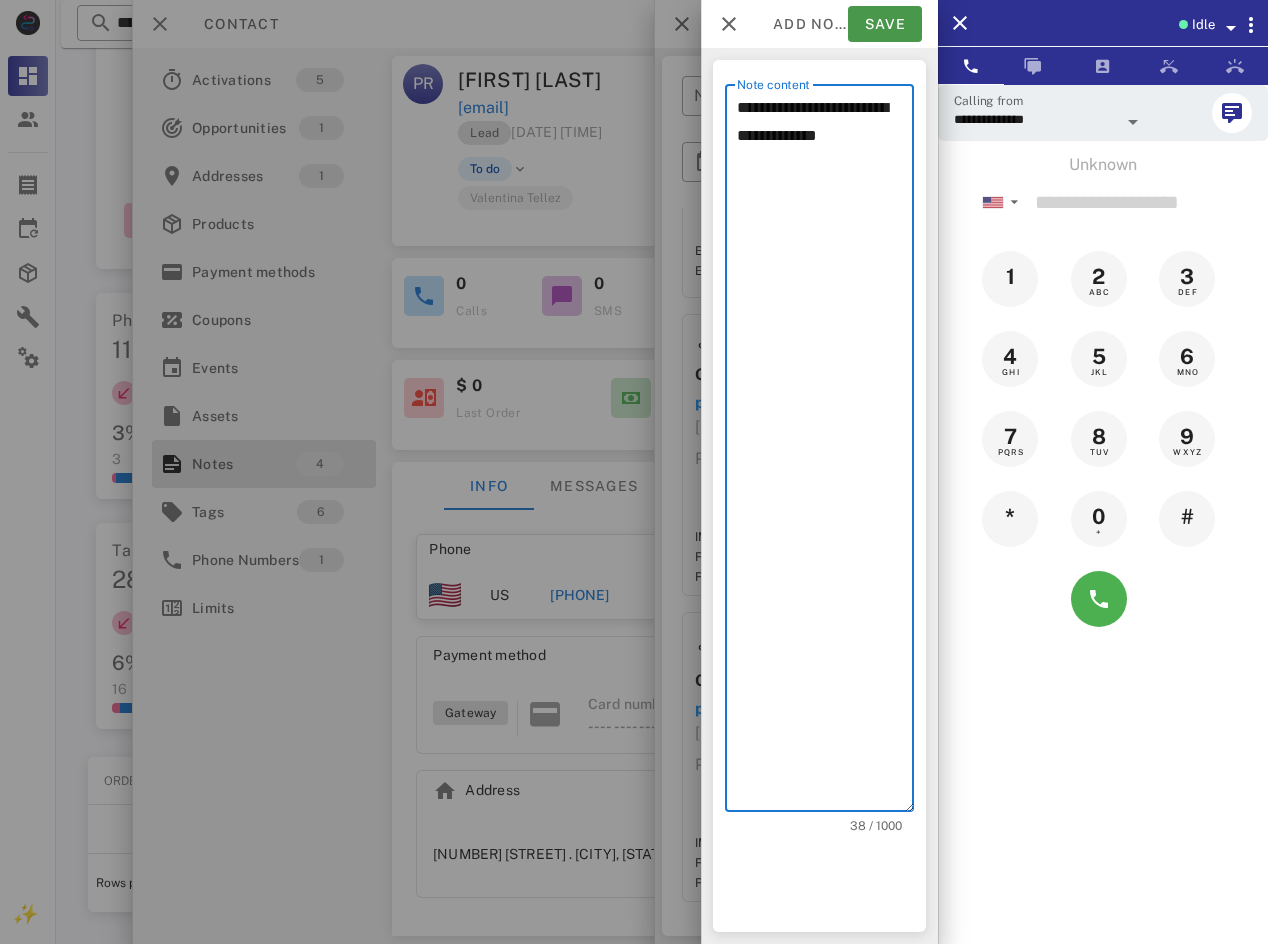 type on "**********" 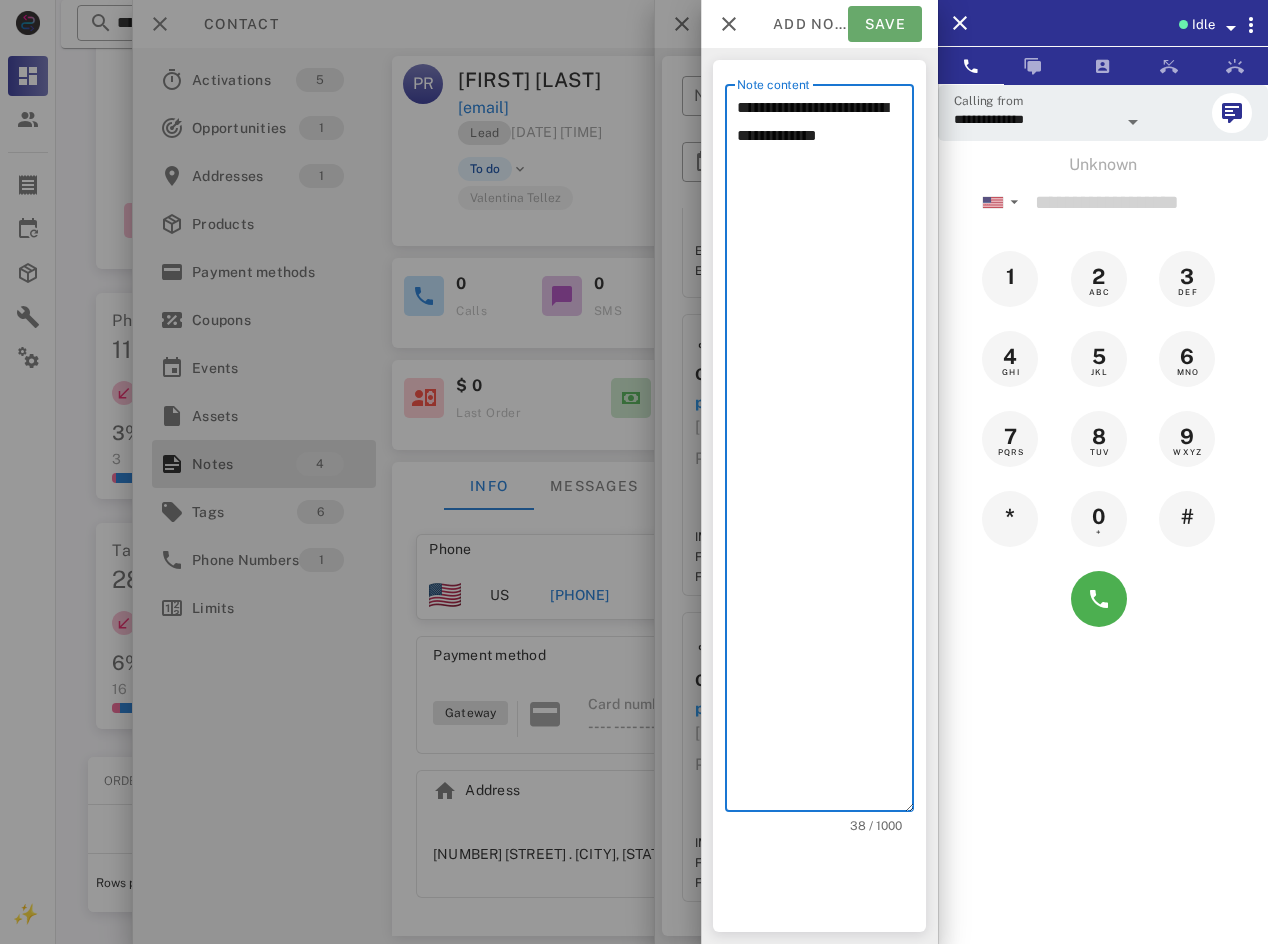 click on "Save" at bounding box center (885, 24) 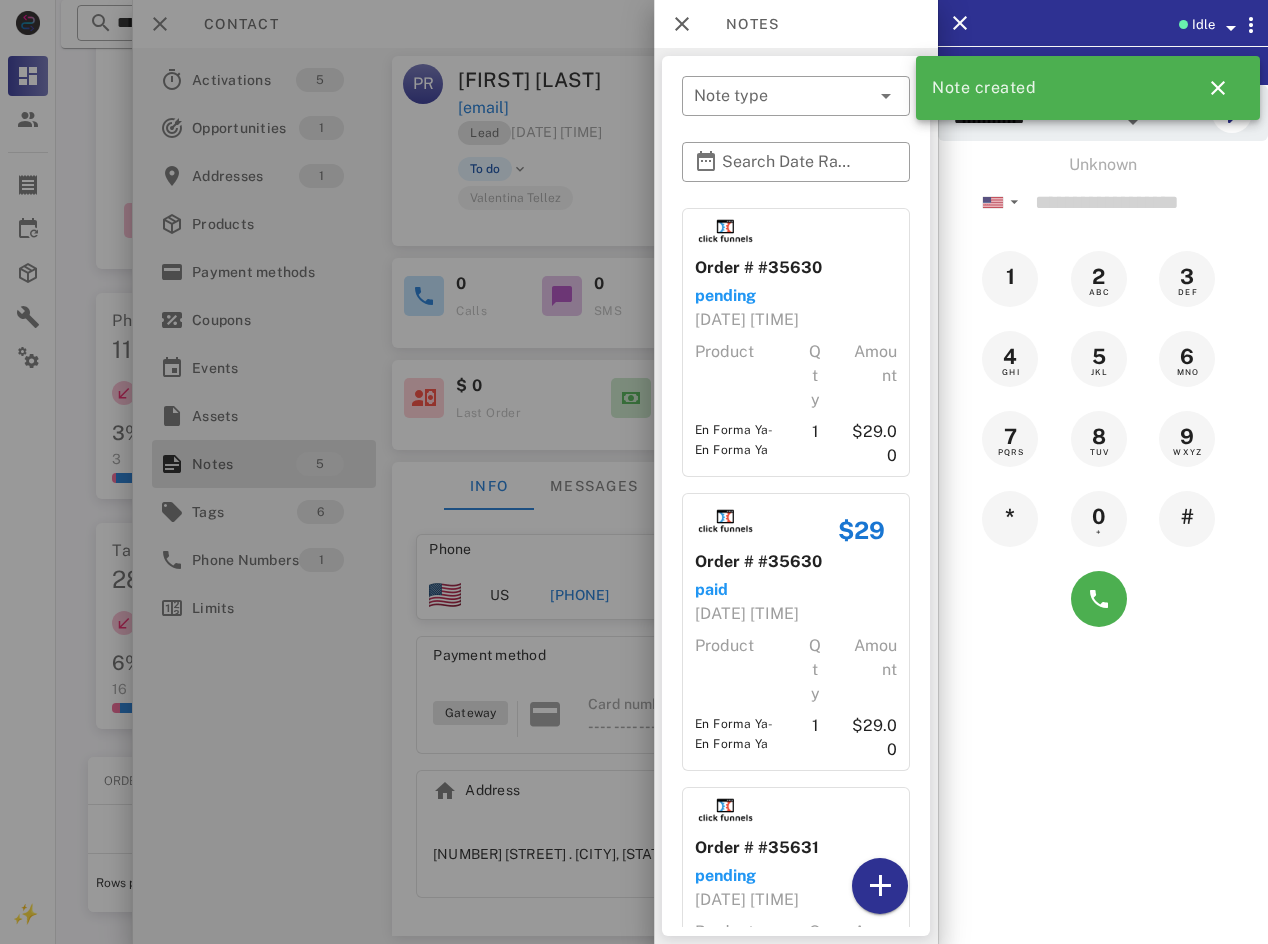 click at bounding box center (1183, 24) 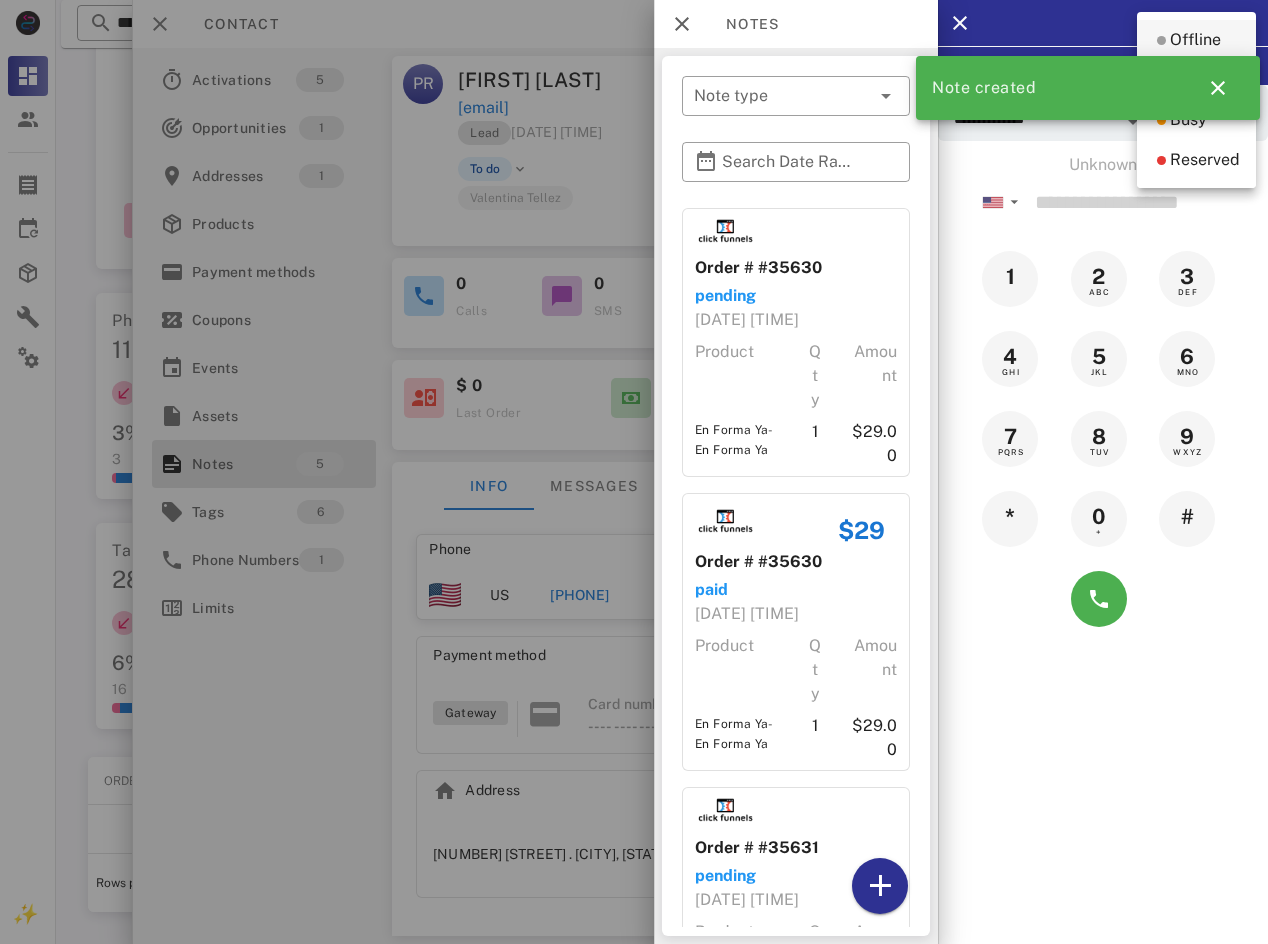 click on "Offline" at bounding box center [1195, 40] 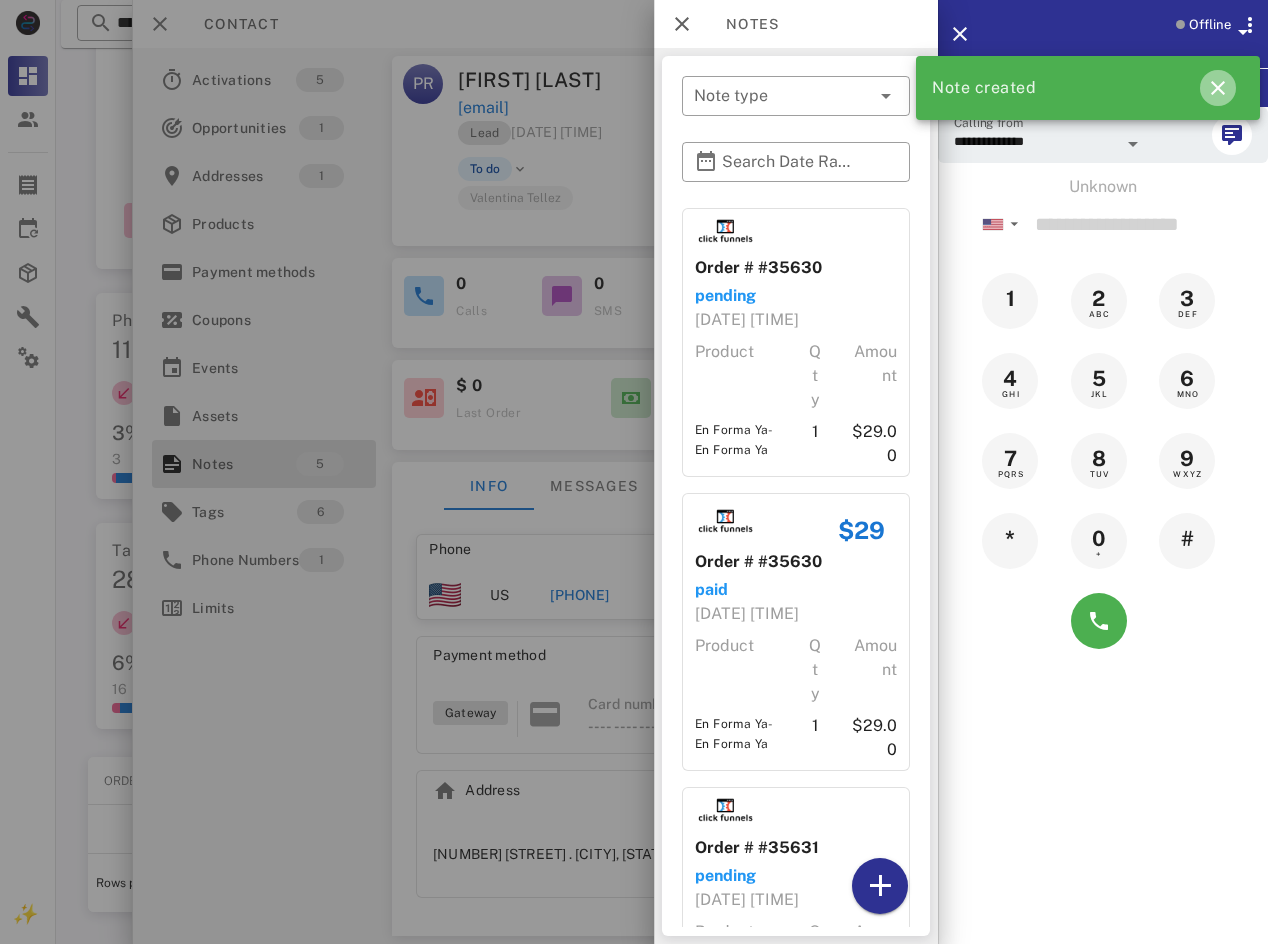 click at bounding box center (1218, 88) 